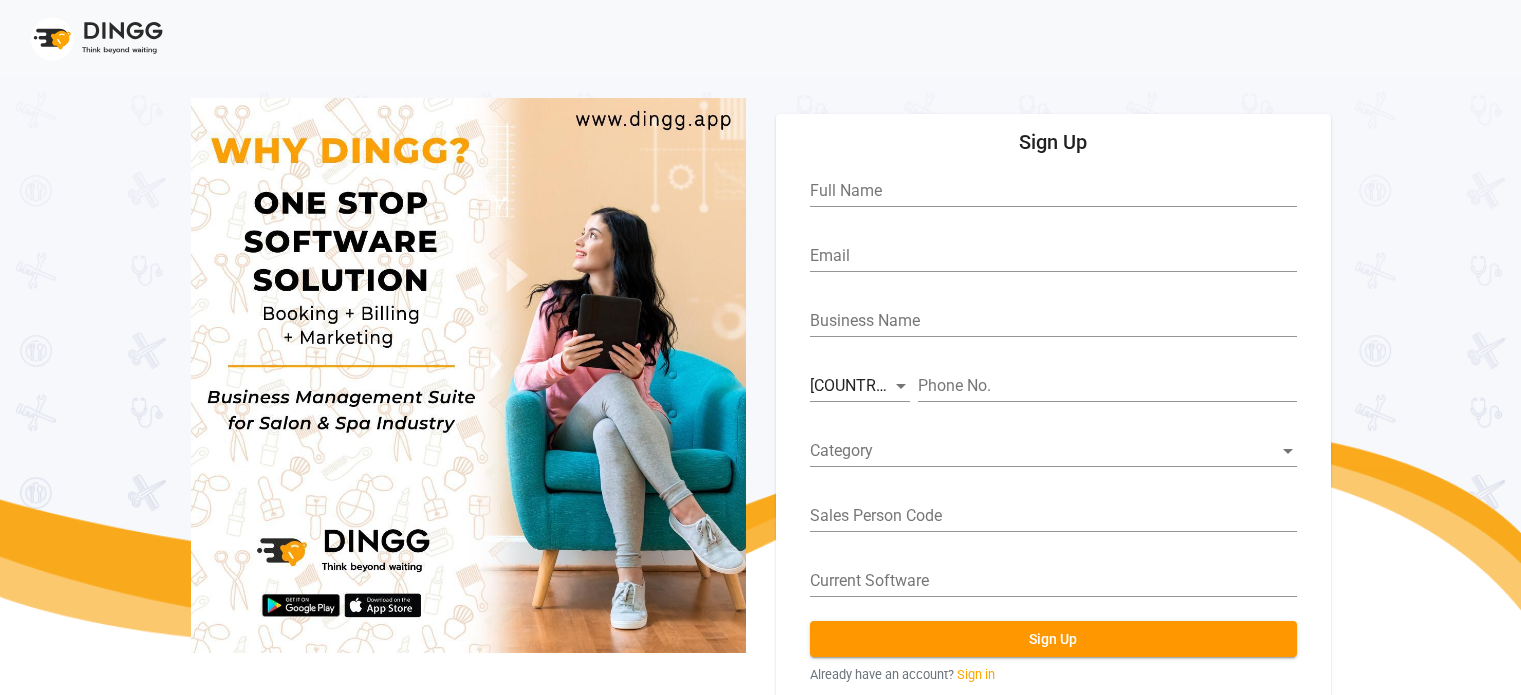 scroll, scrollTop: 0, scrollLeft: 0, axis: both 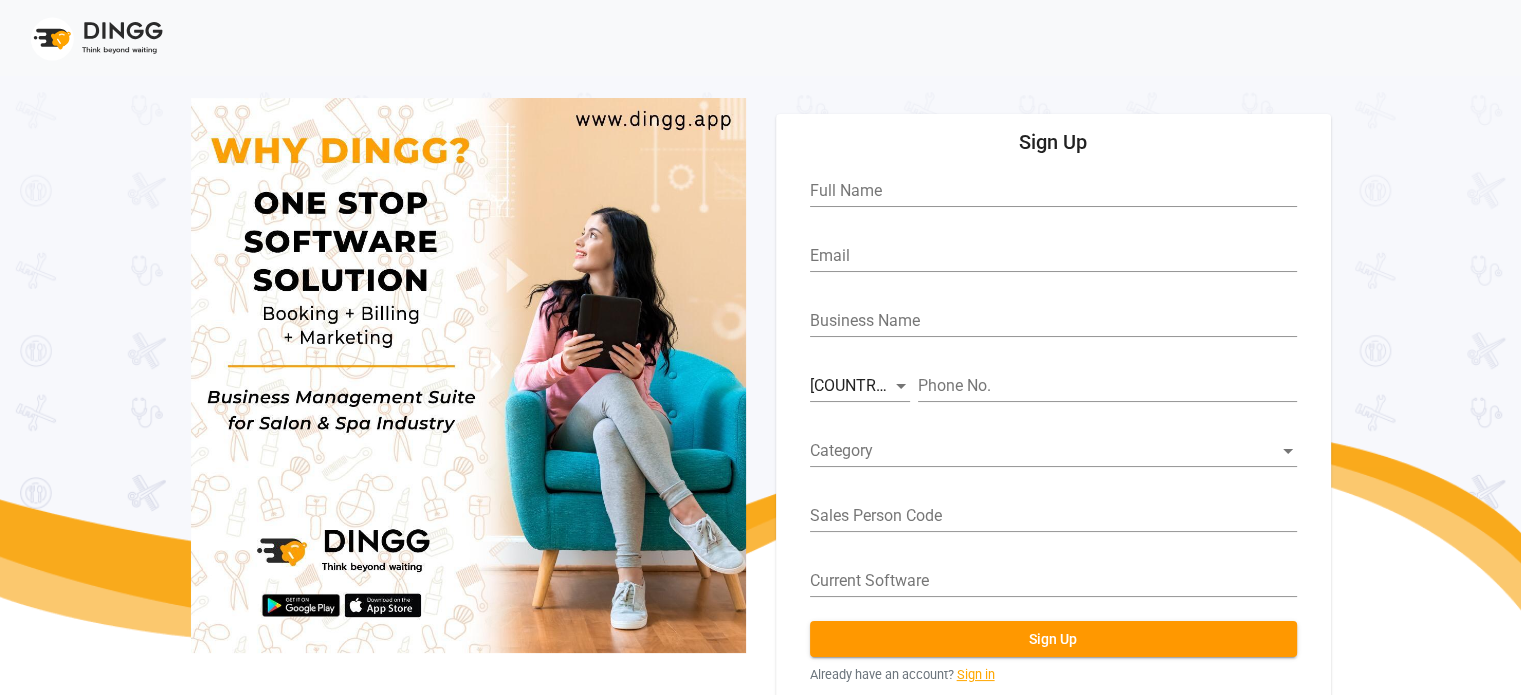 click on "Sign in" 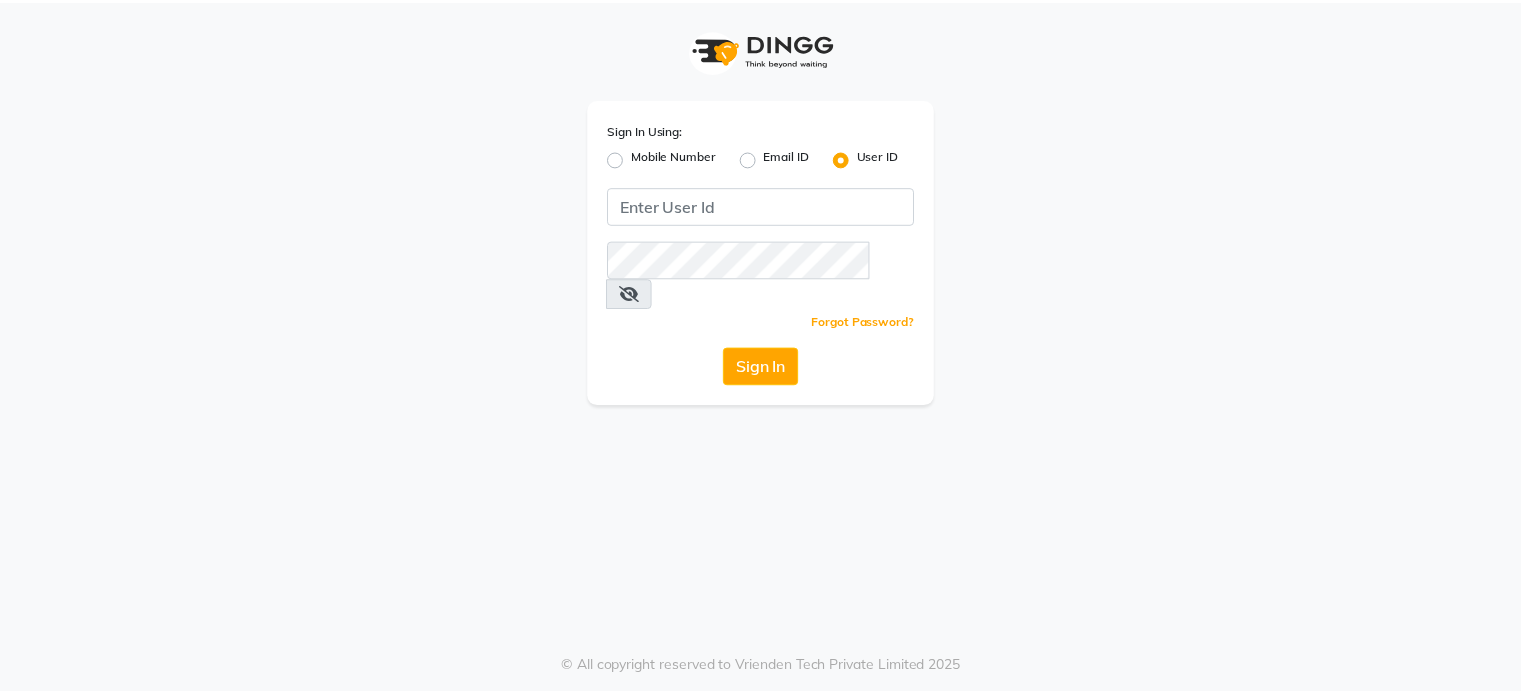 scroll, scrollTop: 0, scrollLeft: 0, axis: both 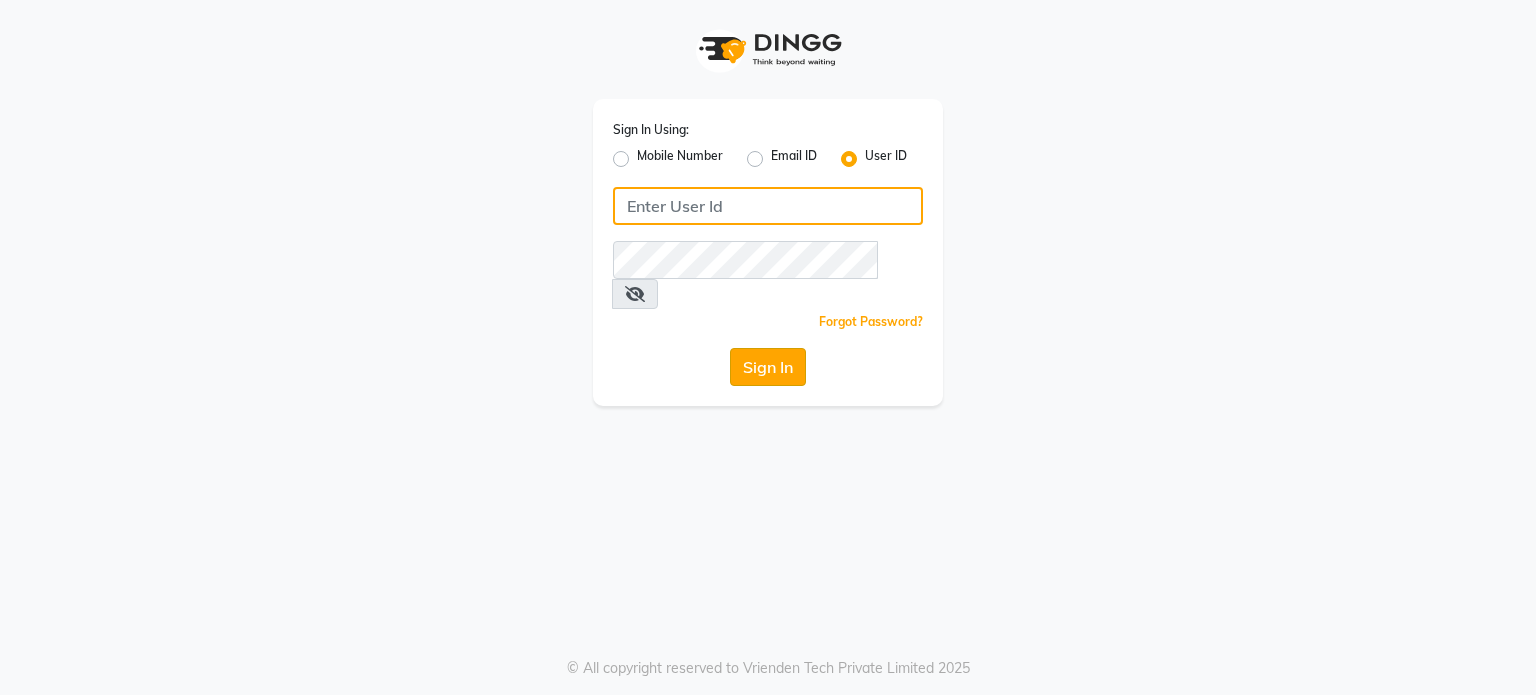 type on "Parneet@123" 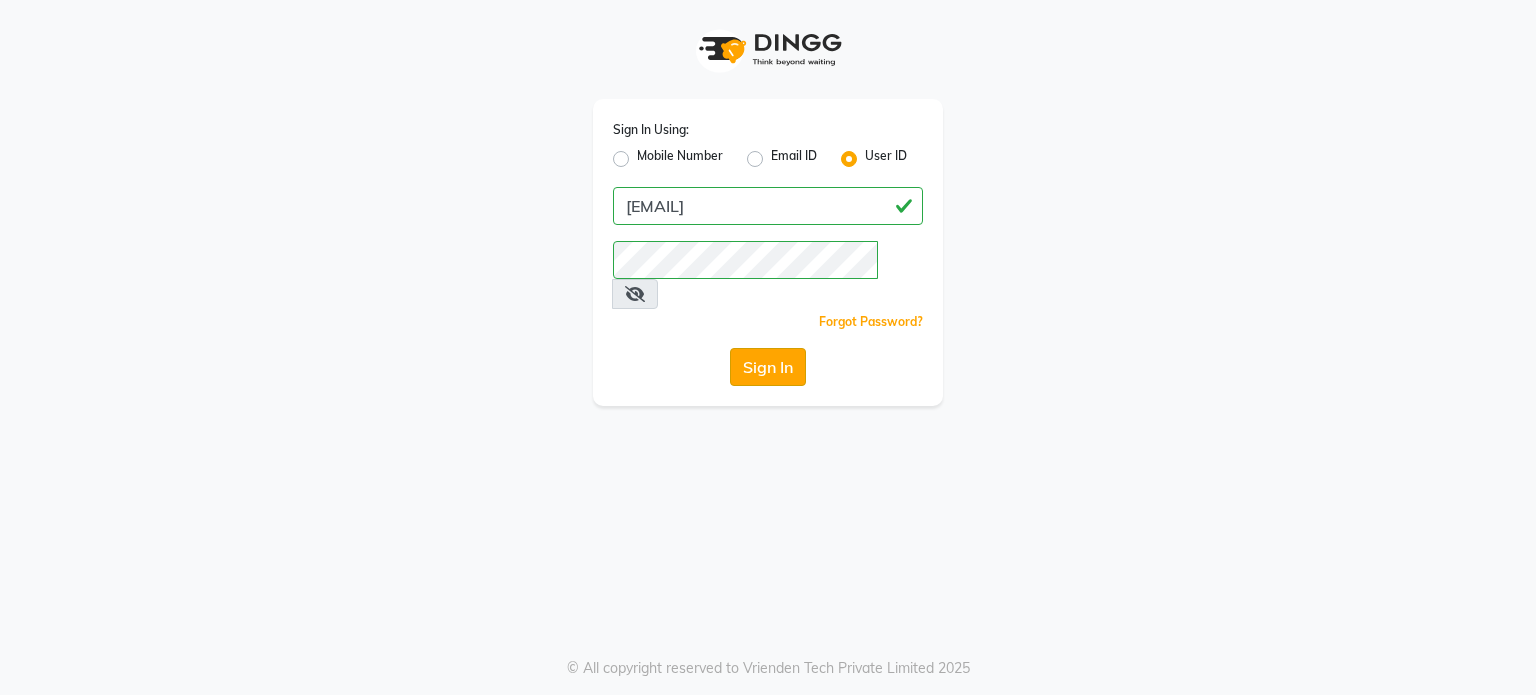 click on "Sign In" 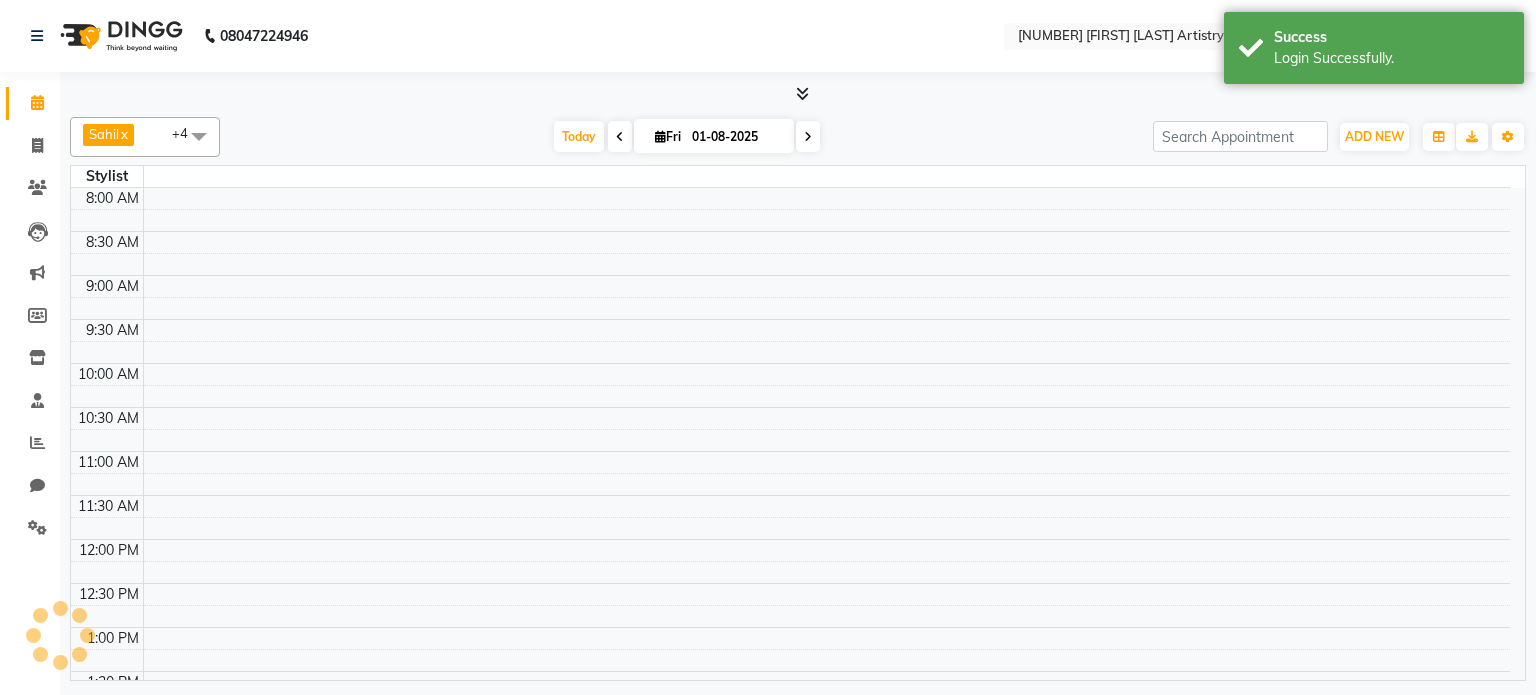 select on "en" 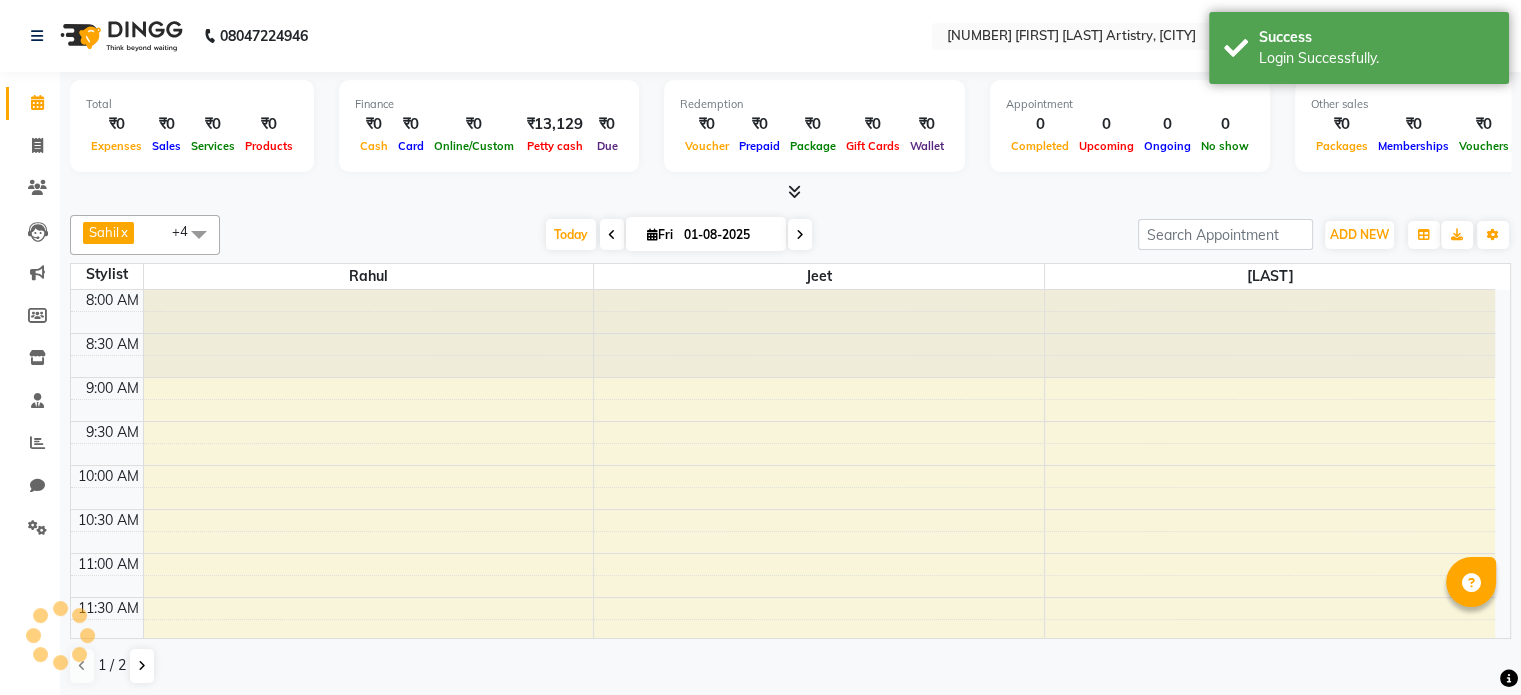 scroll, scrollTop: 0, scrollLeft: 0, axis: both 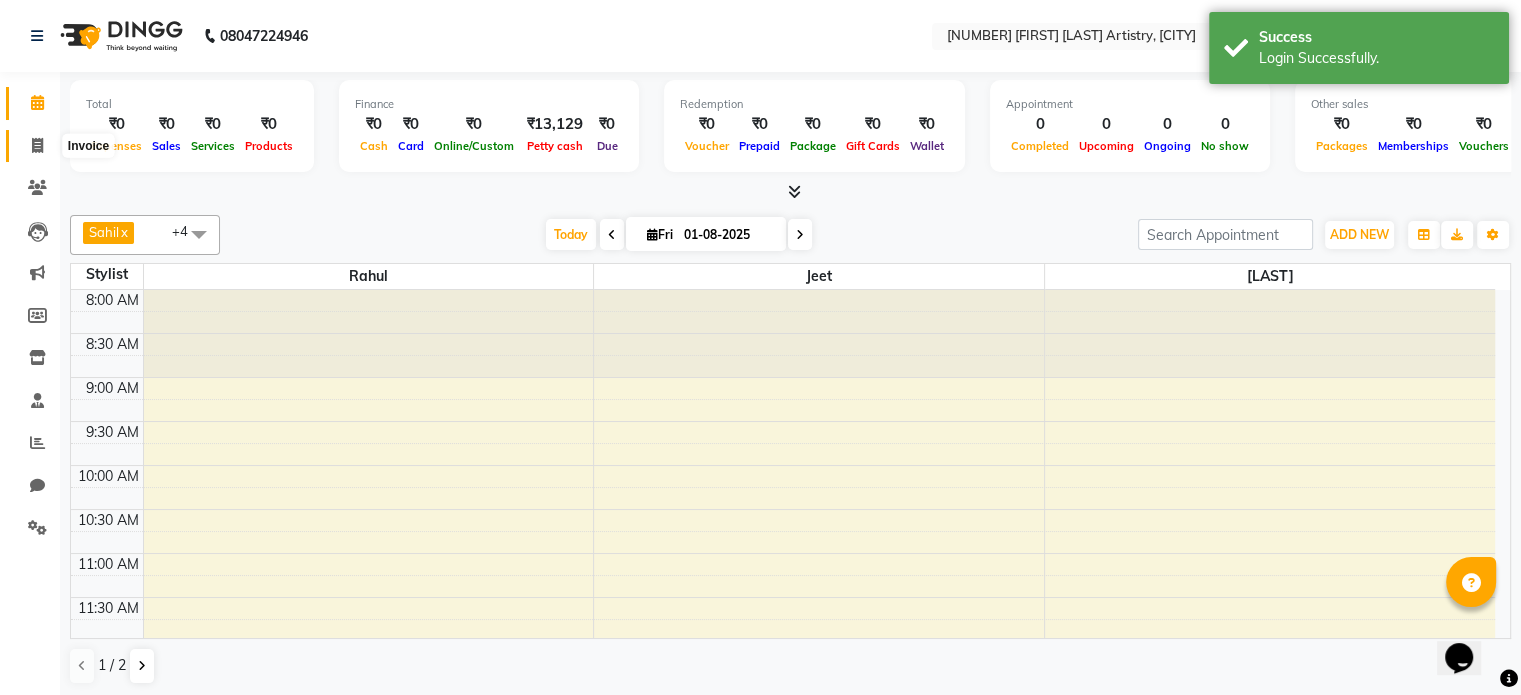 click 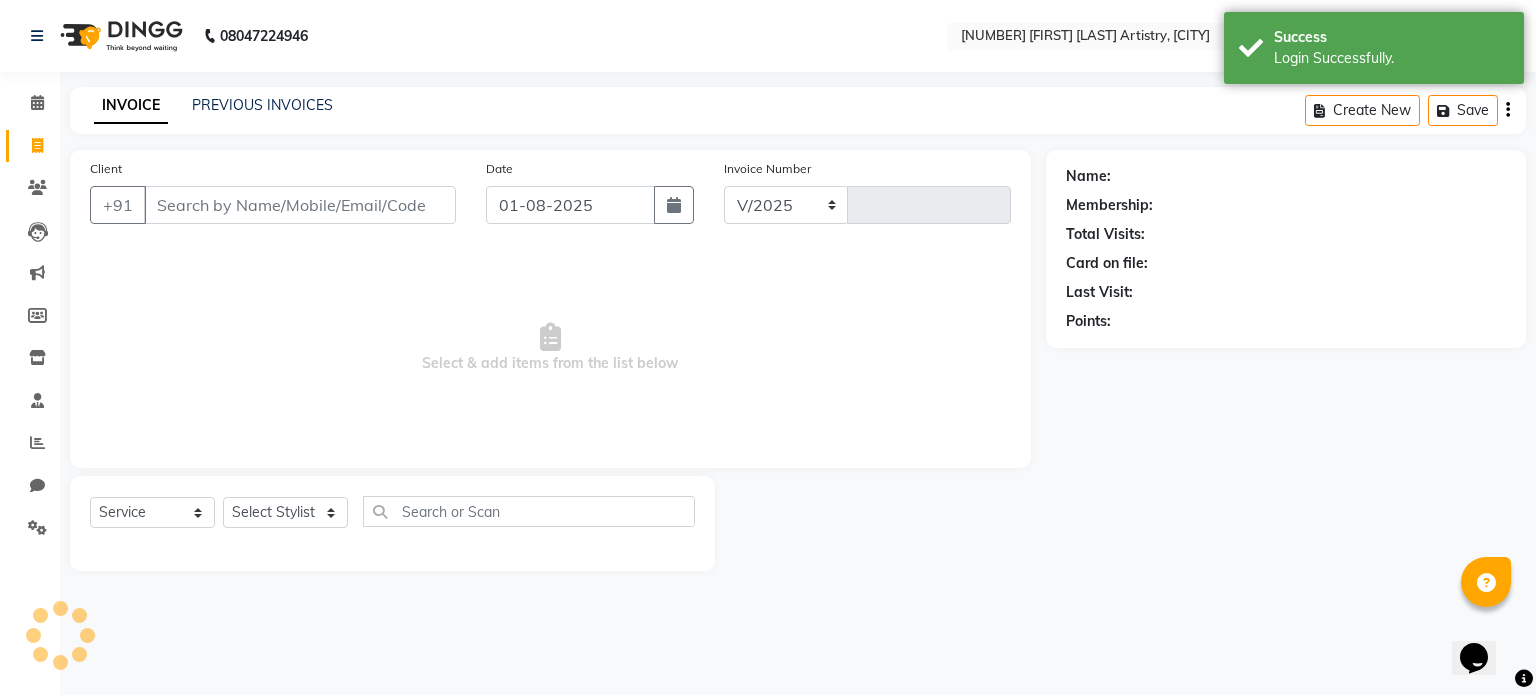 select on "8322" 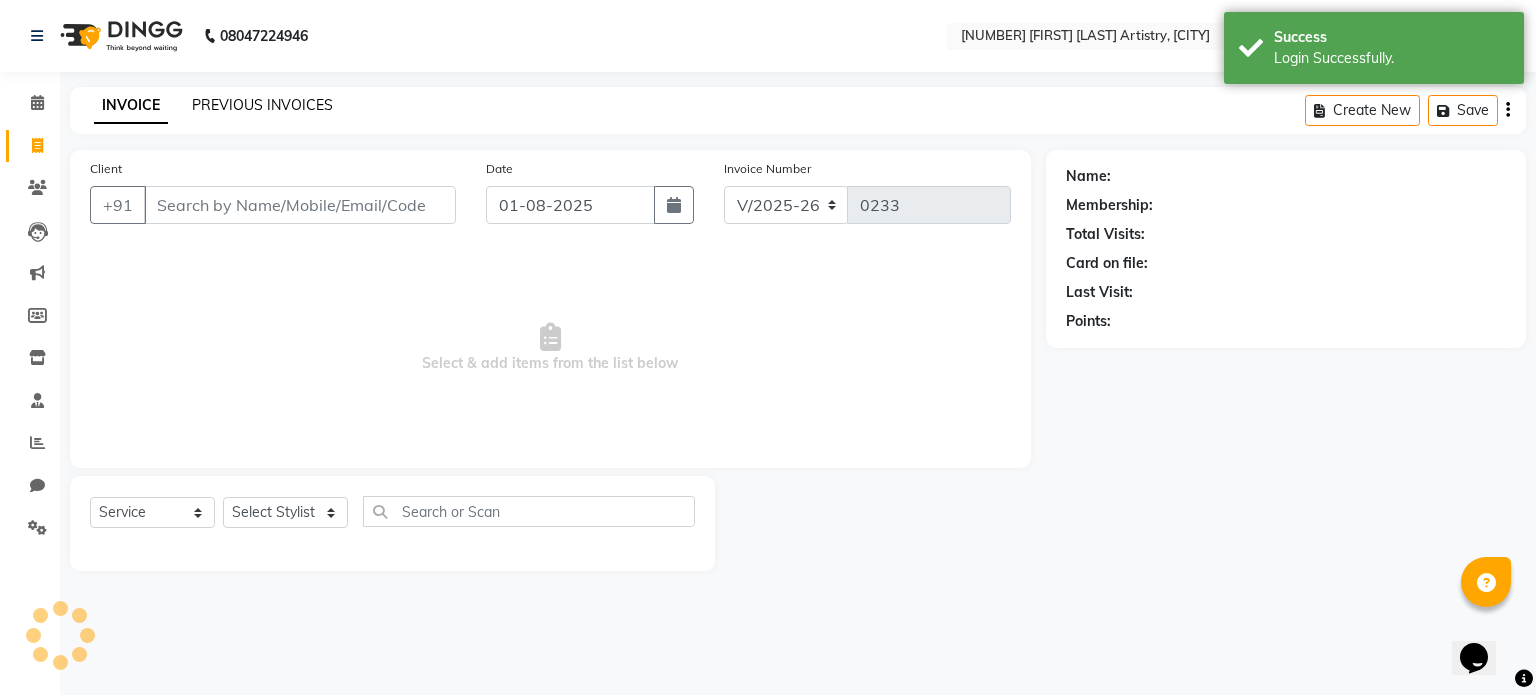 click on "PREVIOUS INVOICES" 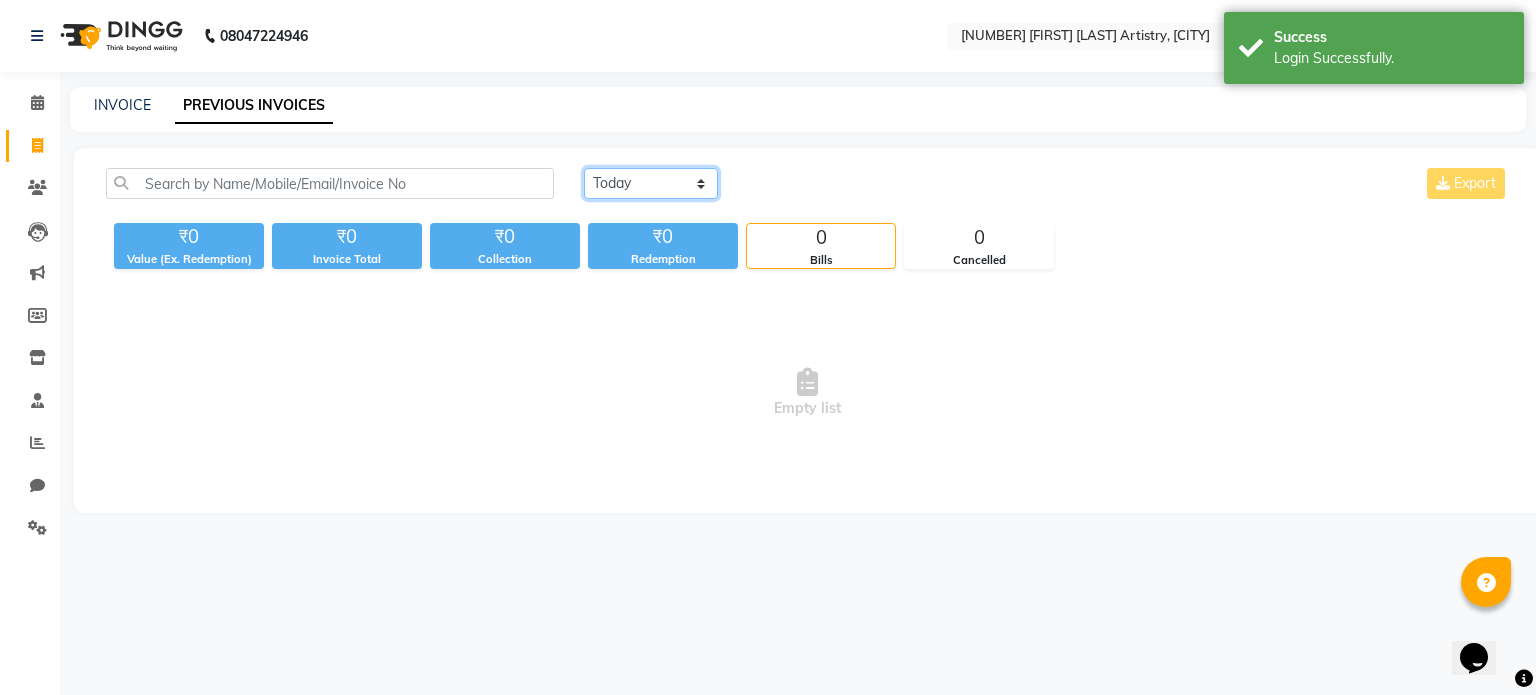 click on "Today Yesterday Custom Range" 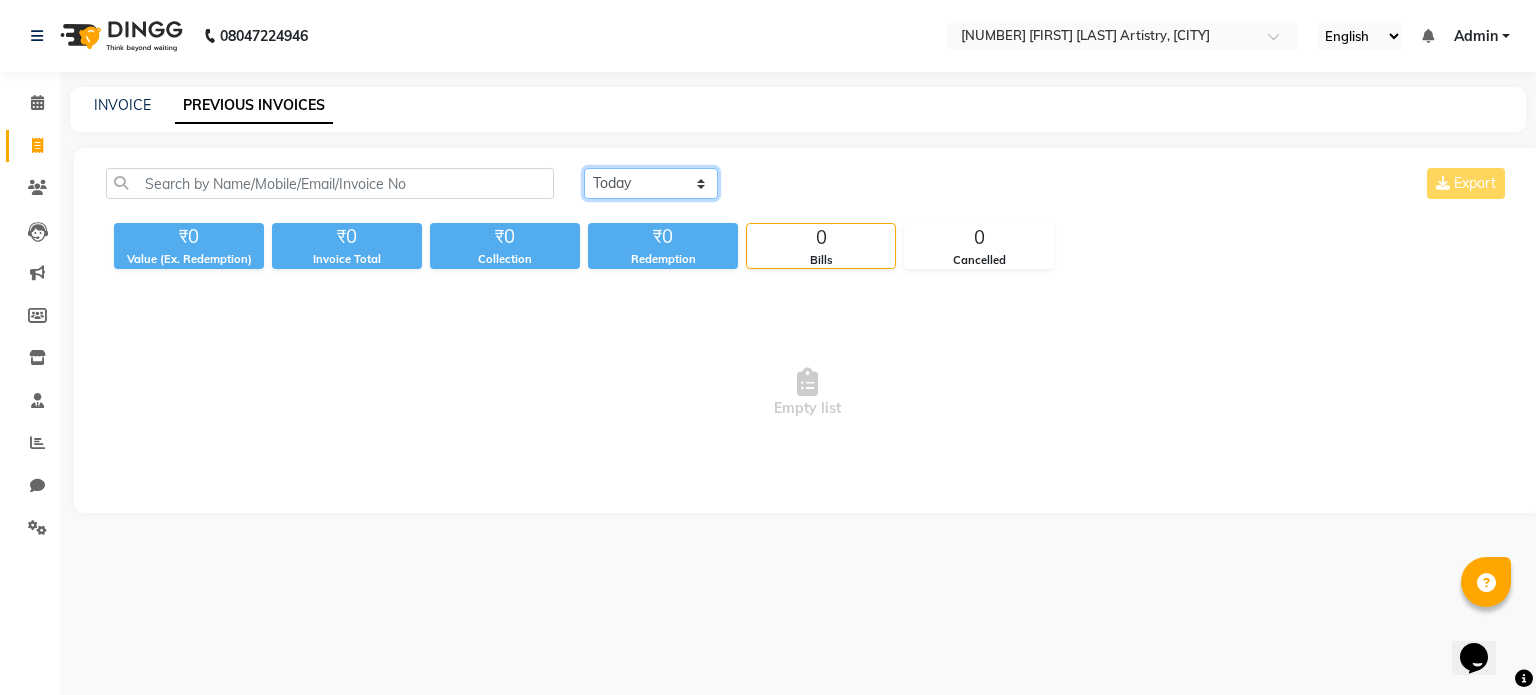 select on "yesterday" 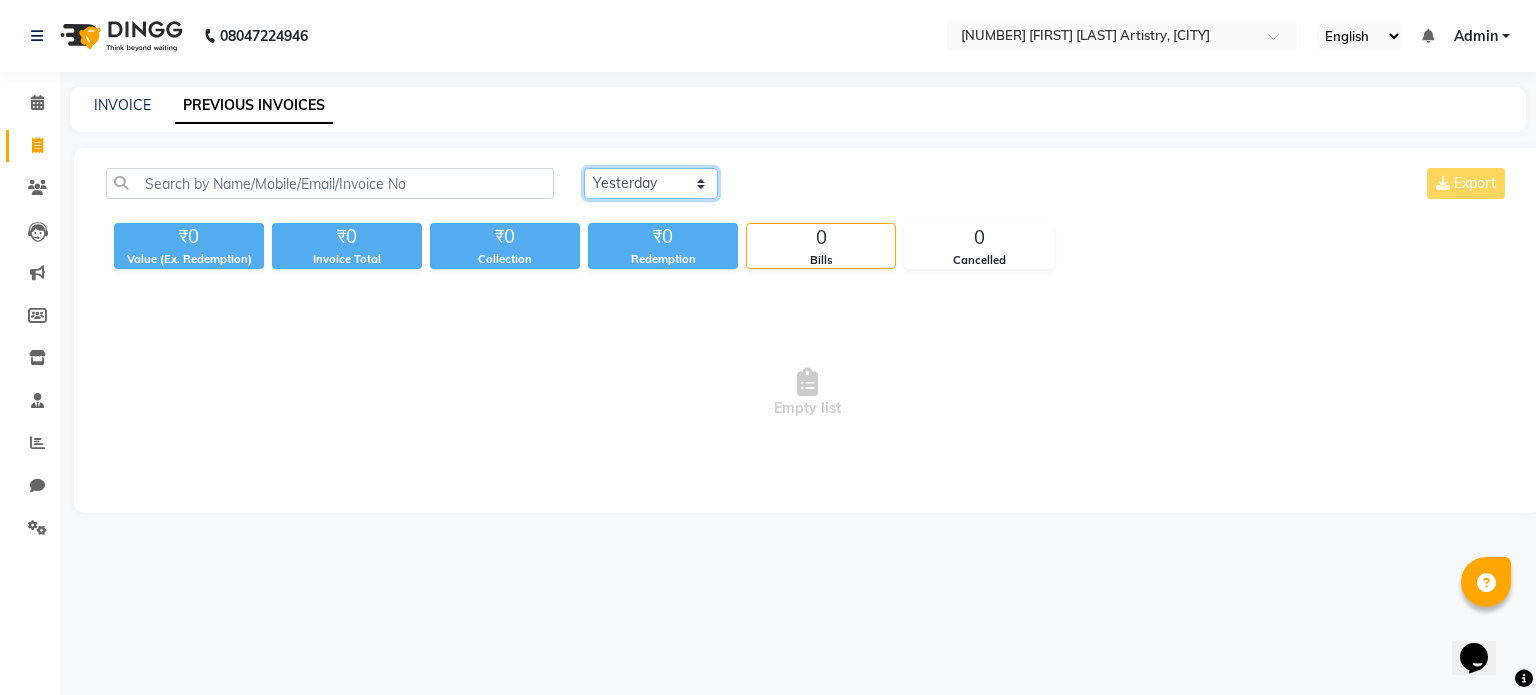 click on "Today Yesterday Custom Range" 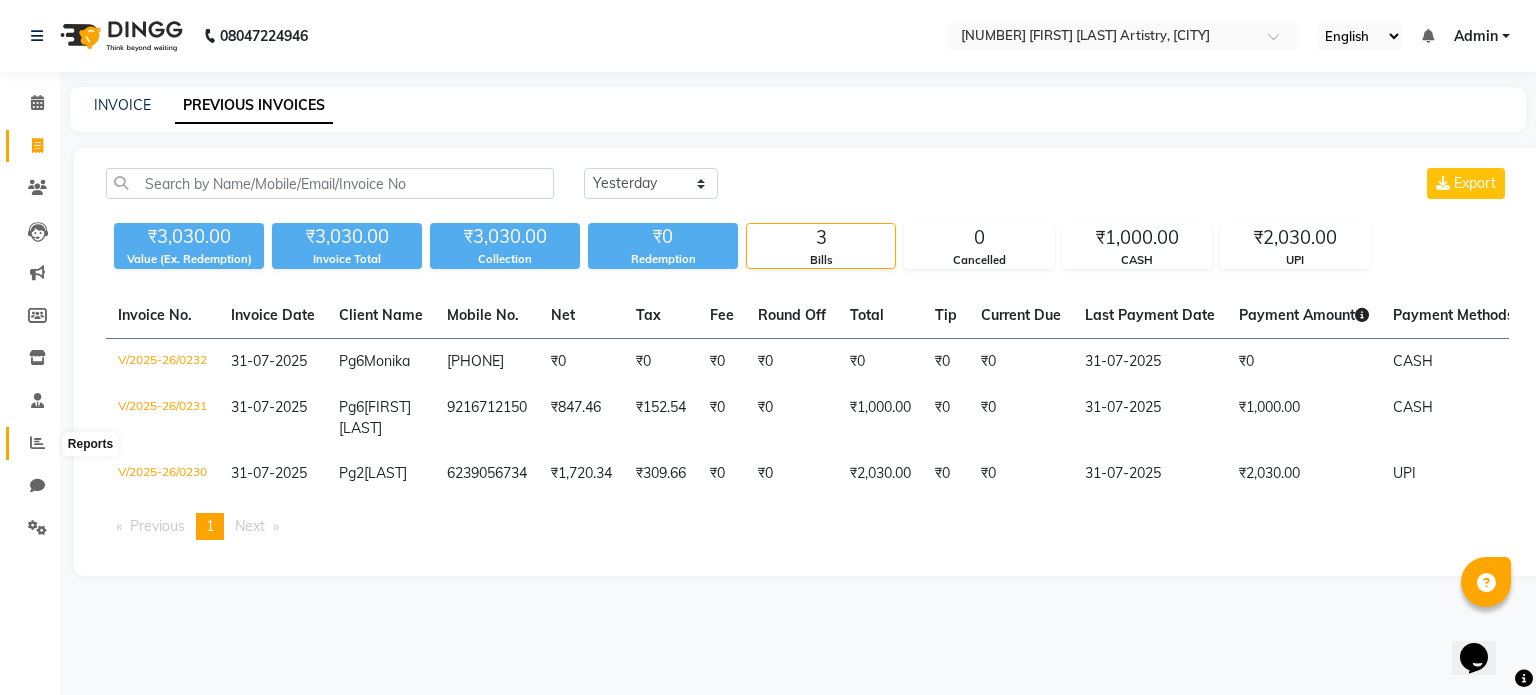 click 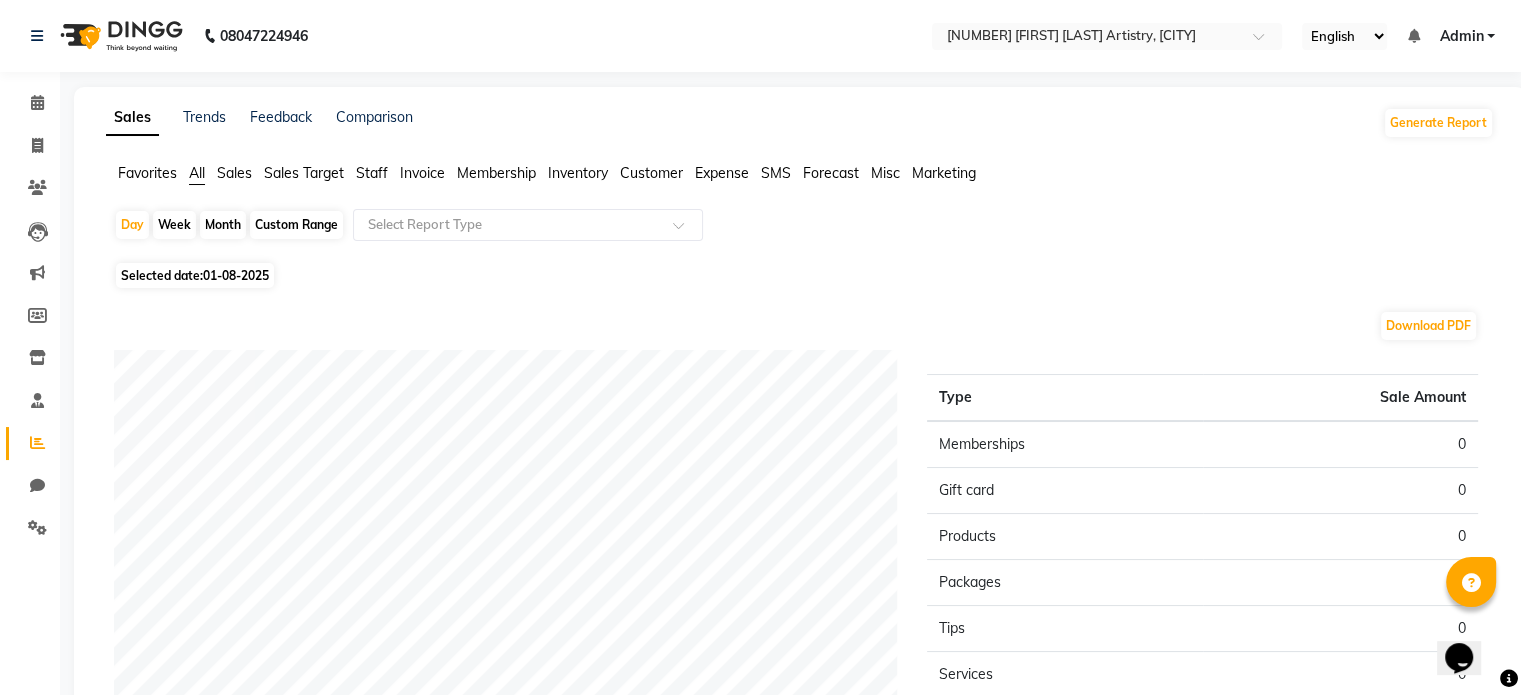 click on "Selected date:  01-08-2025" 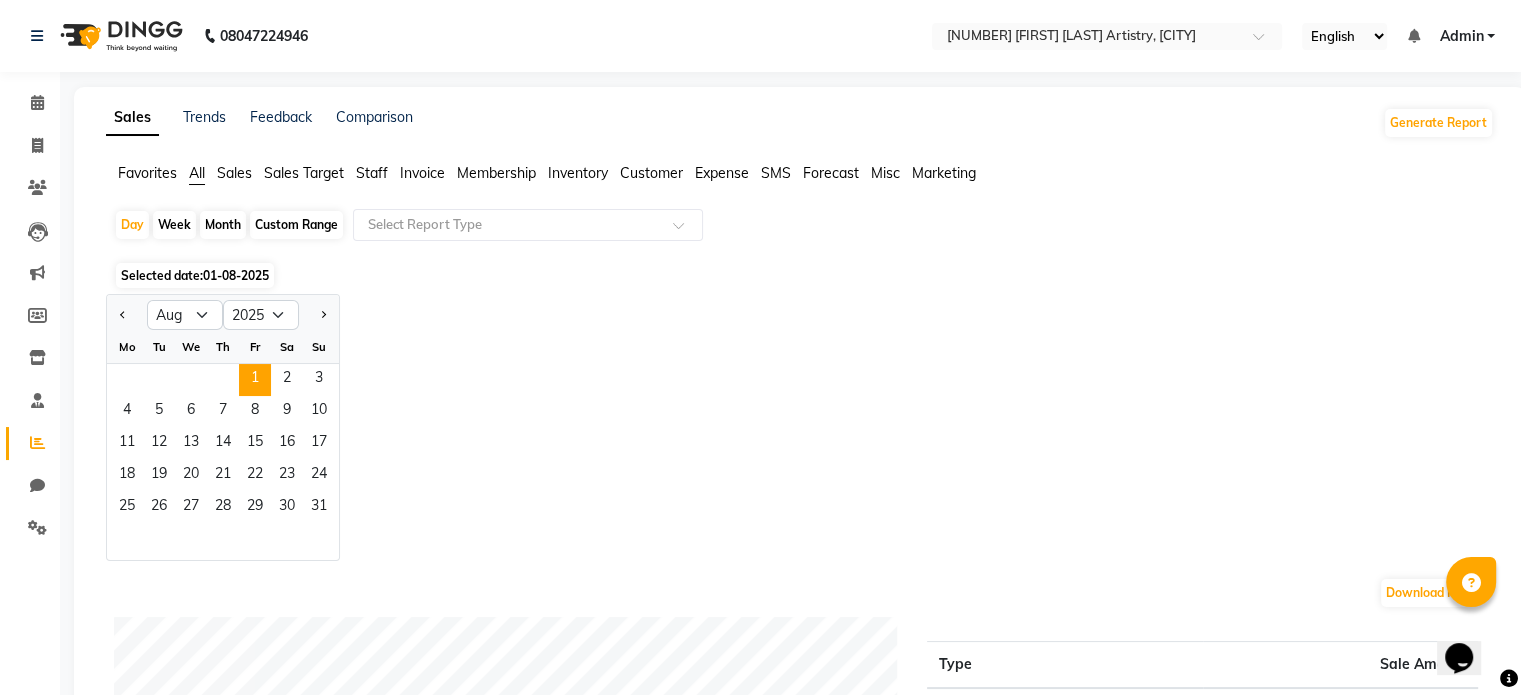 click 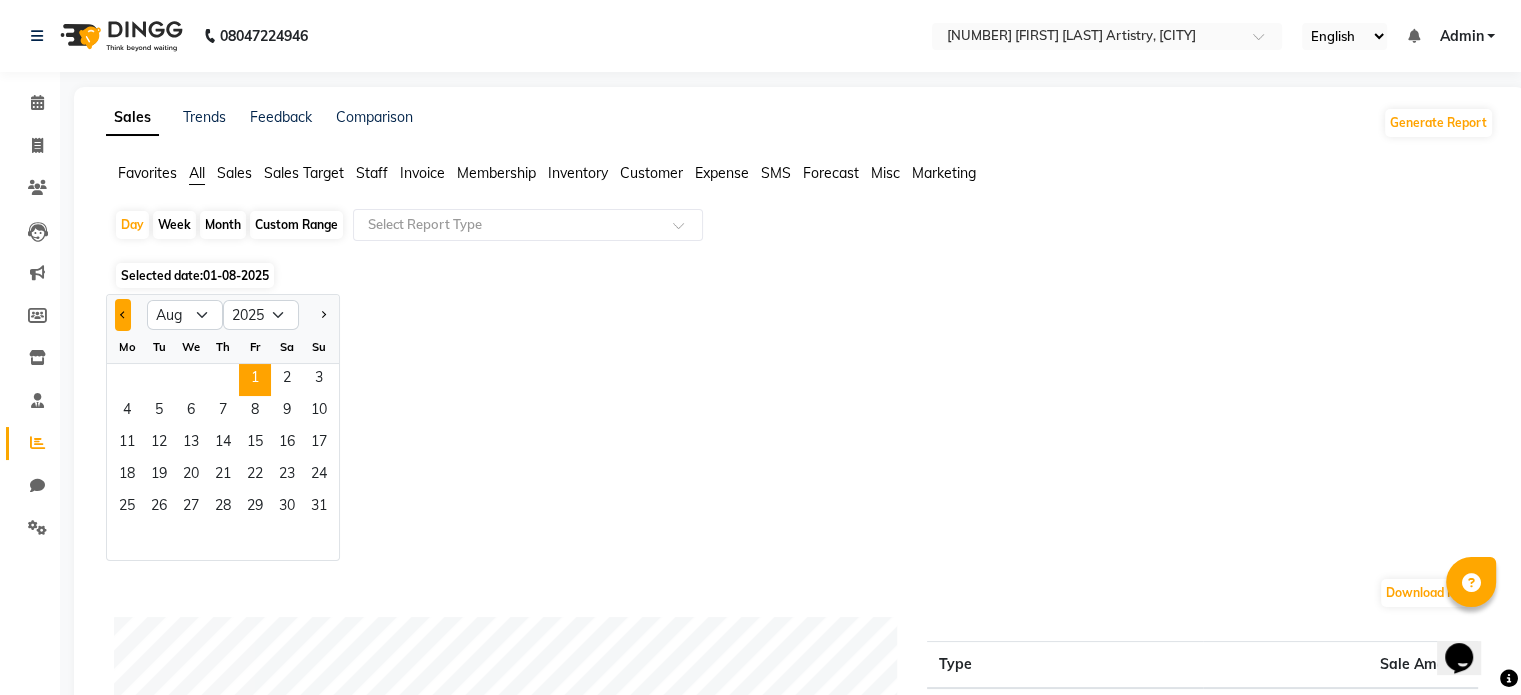 click 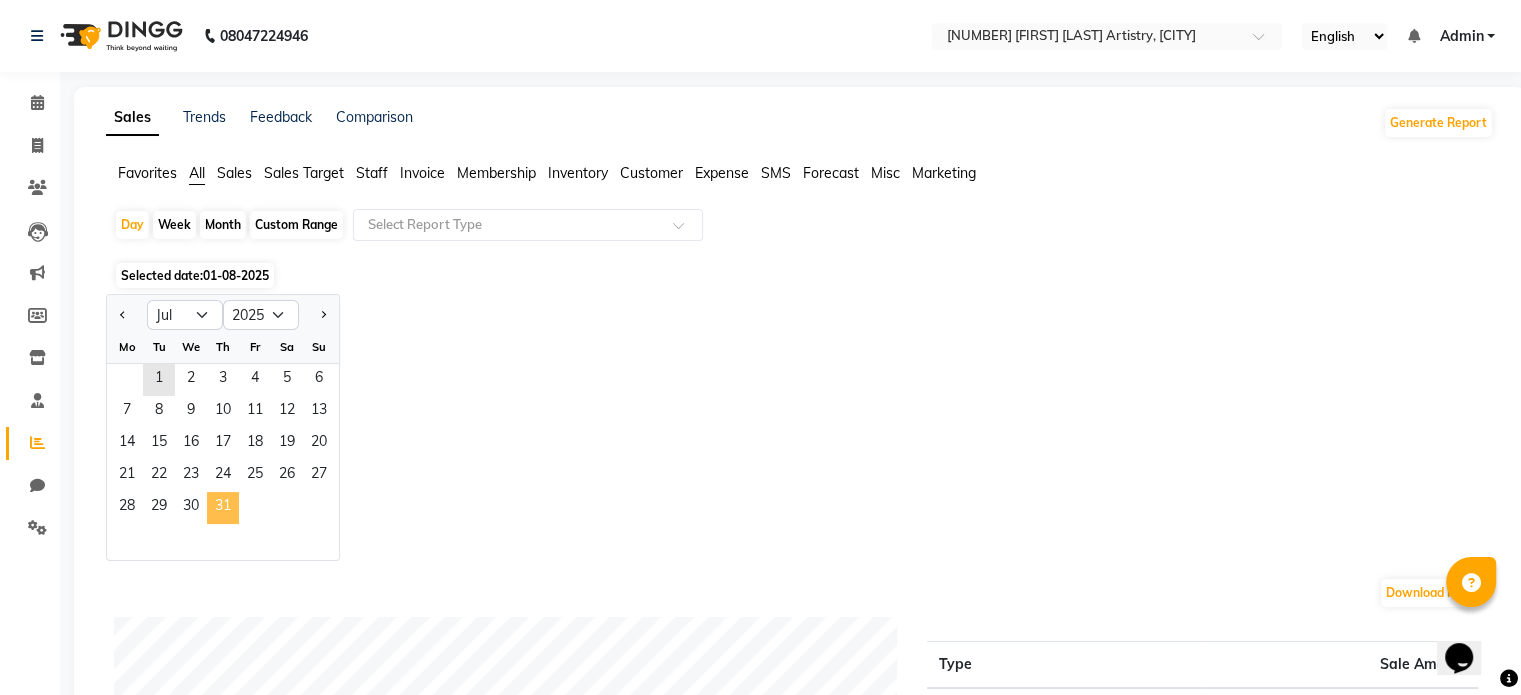click on "31" 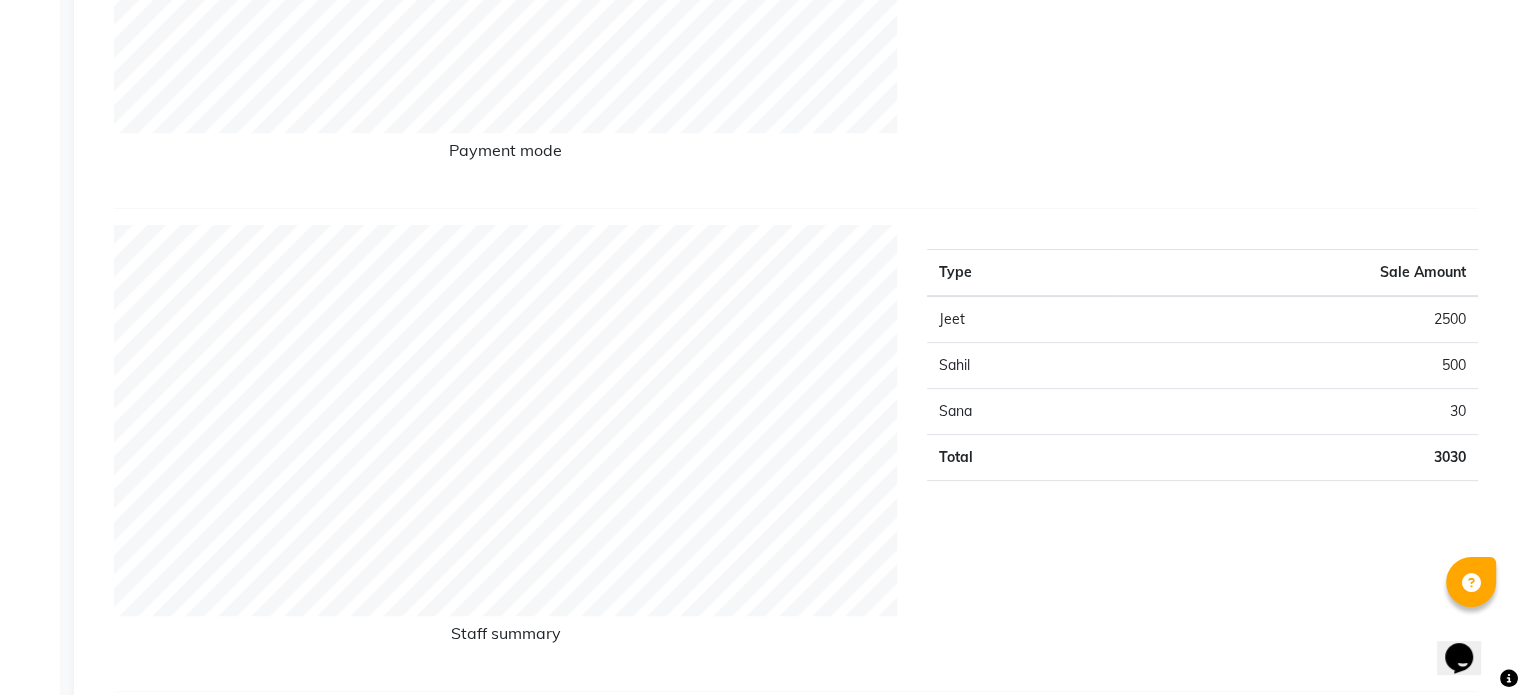 scroll, scrollTop: 0, scrollLeft: 0, axis: both 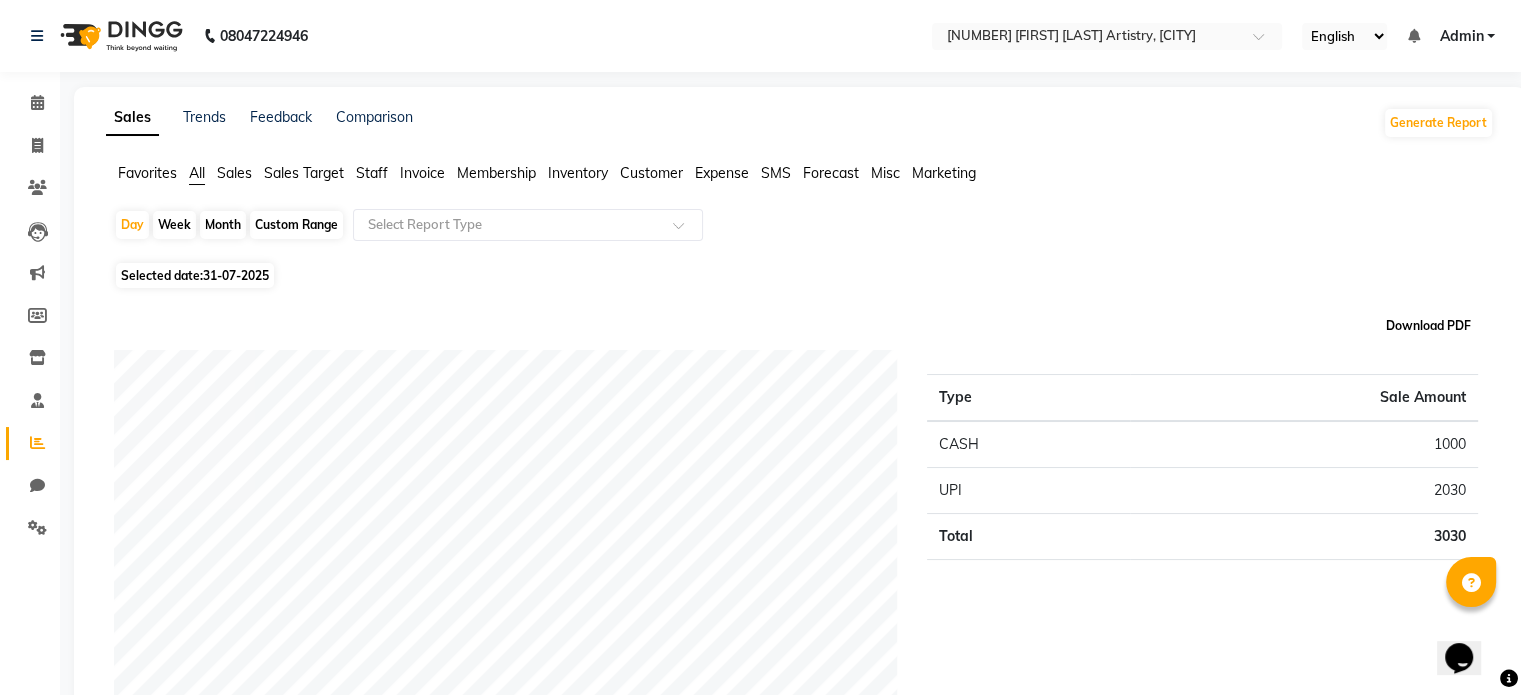 click on "Download PDF" 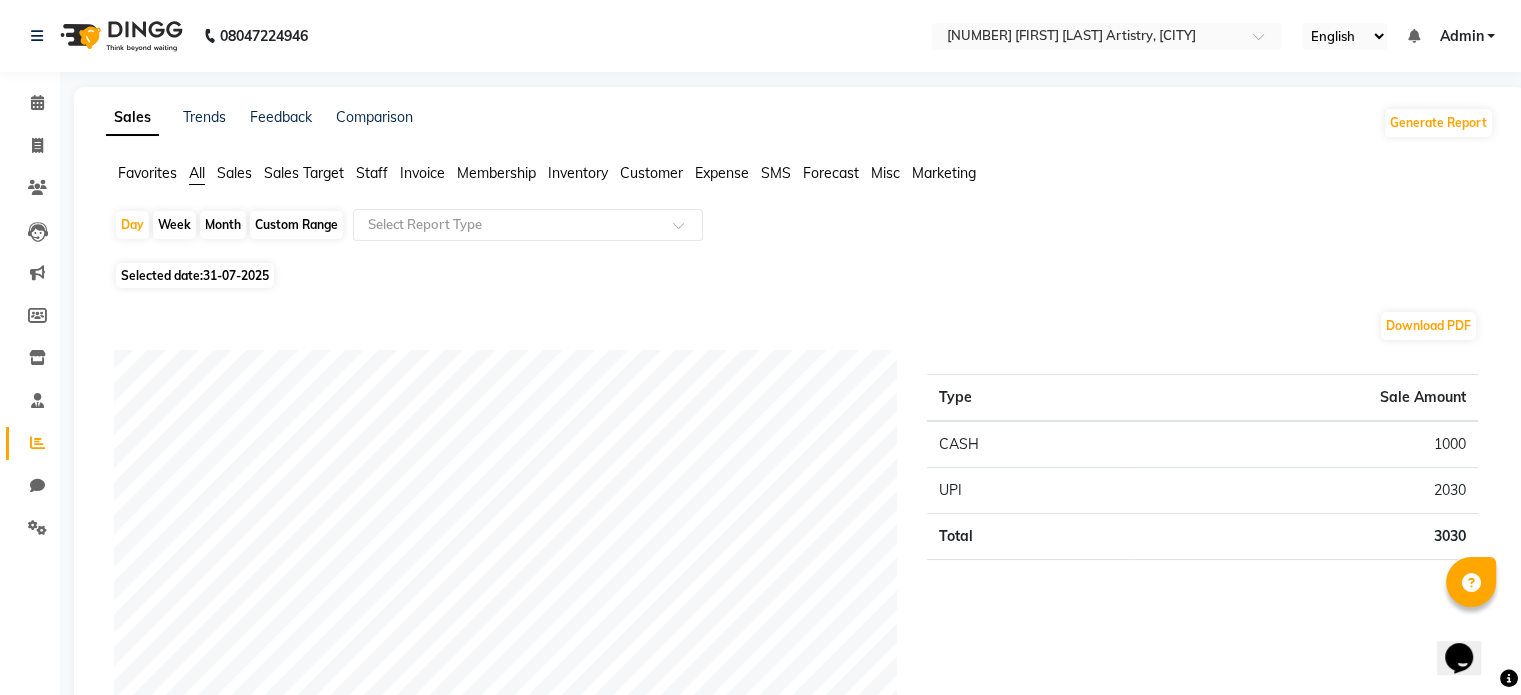 click on "Day   Week   Month   Custom Range  Select Report Type" 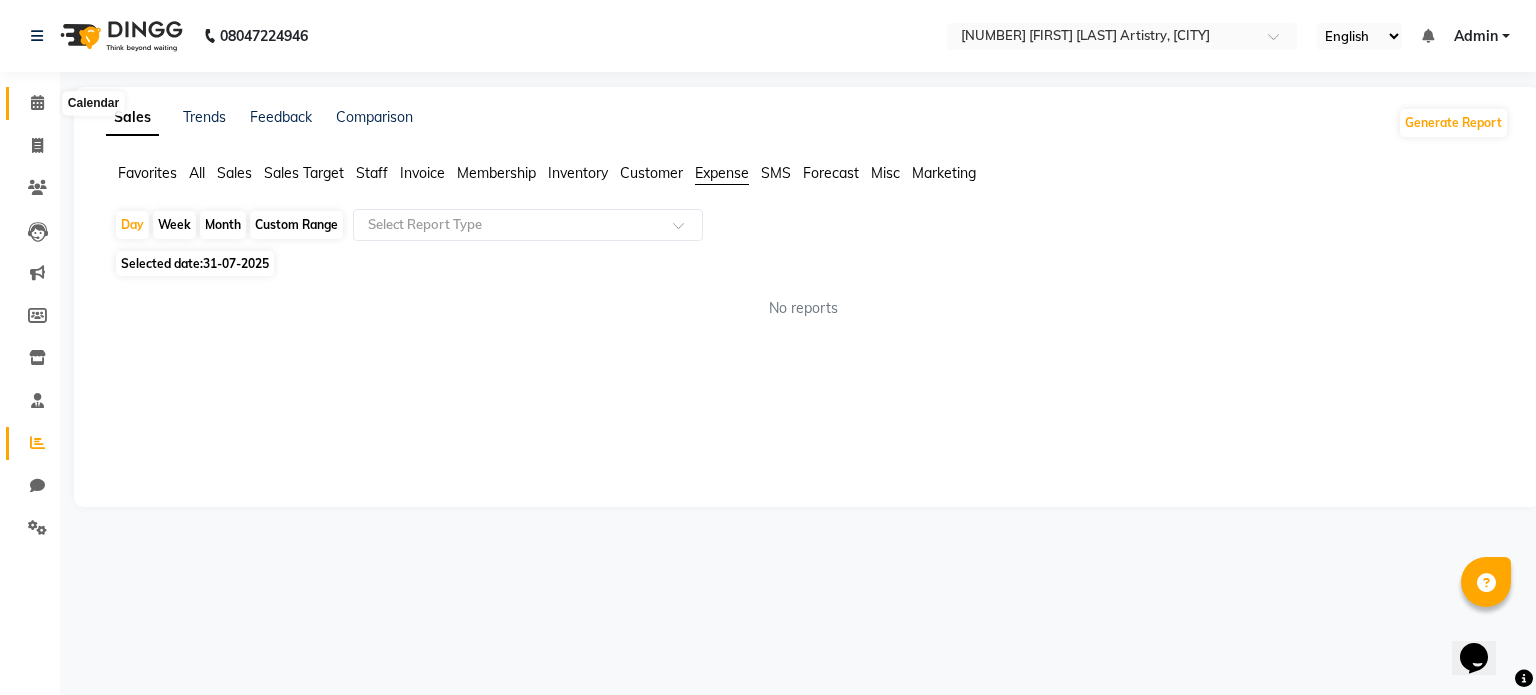 click 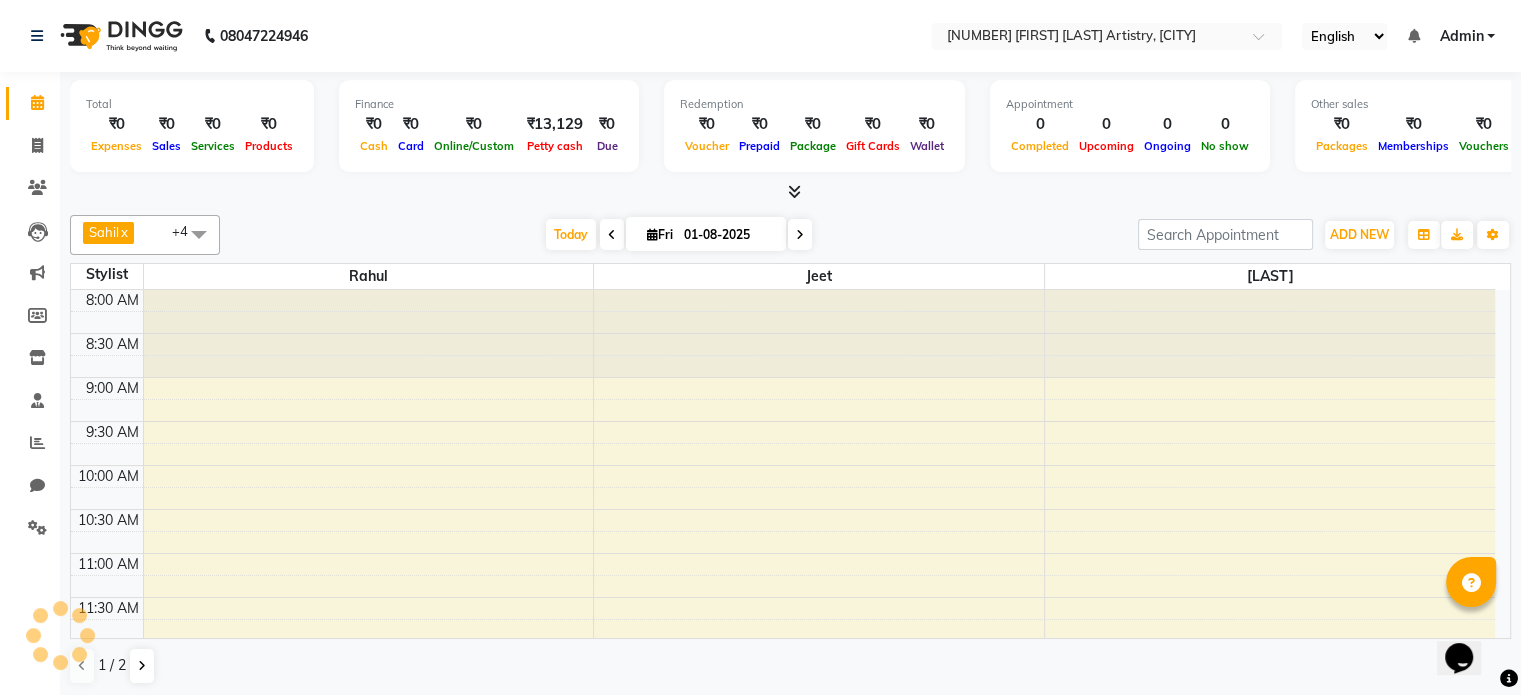 scroll, scrollTop: 0, scrollLeft: 0, axis: both 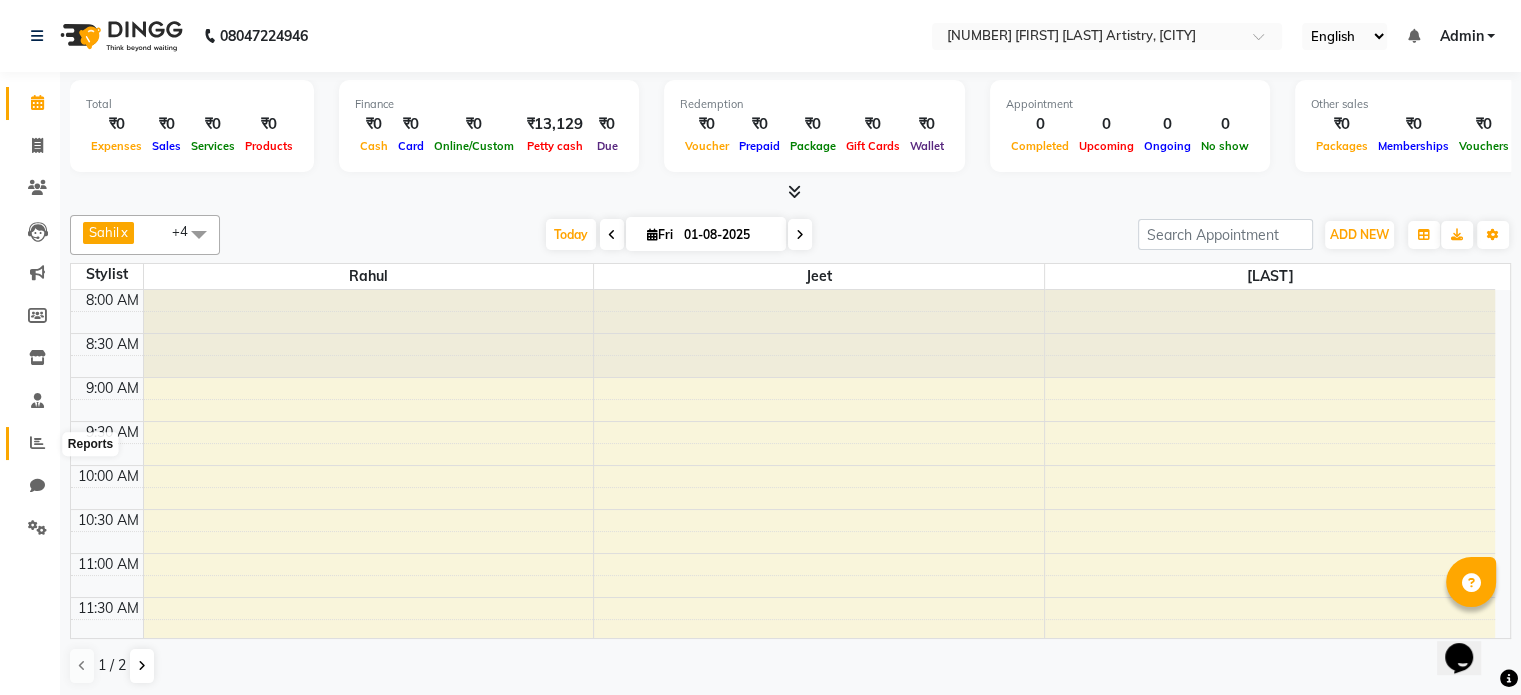 click 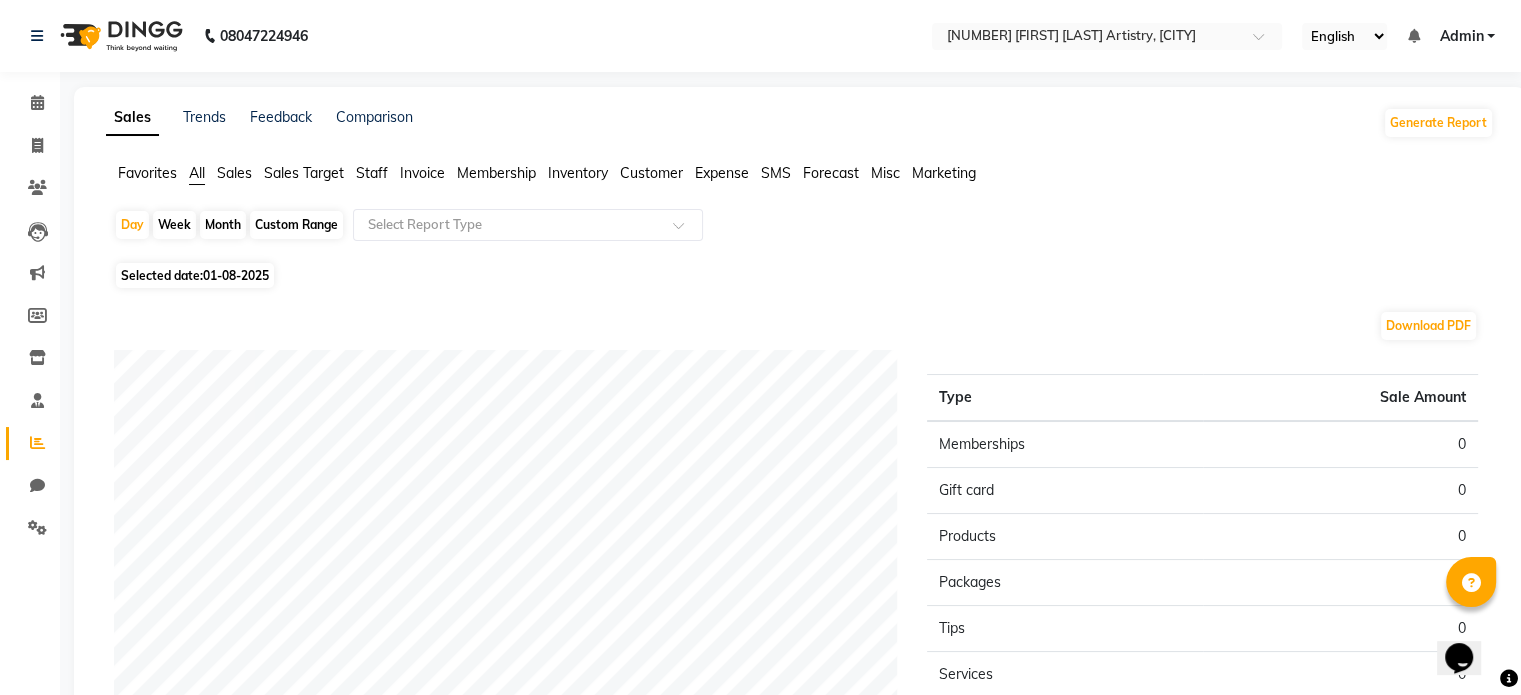 click on "All" 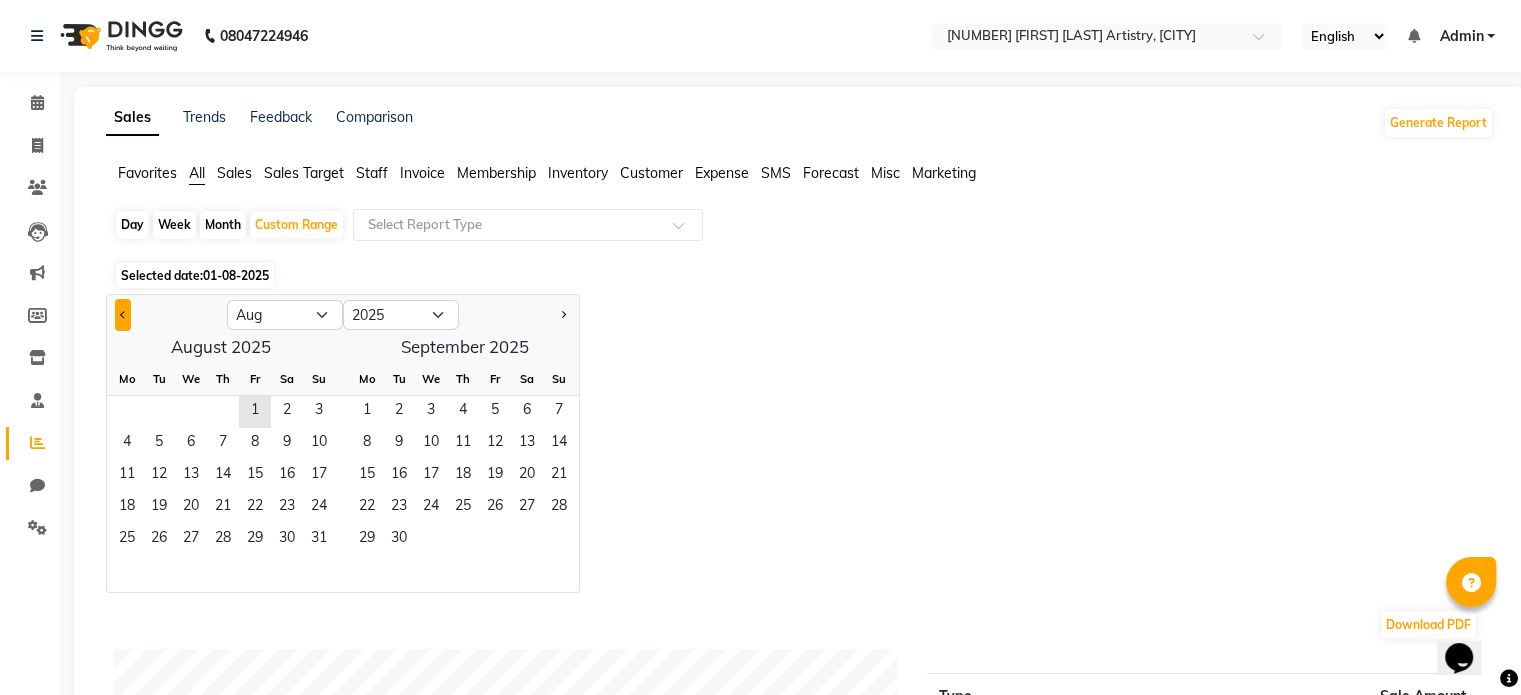 click 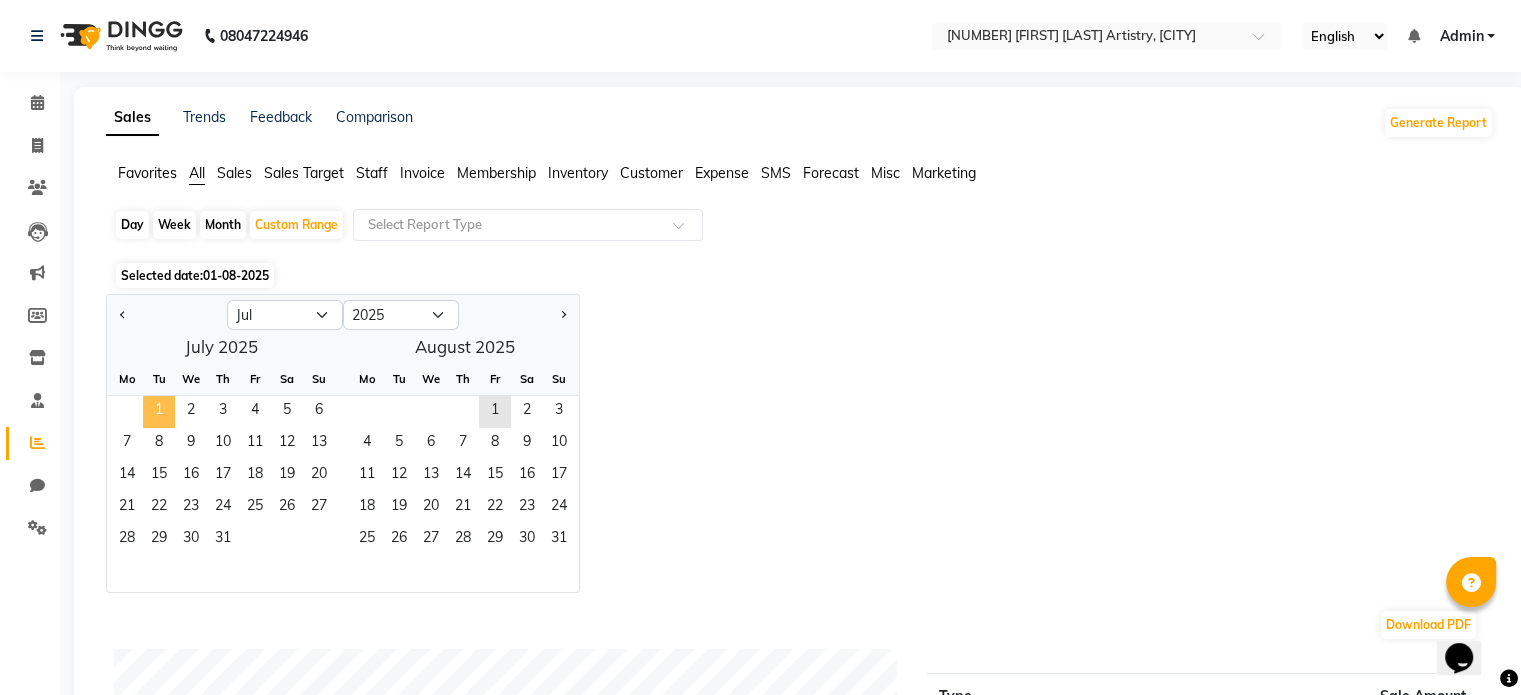 click on "1" 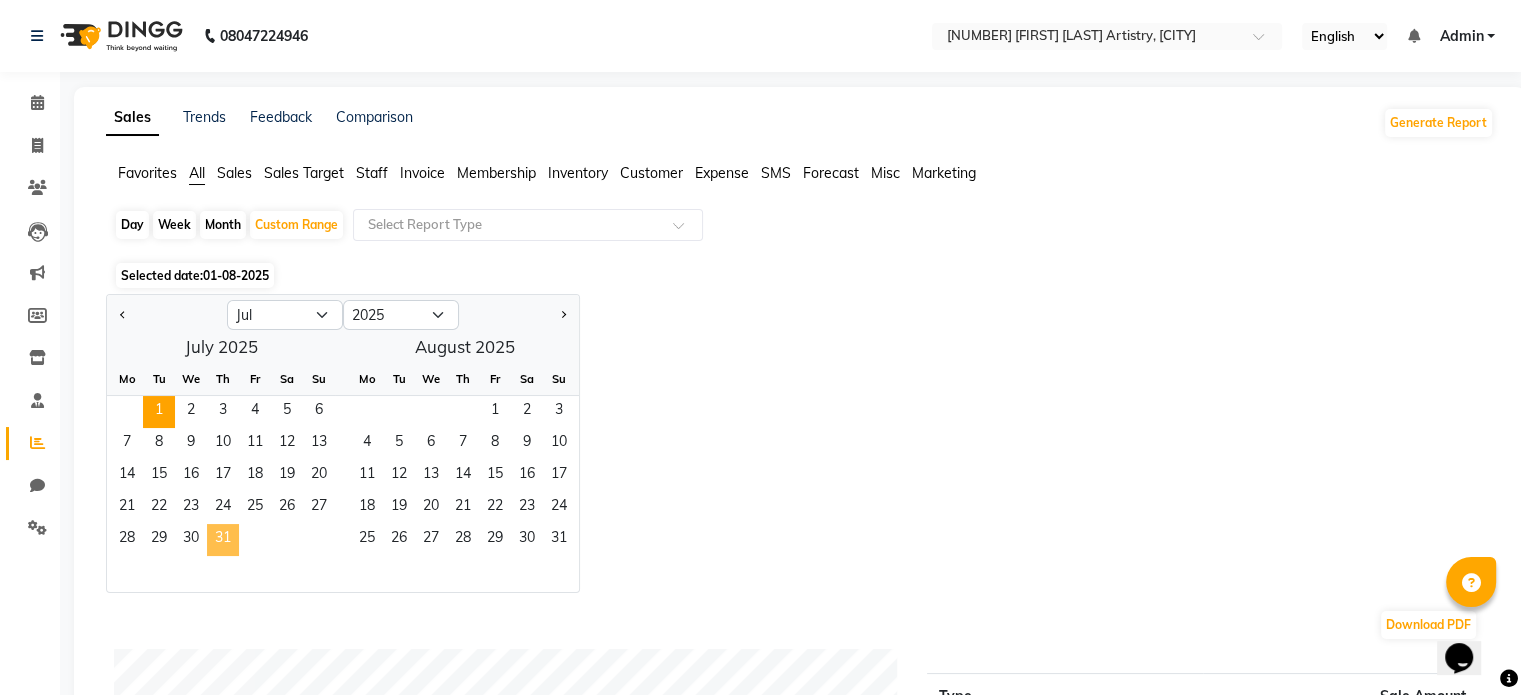 click on "31" 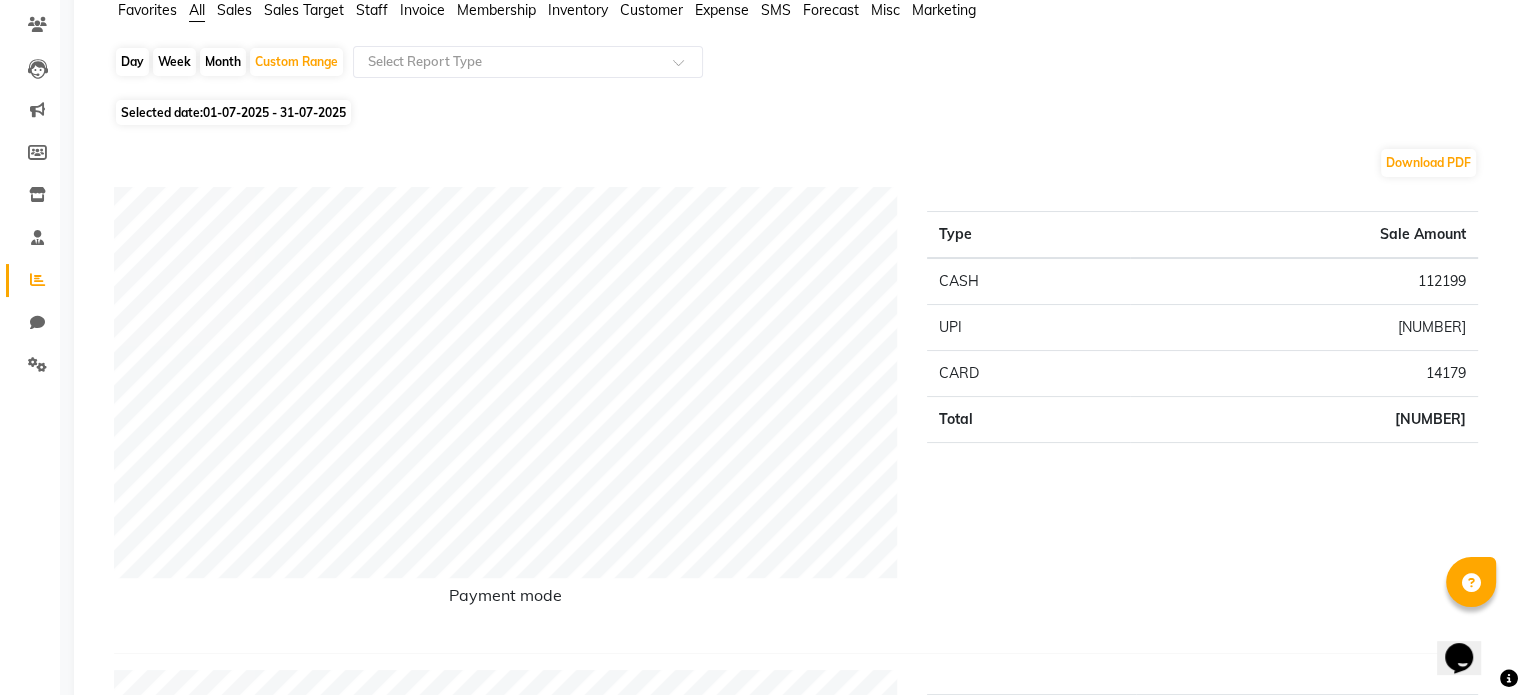 scroll, scrollTop: 0, scrollLeft: 0, axis: both 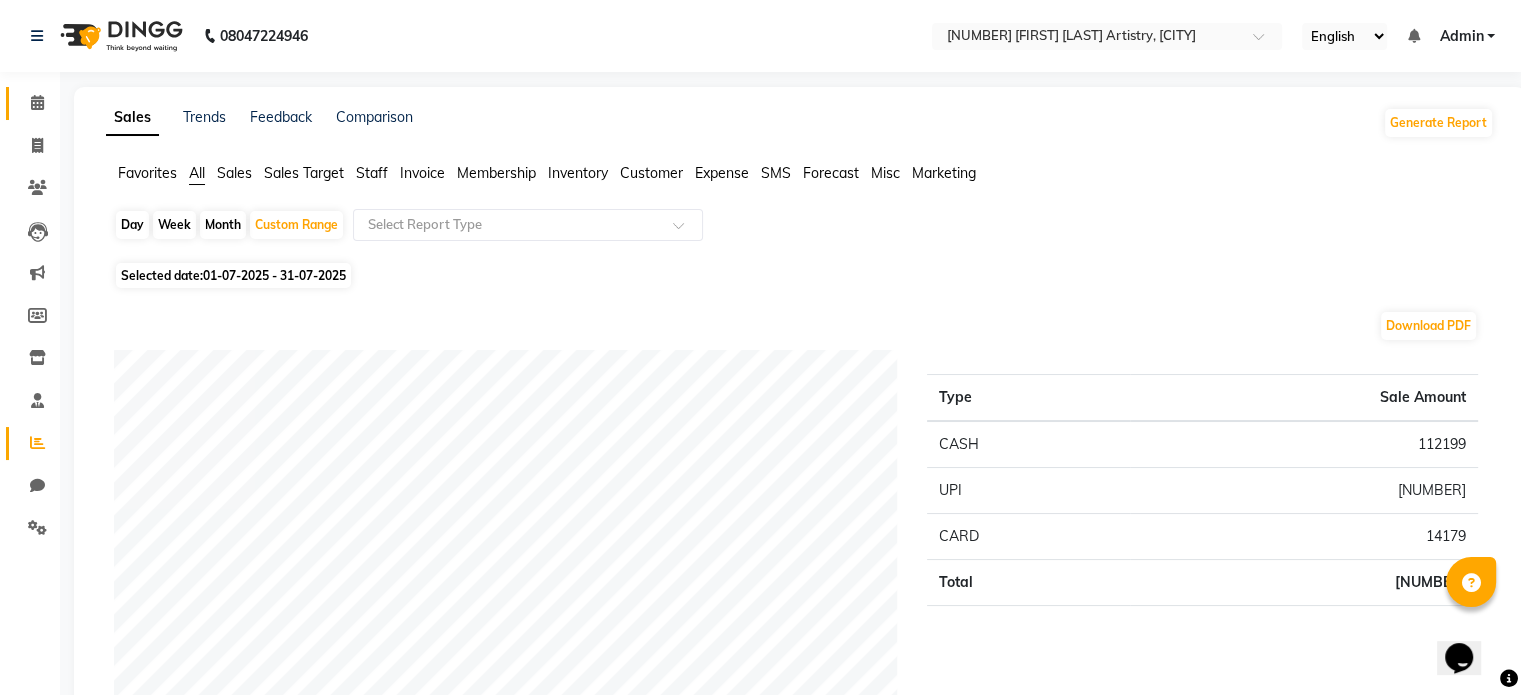 click on "Calendar" 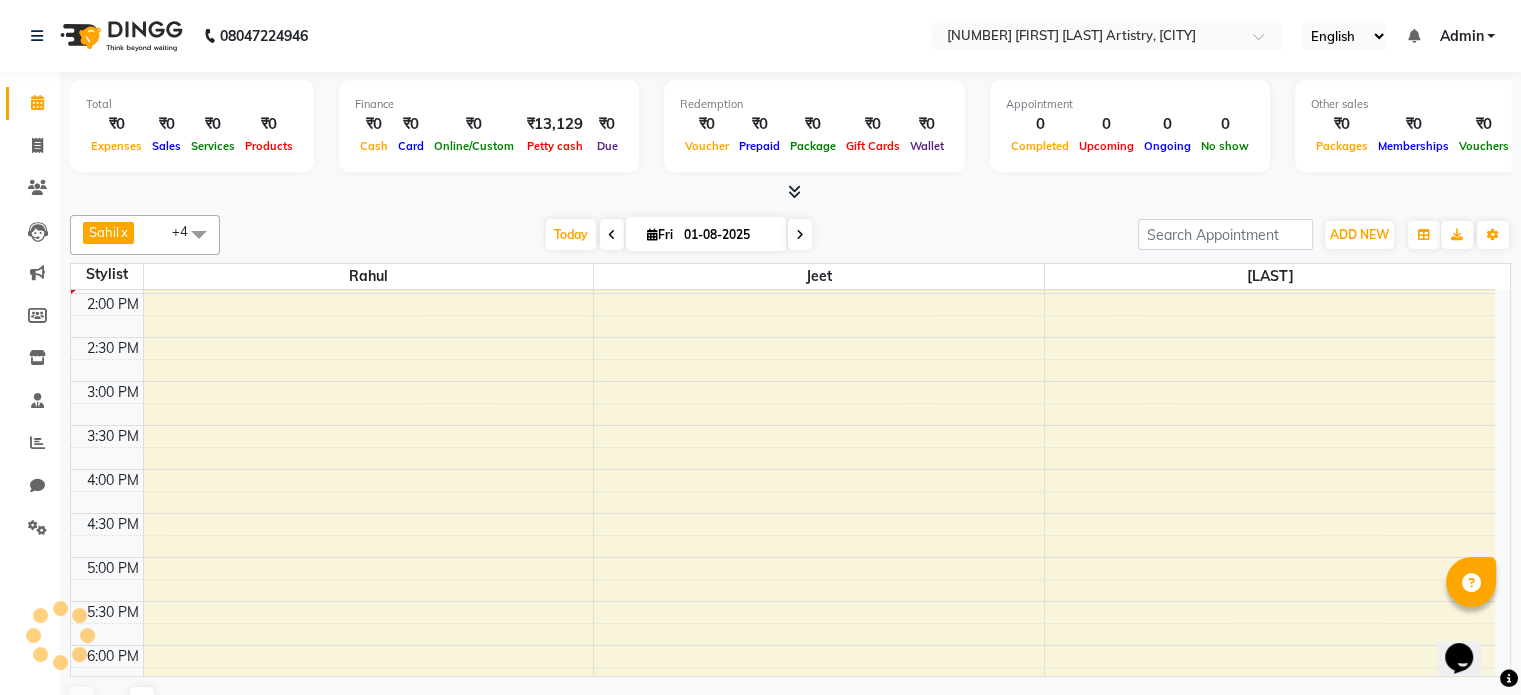 scroll, scrollTop: 0, scrollLeft: 0, axis: both 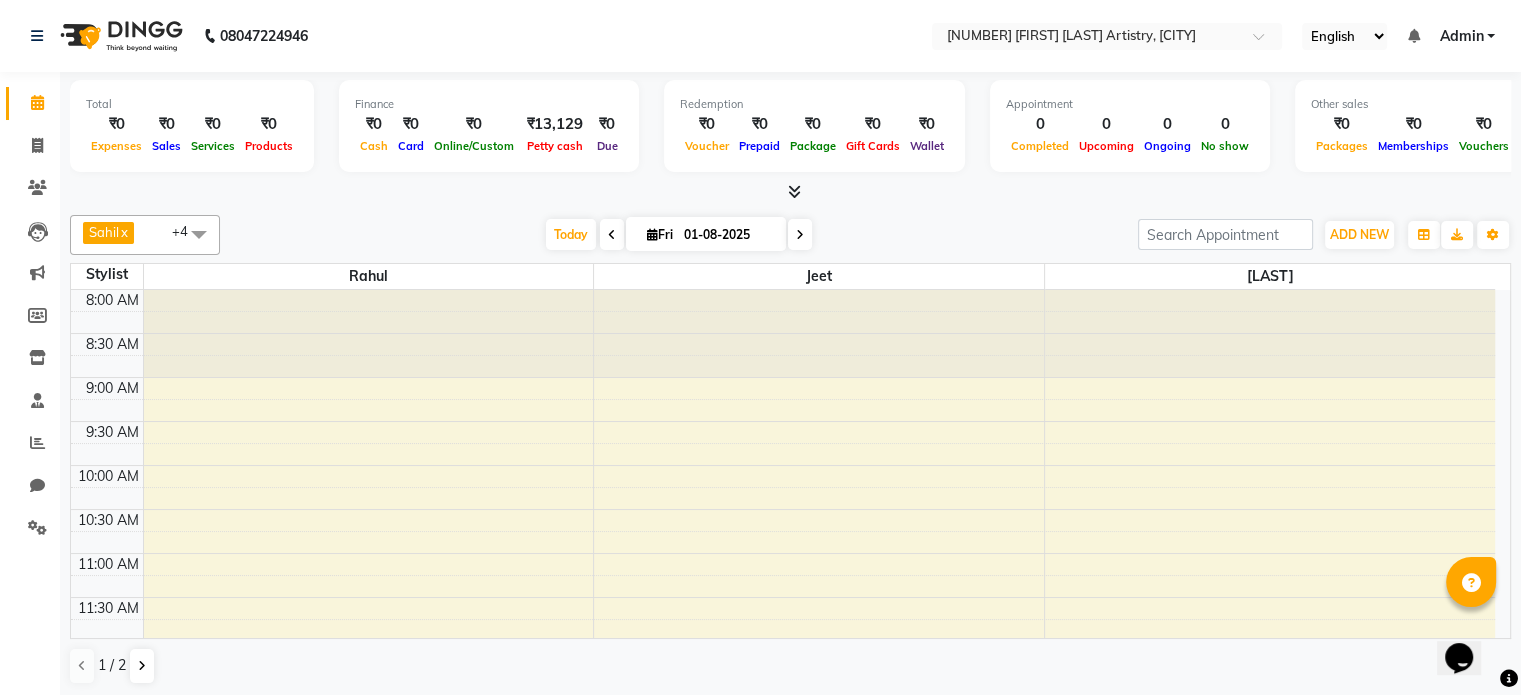 click at bounding box center (794, 191) 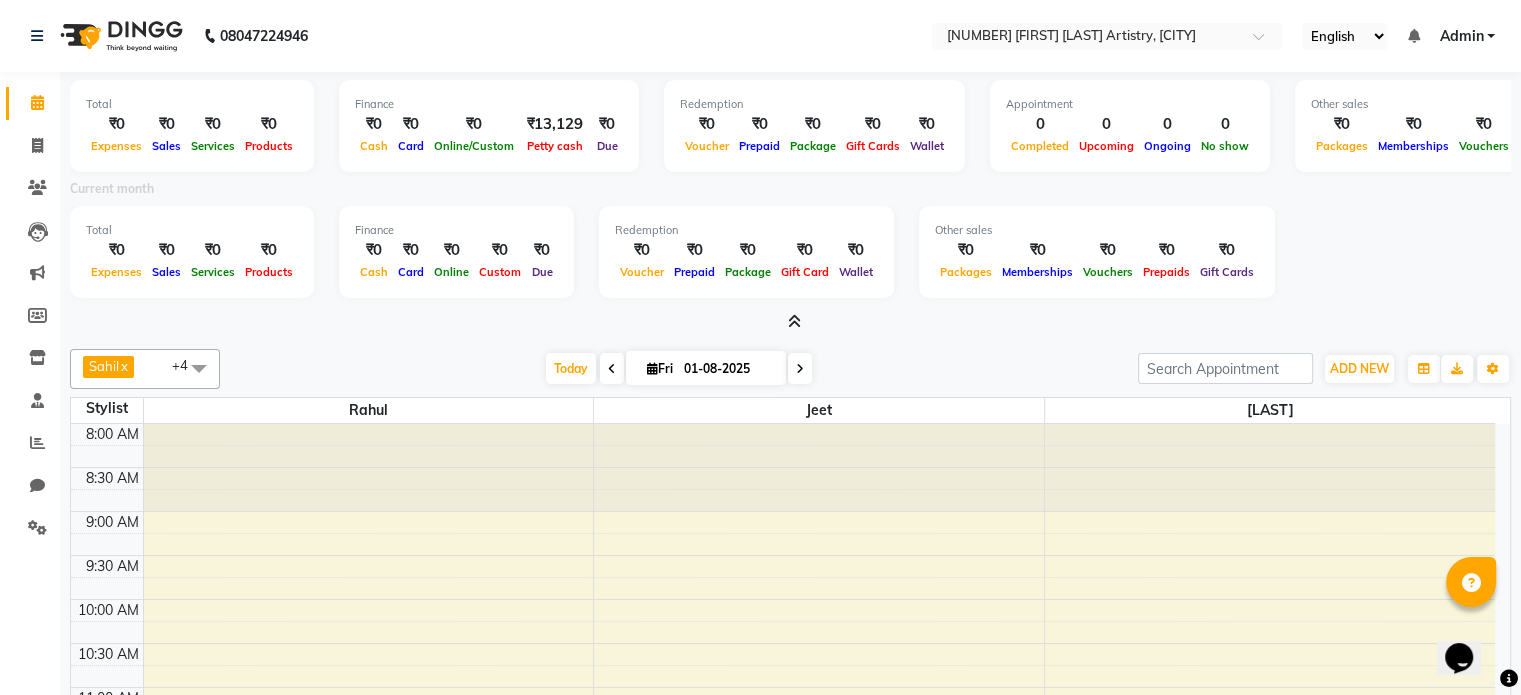 click at bounding box center [612, 369] 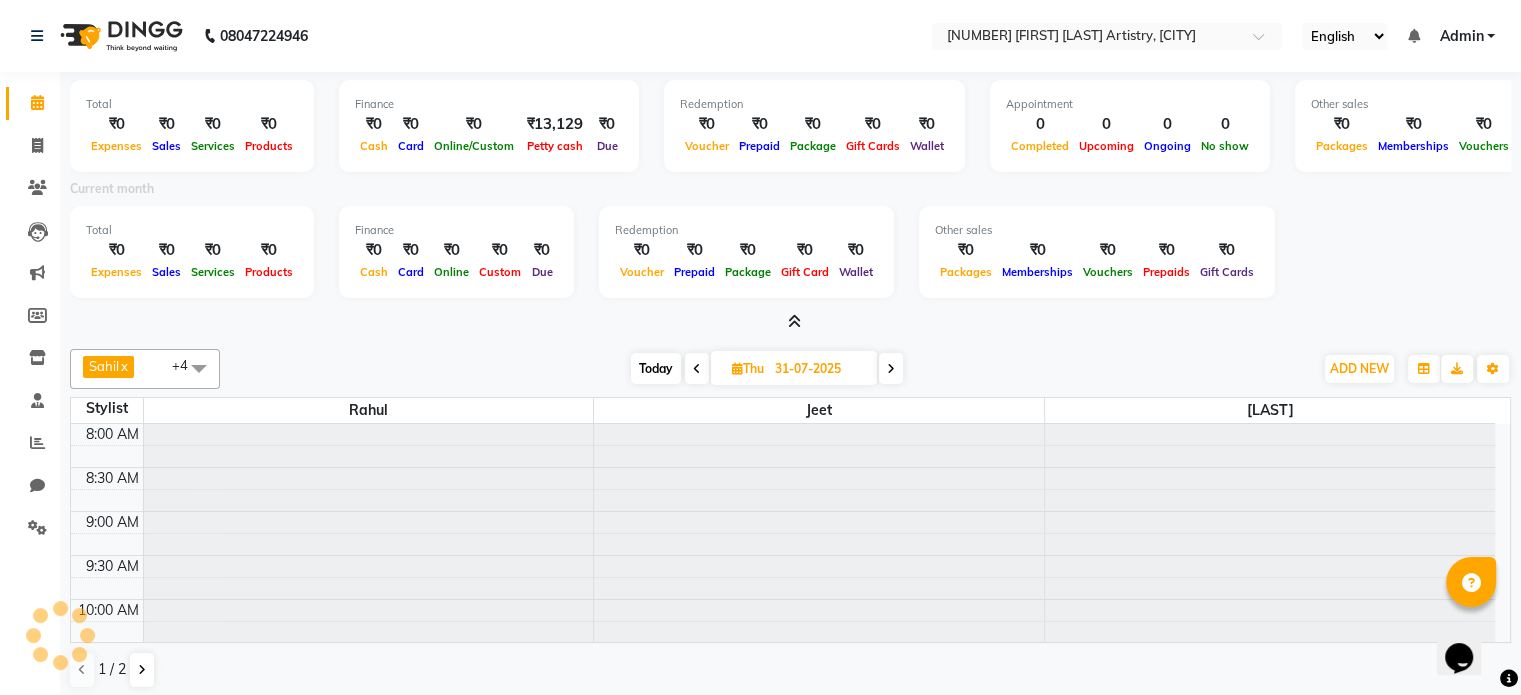 scroll, scrollTop: 524, scrollLeft: 0, axis: vertical 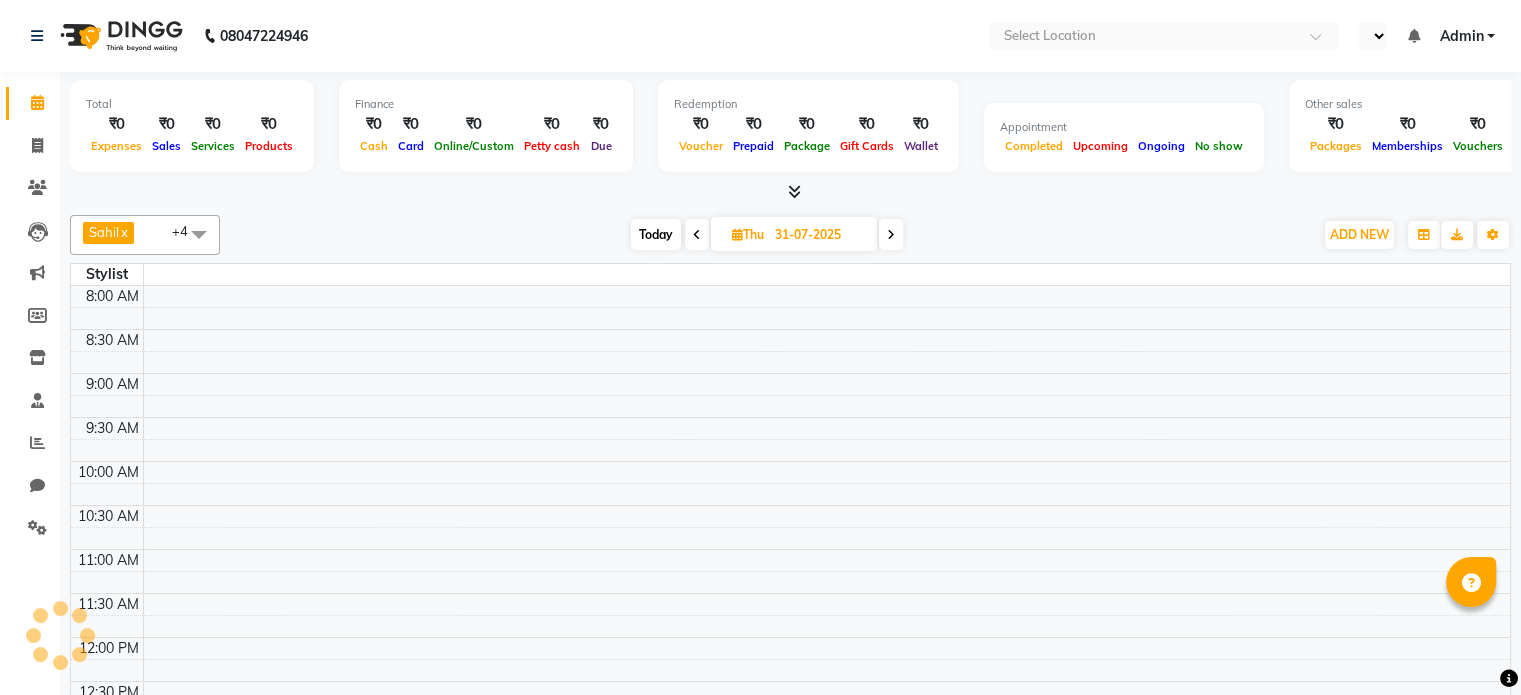 select on "en" 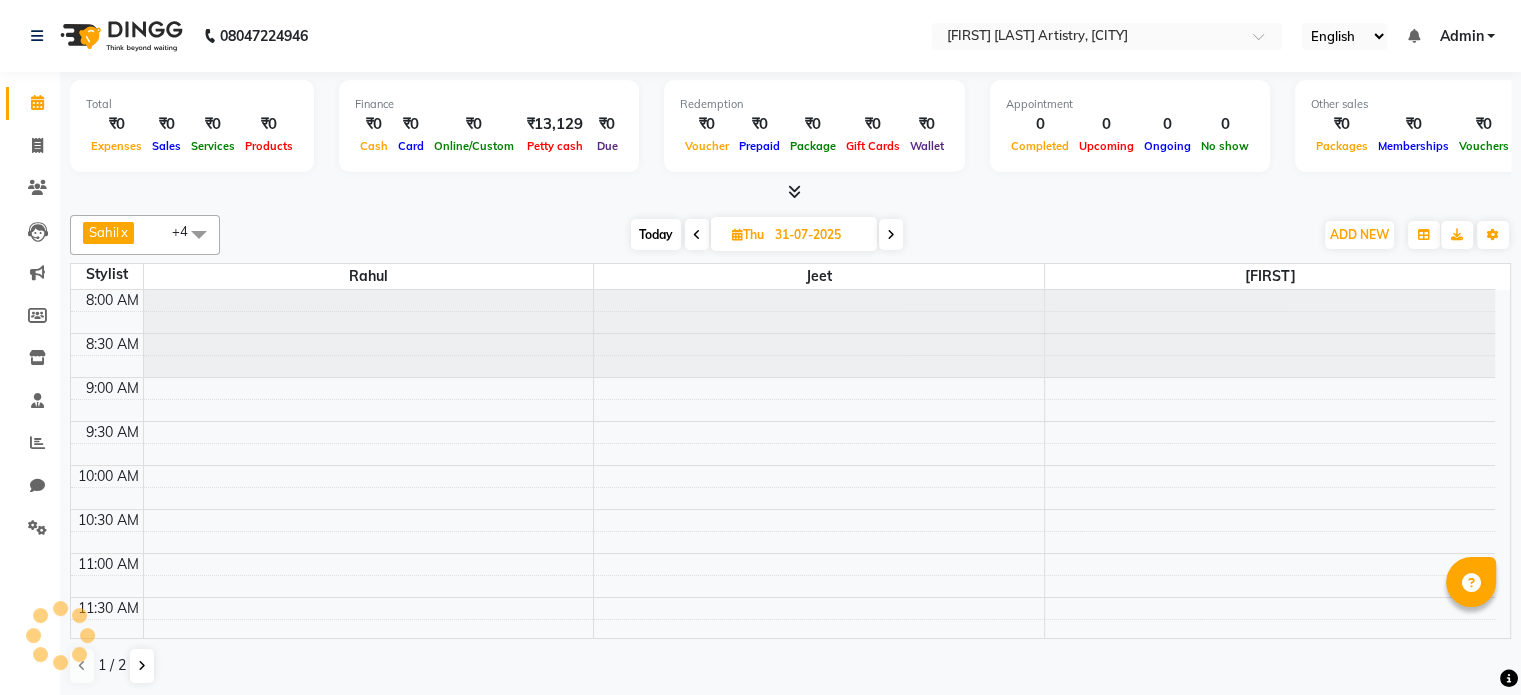 scroll, scrollTop: 0, scrollLeft: 0, axis: both 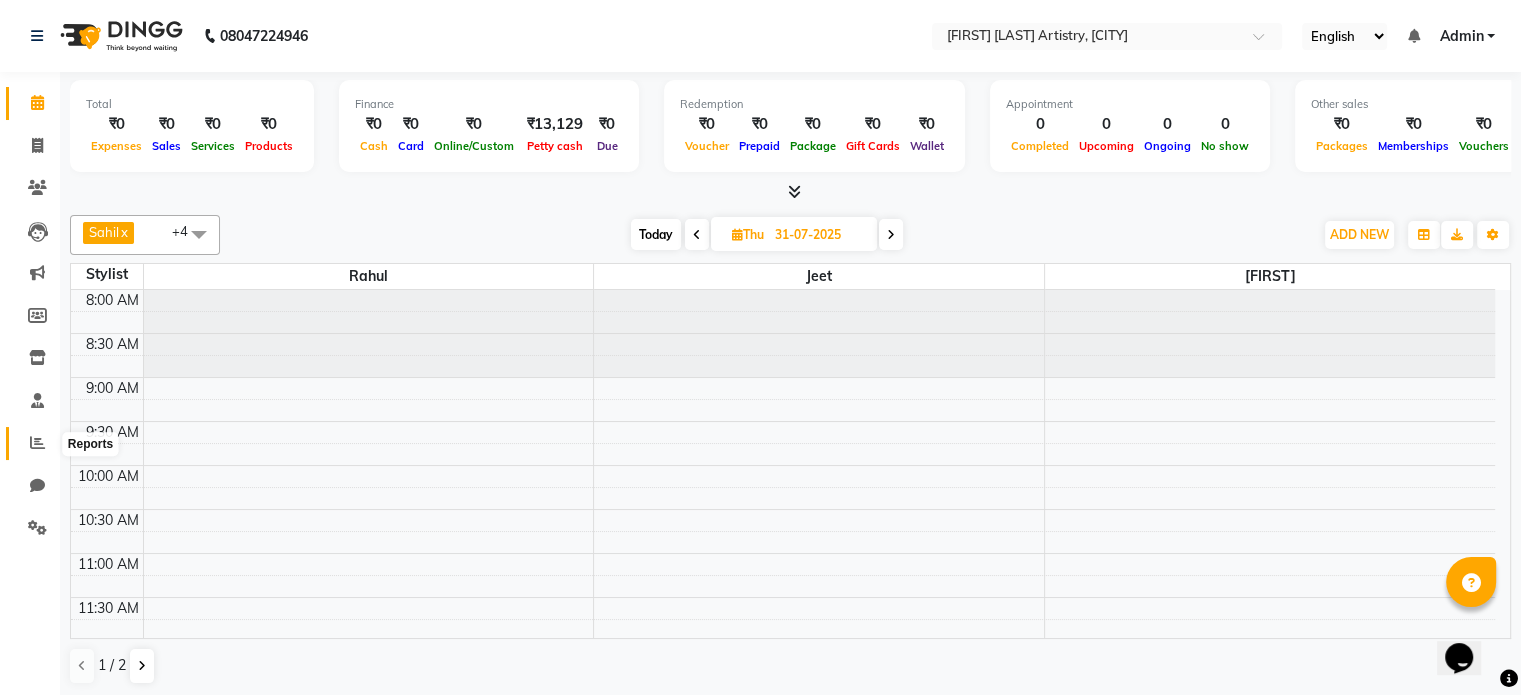 click 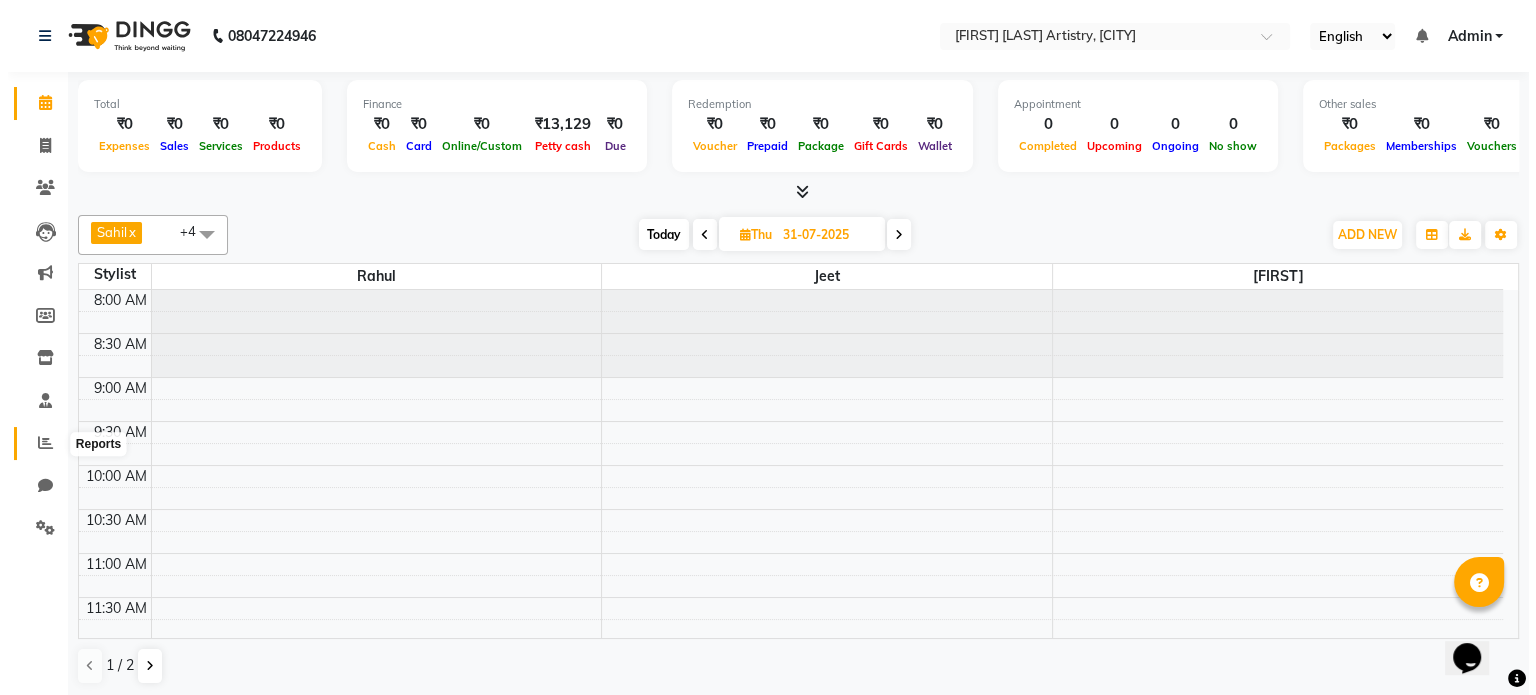 scroll, scrollTop: 0, scrollLeft: 0, axis: both 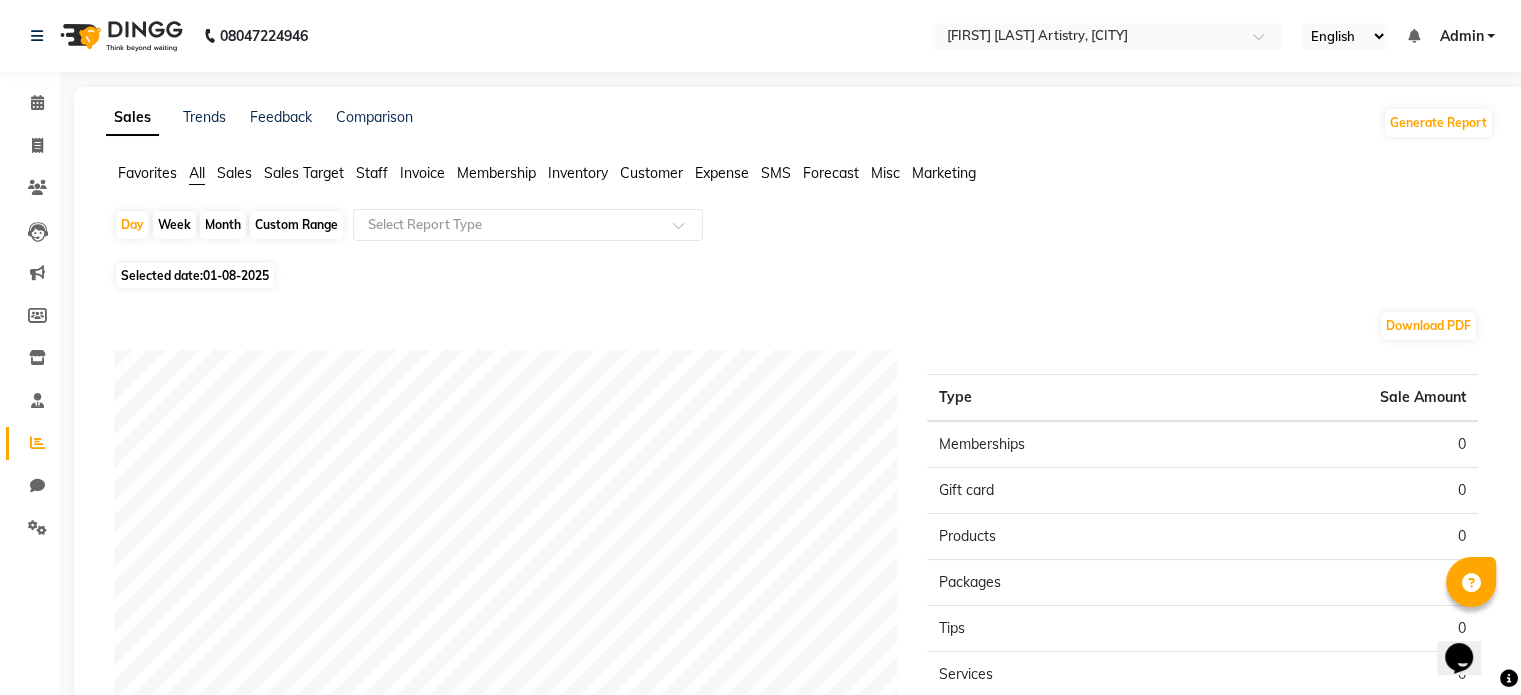 click on "Expense" 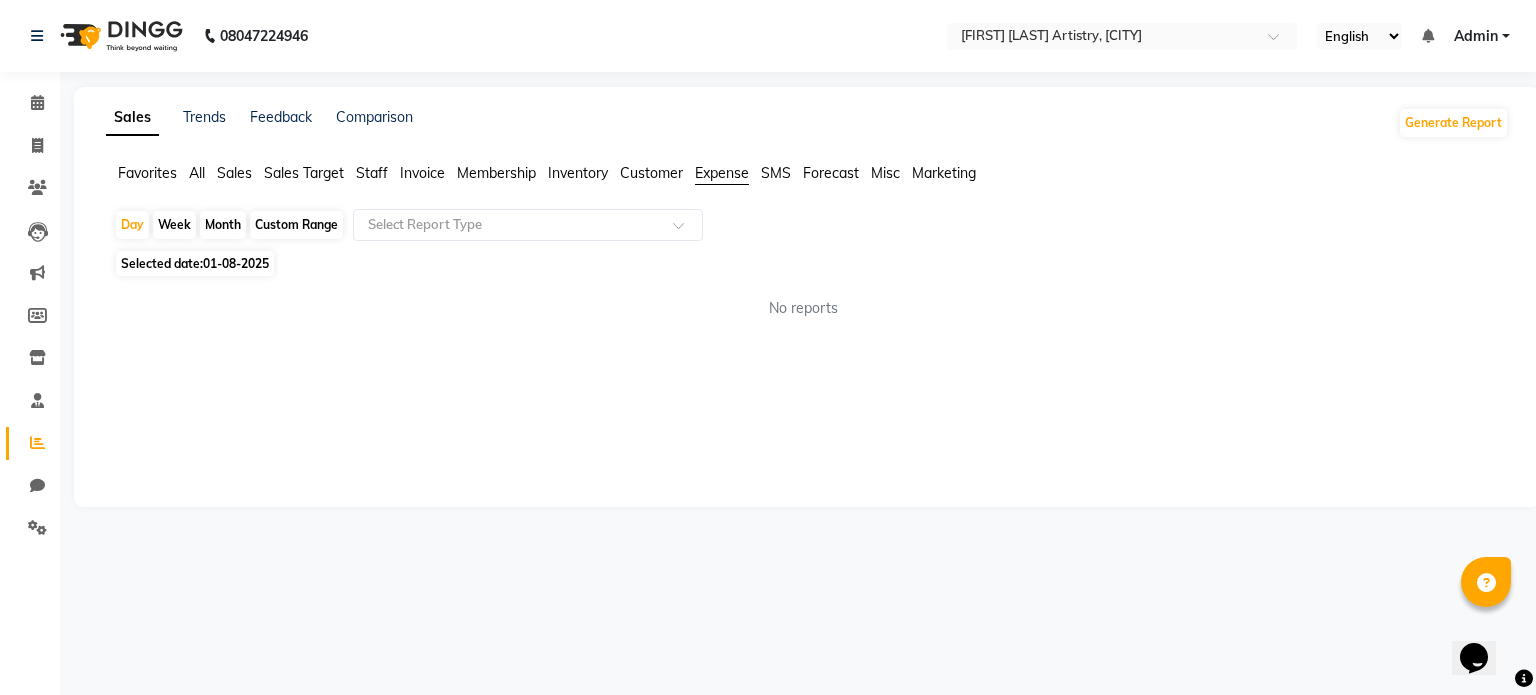 click on "01-08-2025" 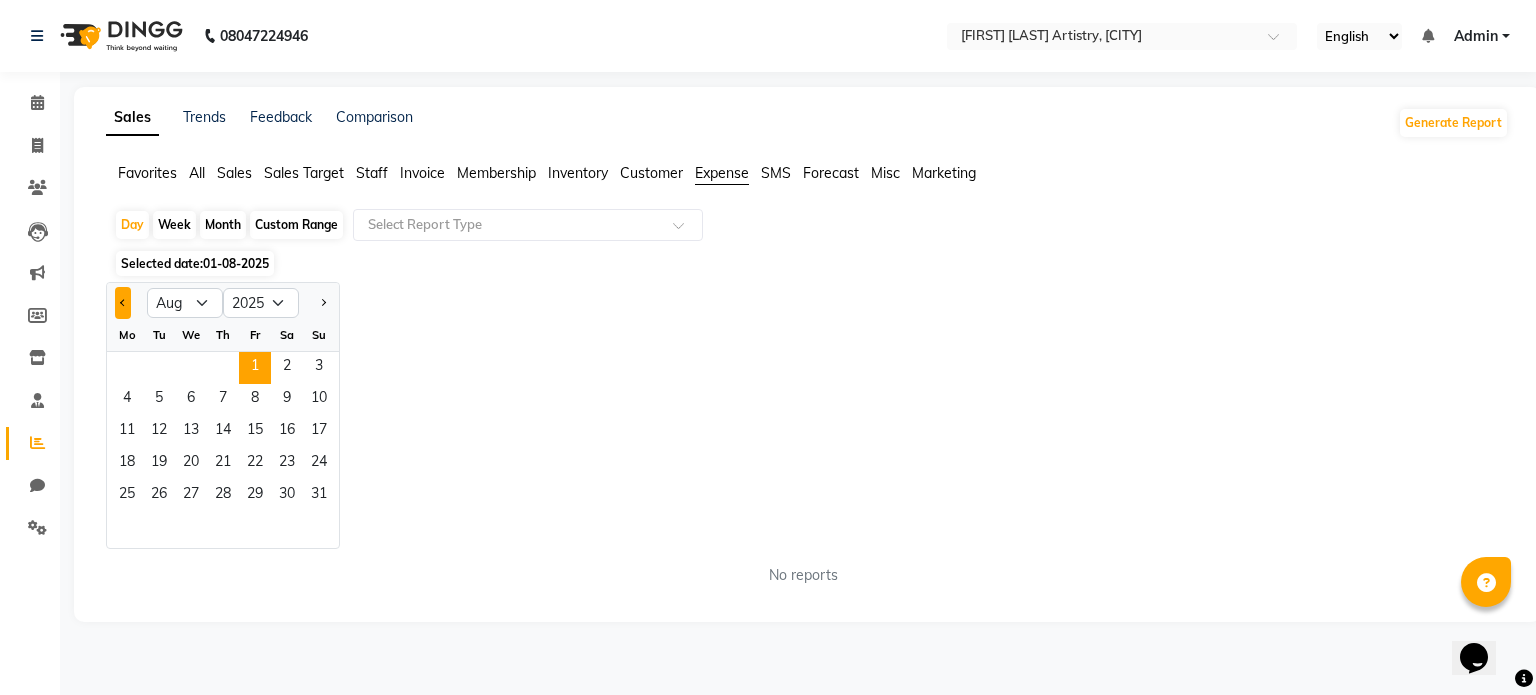 click 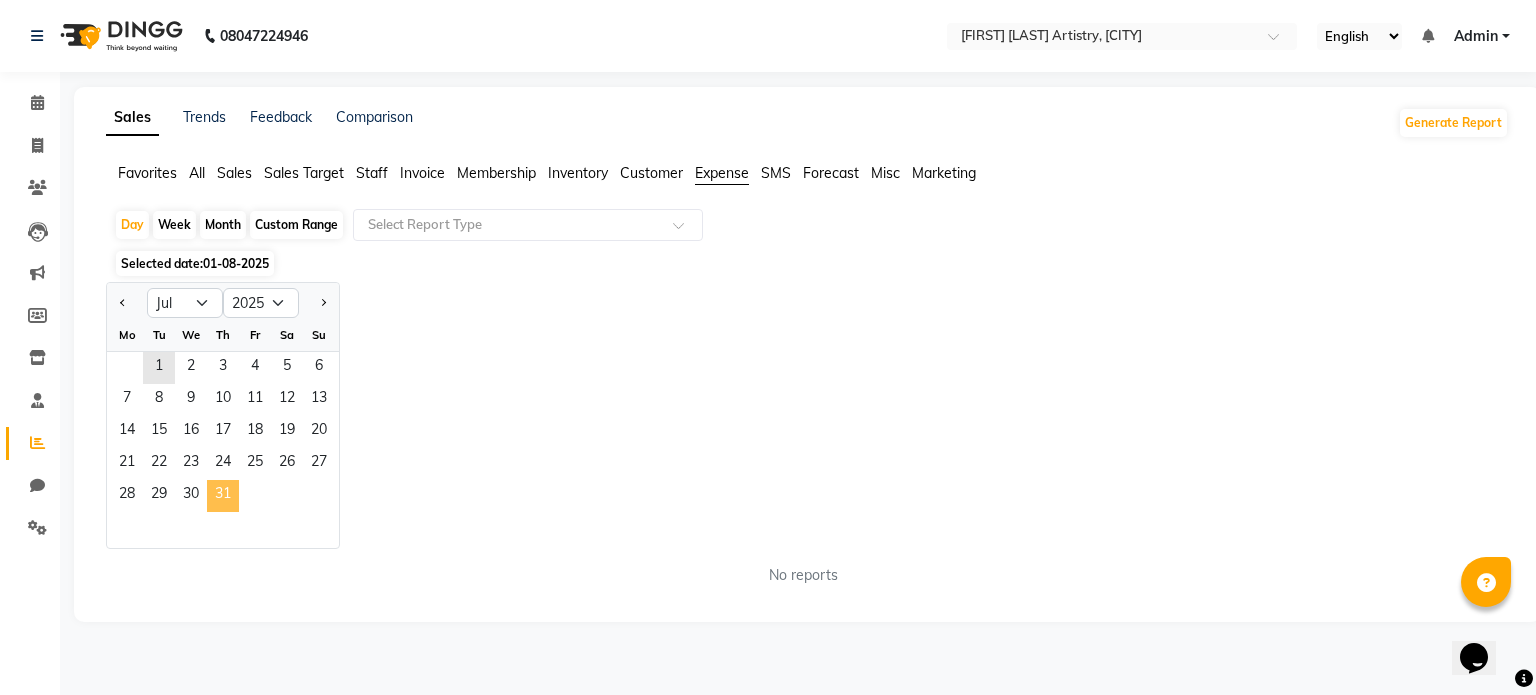 click on "31" 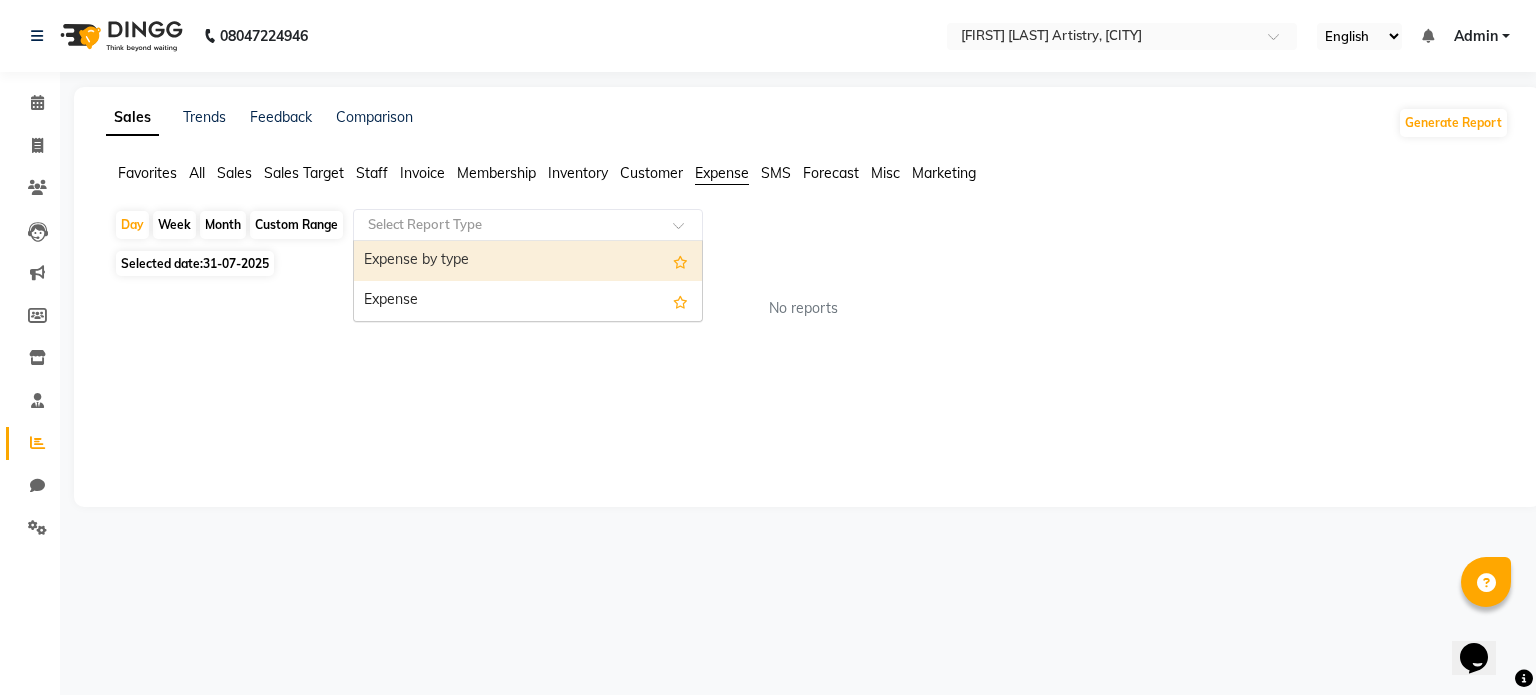 click 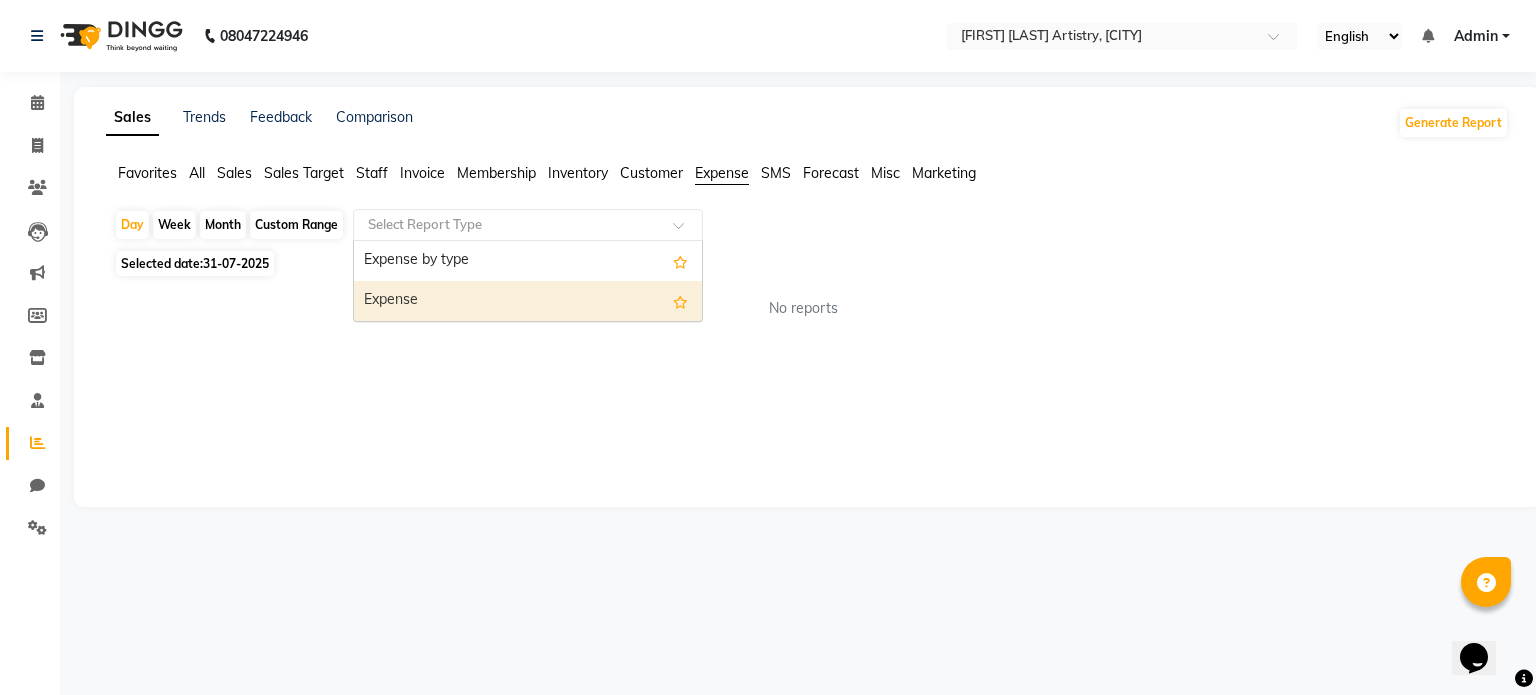 click on "Expense" at bounding box center [528, 301] 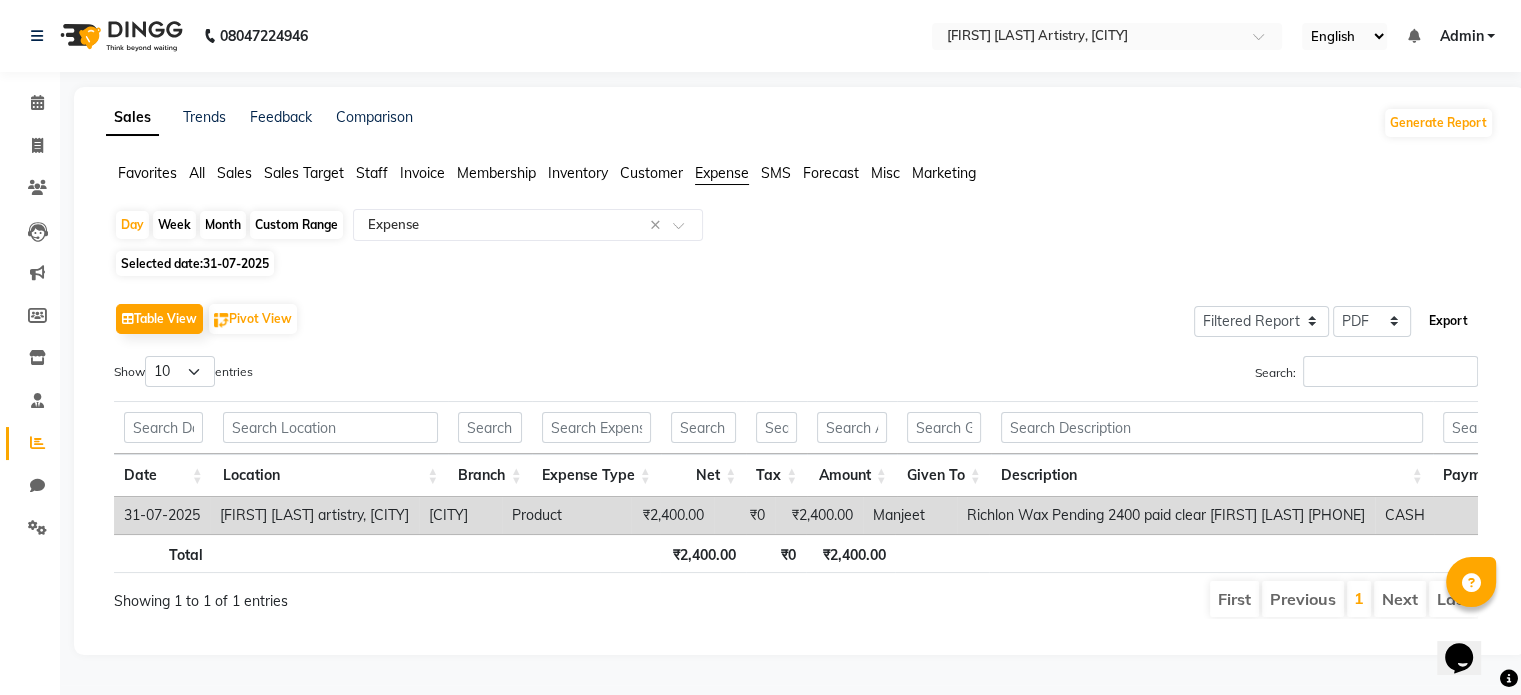 click on "Export" 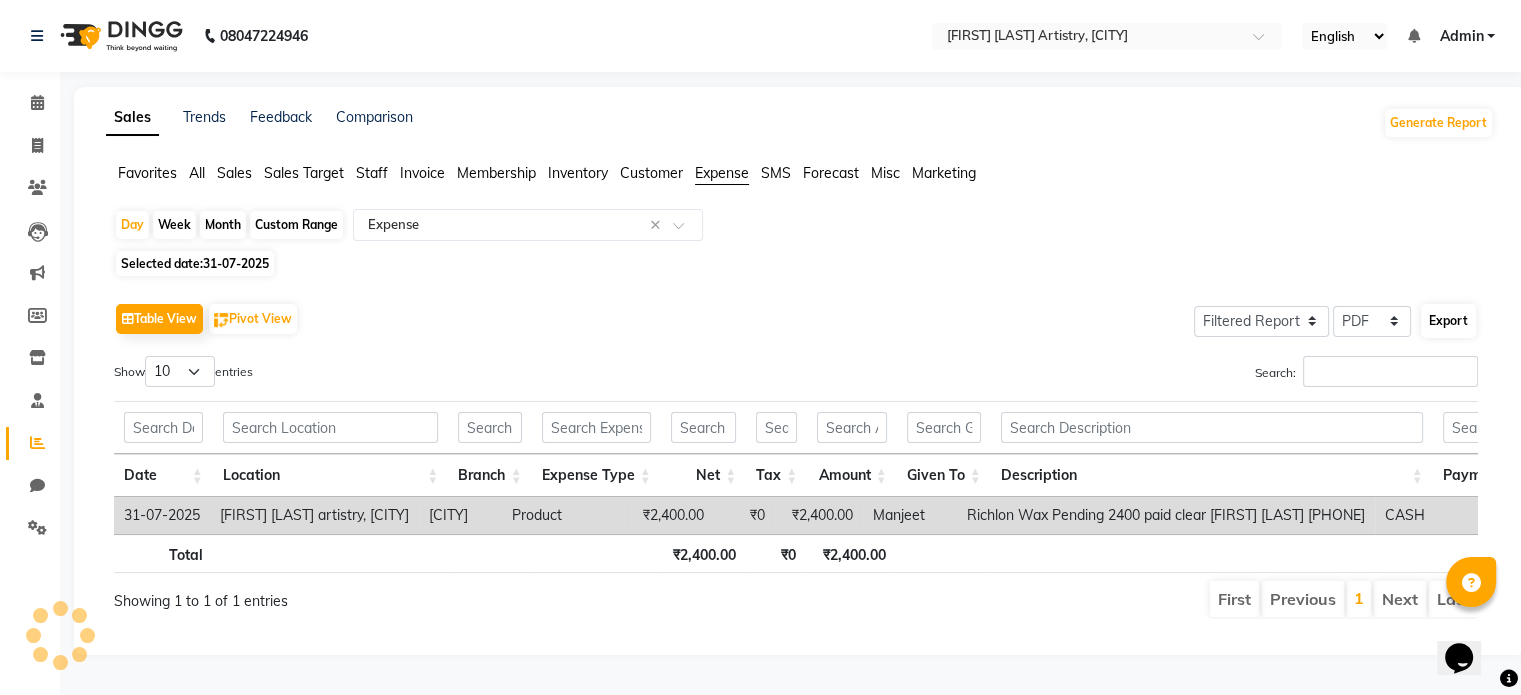 select on "monospace" 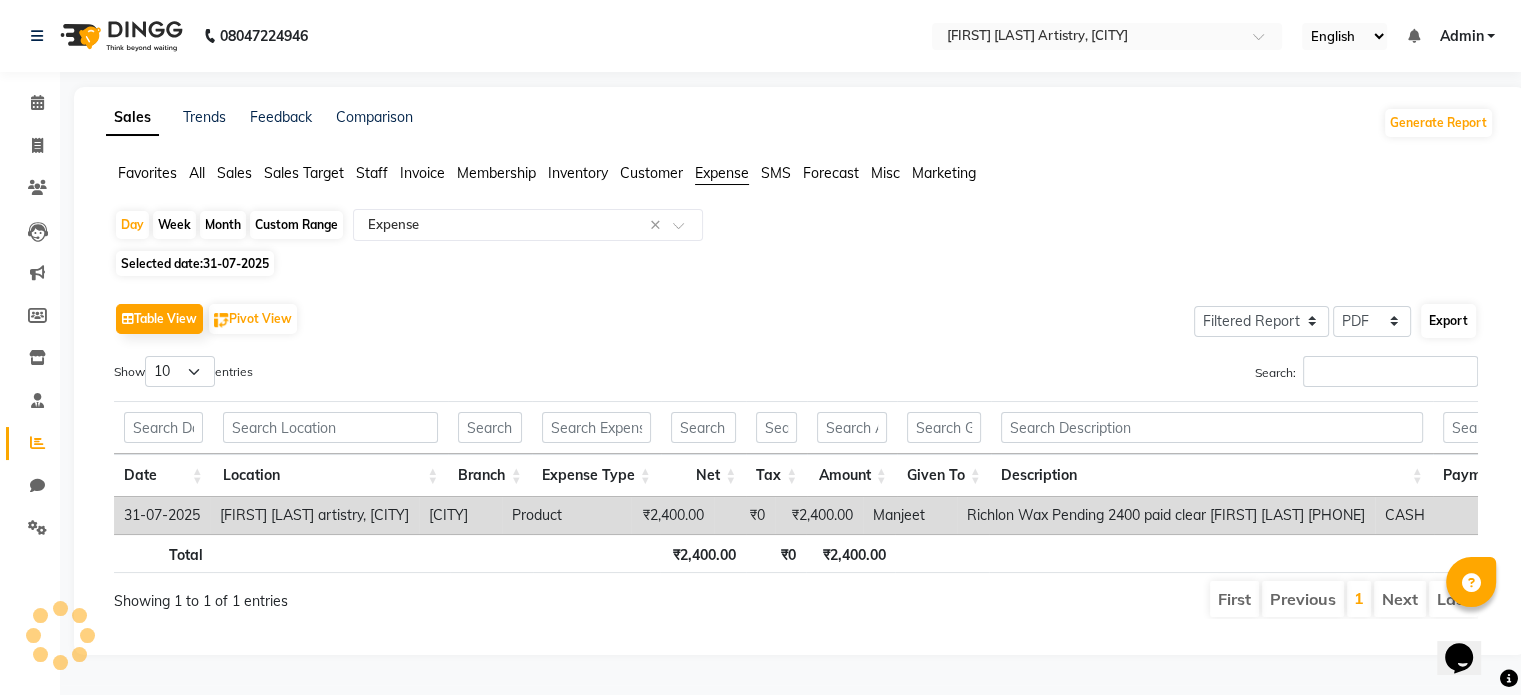 select on "12px" 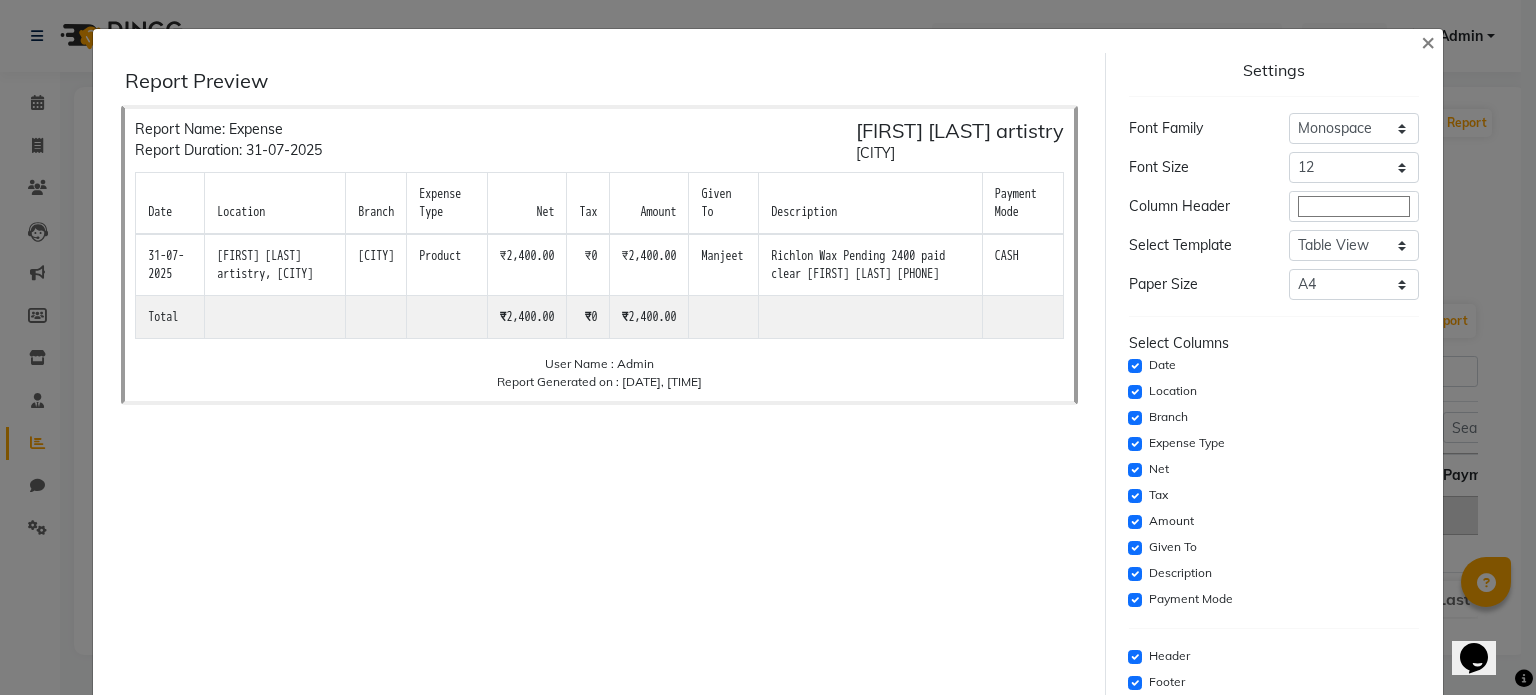 scroll, scrollTop: 108, scrollLeft: 0, axis: vertical 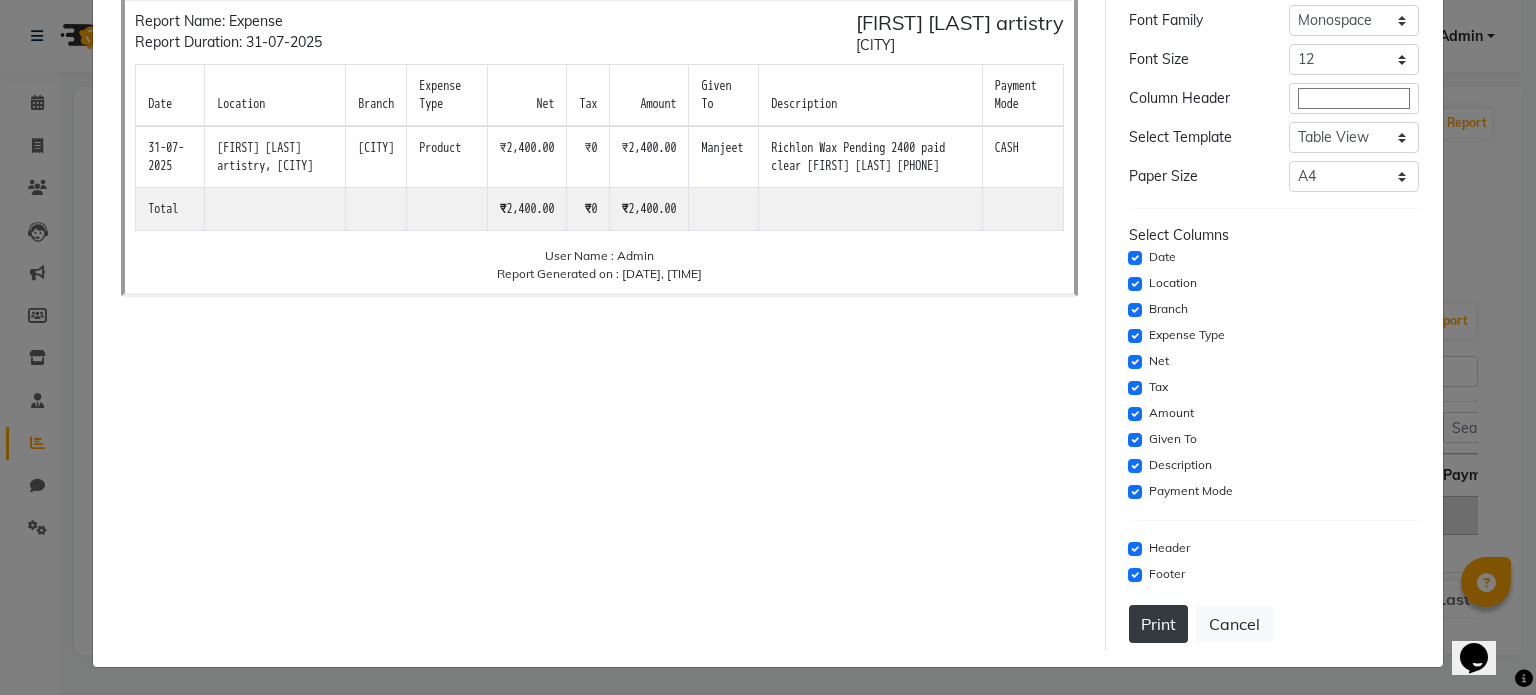 click on "Print" 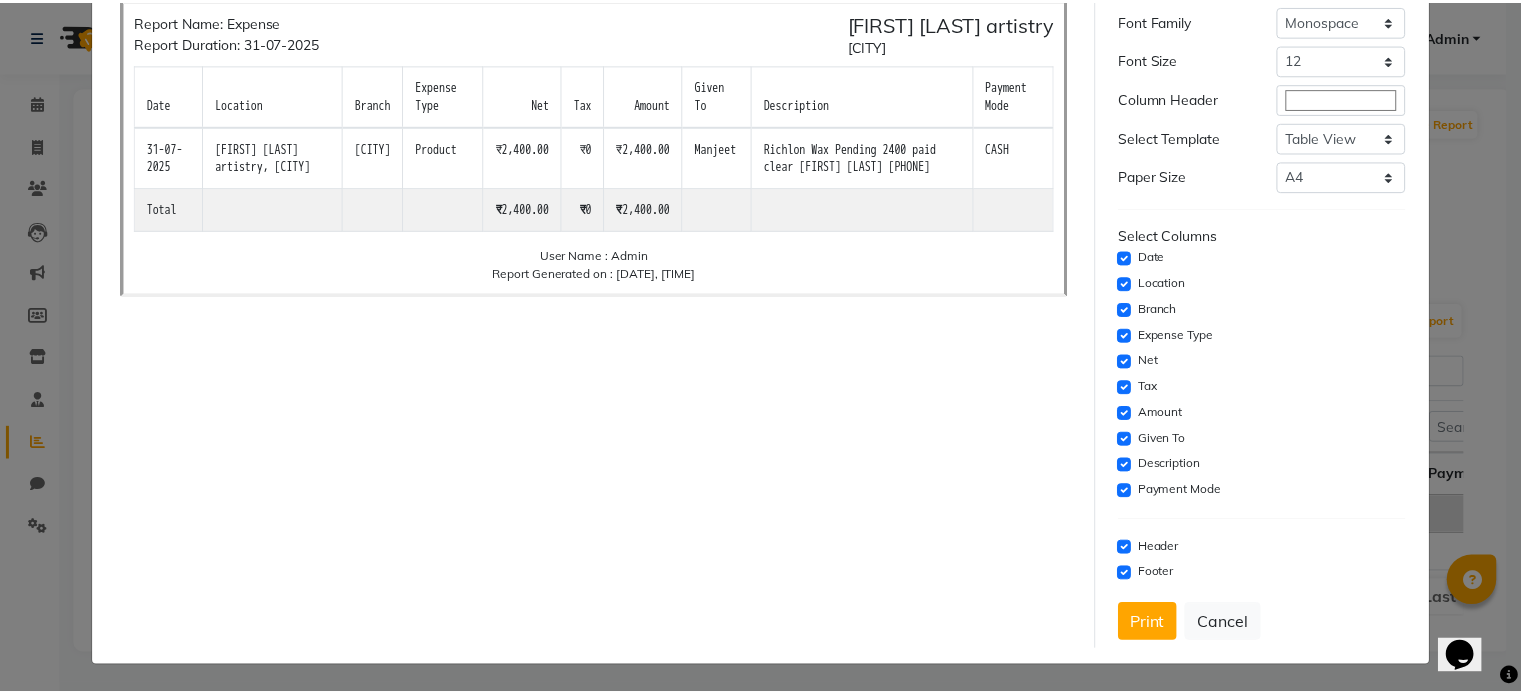 scroll, scrollTop: 0, scrollLeft: 0, axis: both 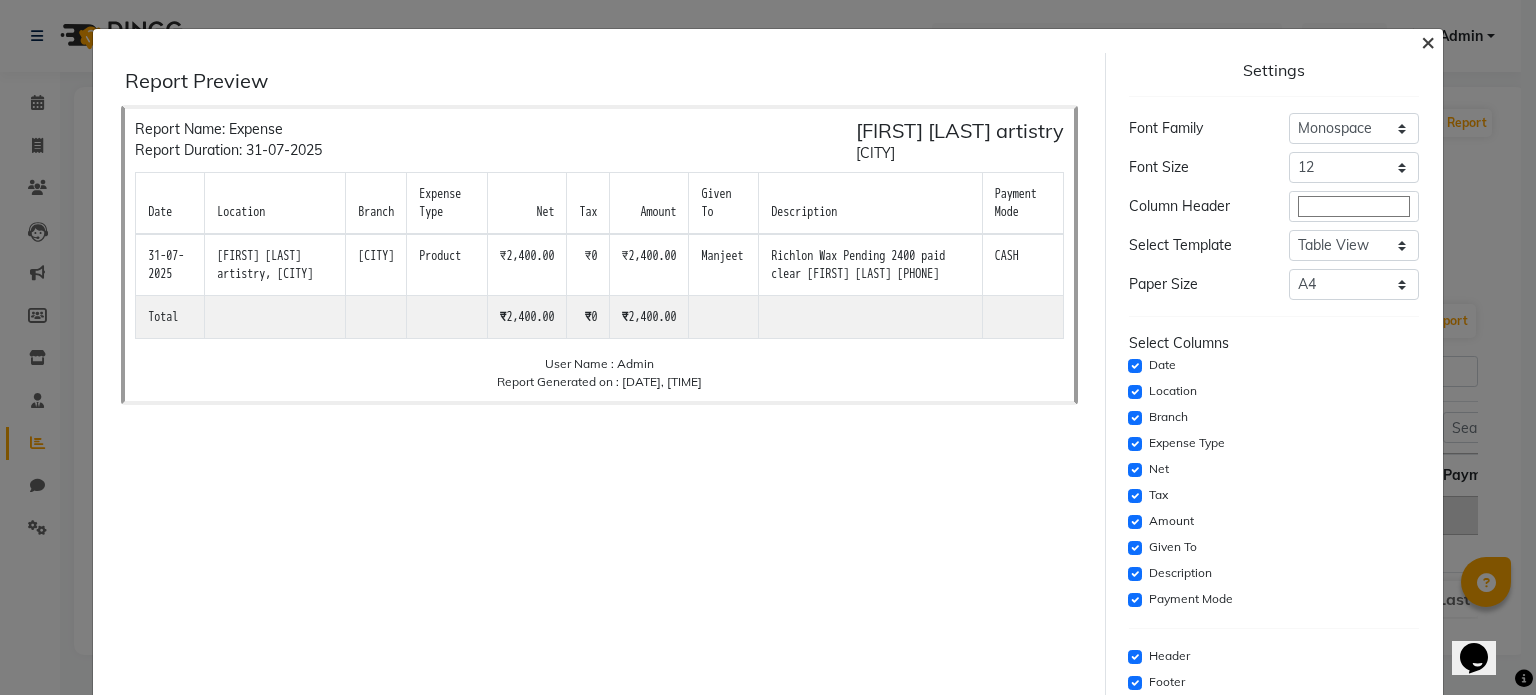 click on "×" 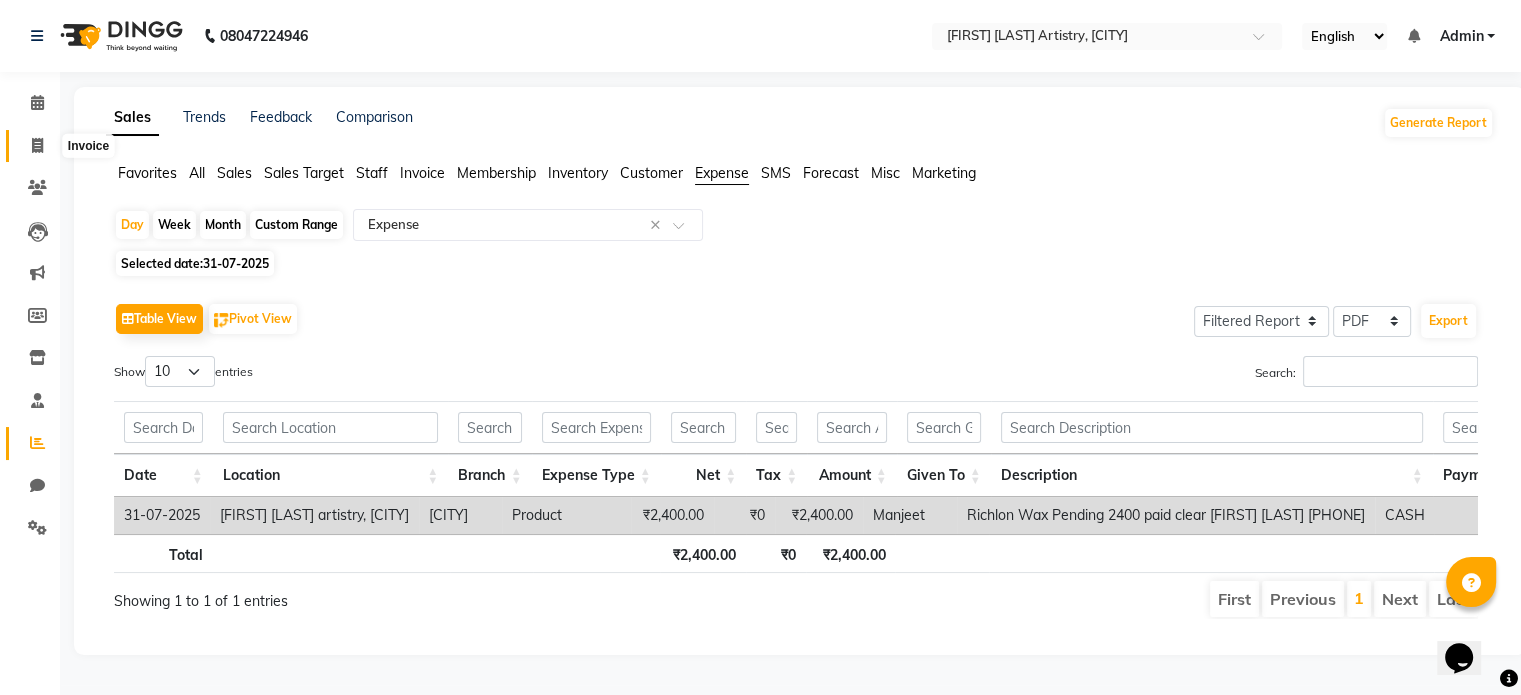 click 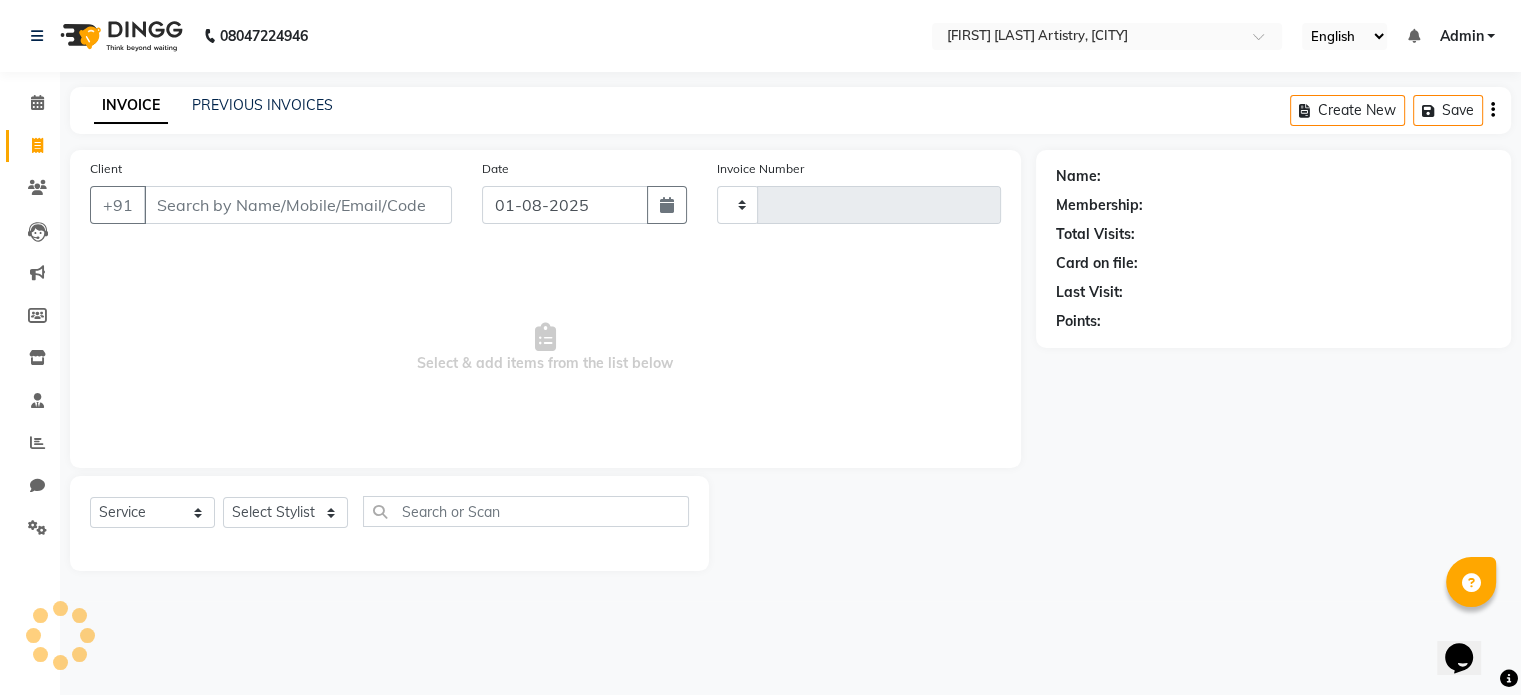 type on "0233" 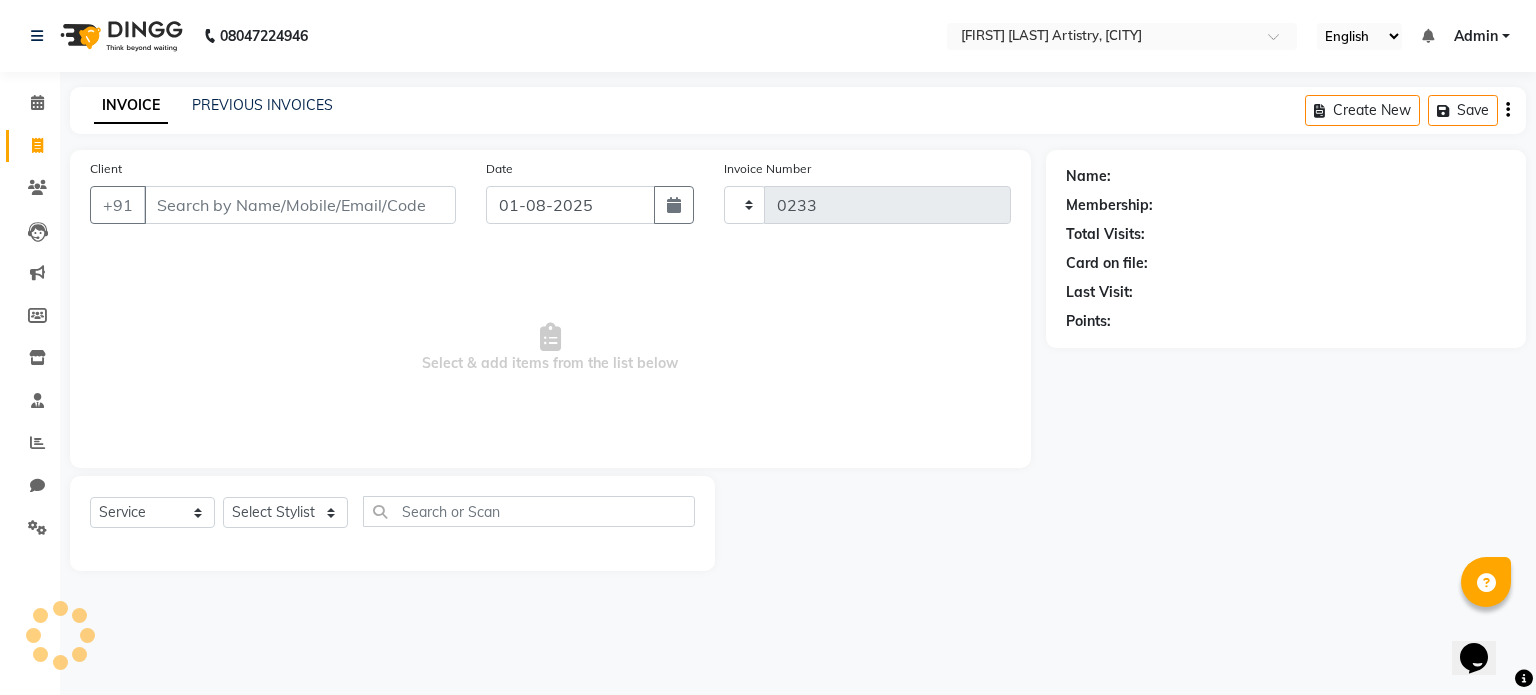 select on "8322" 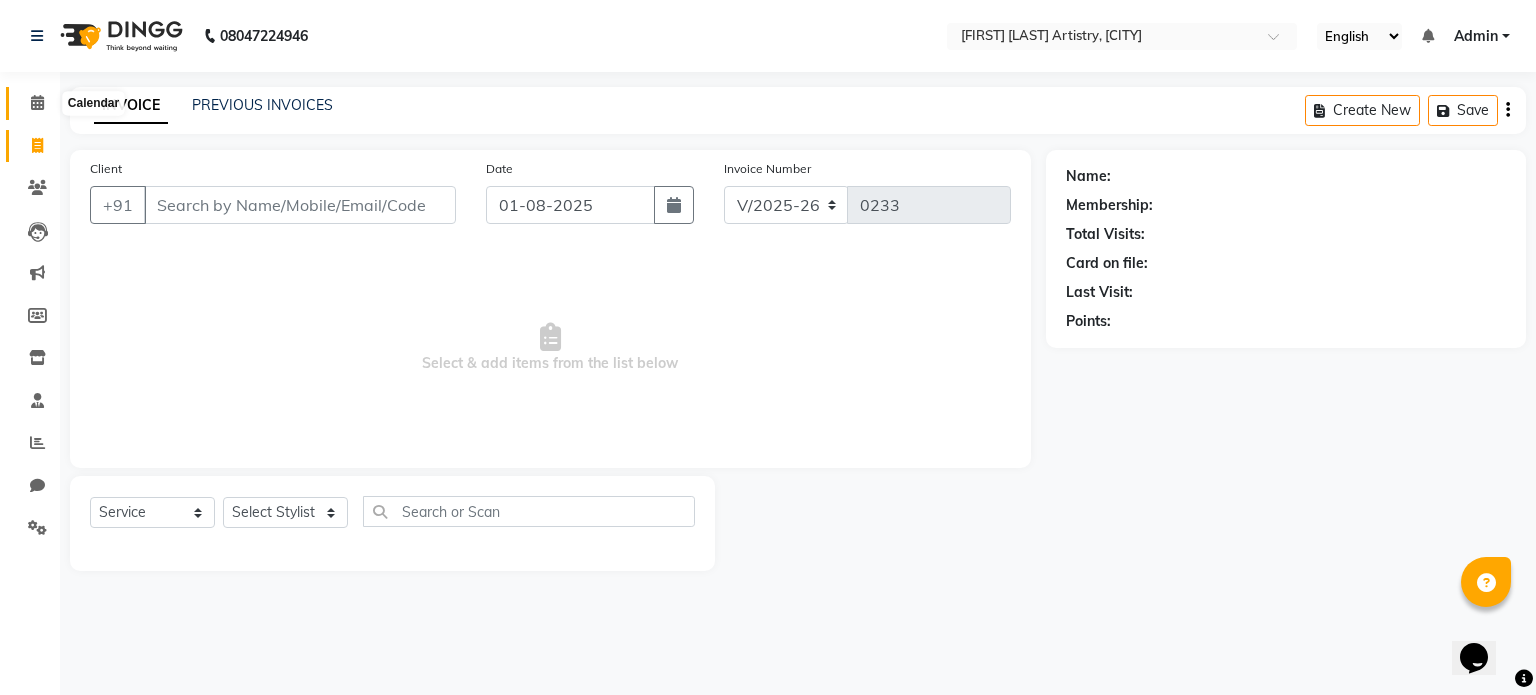 click 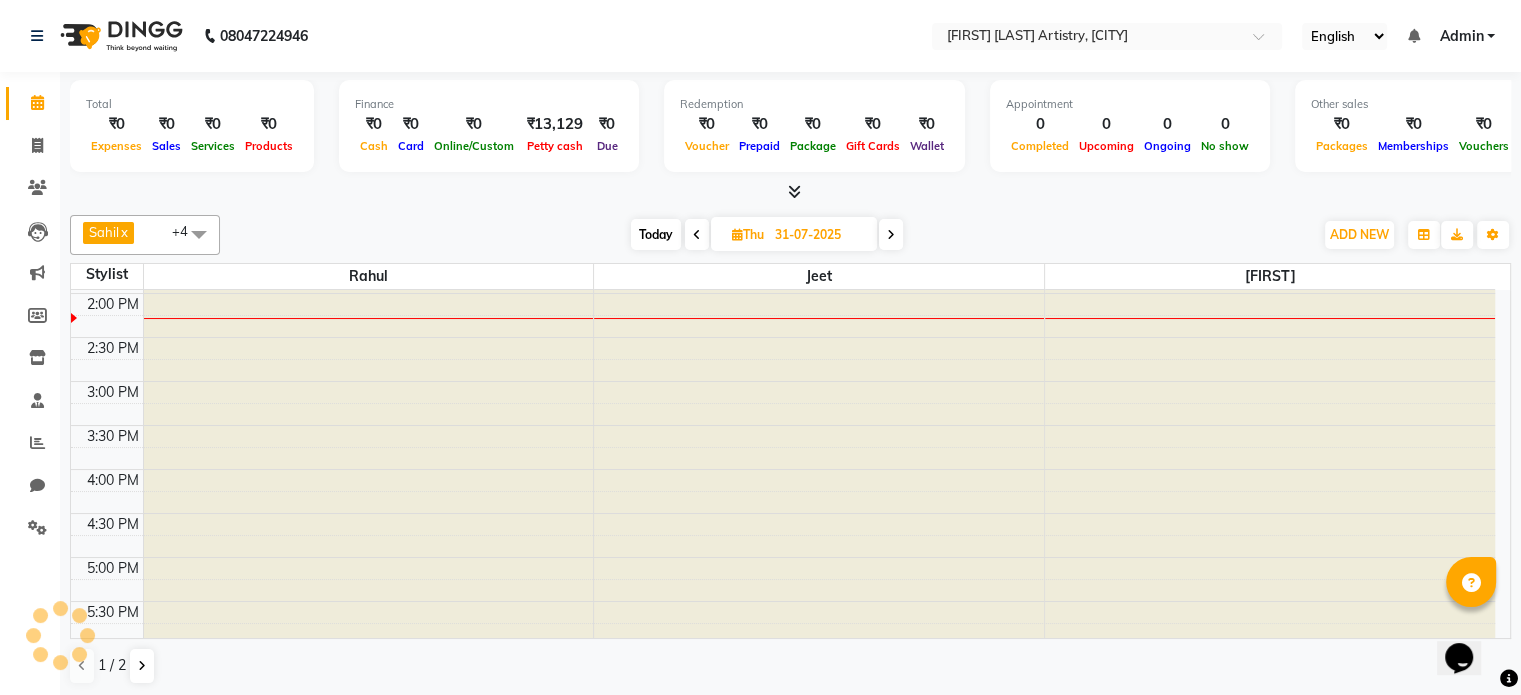 scroll, scrollTop: 0, scrollLeft: 0, axis: both 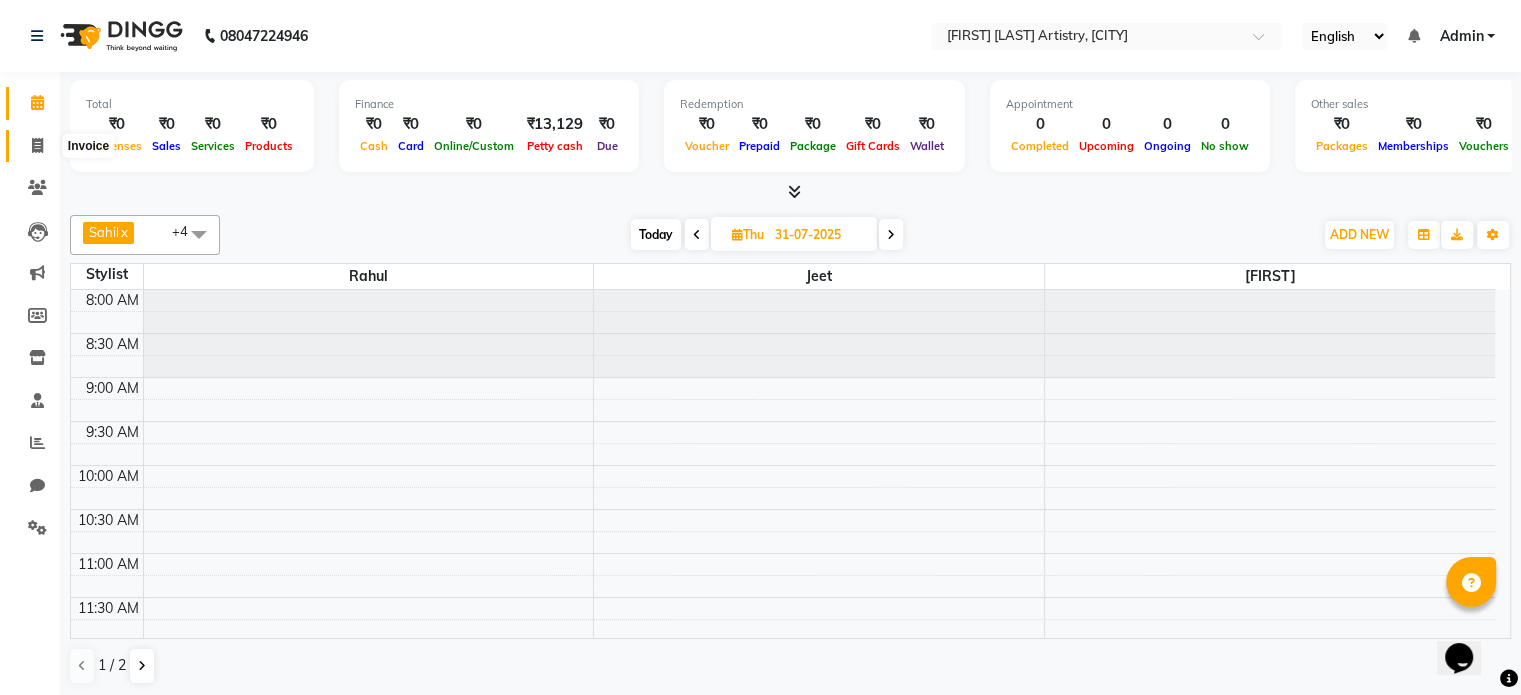 click 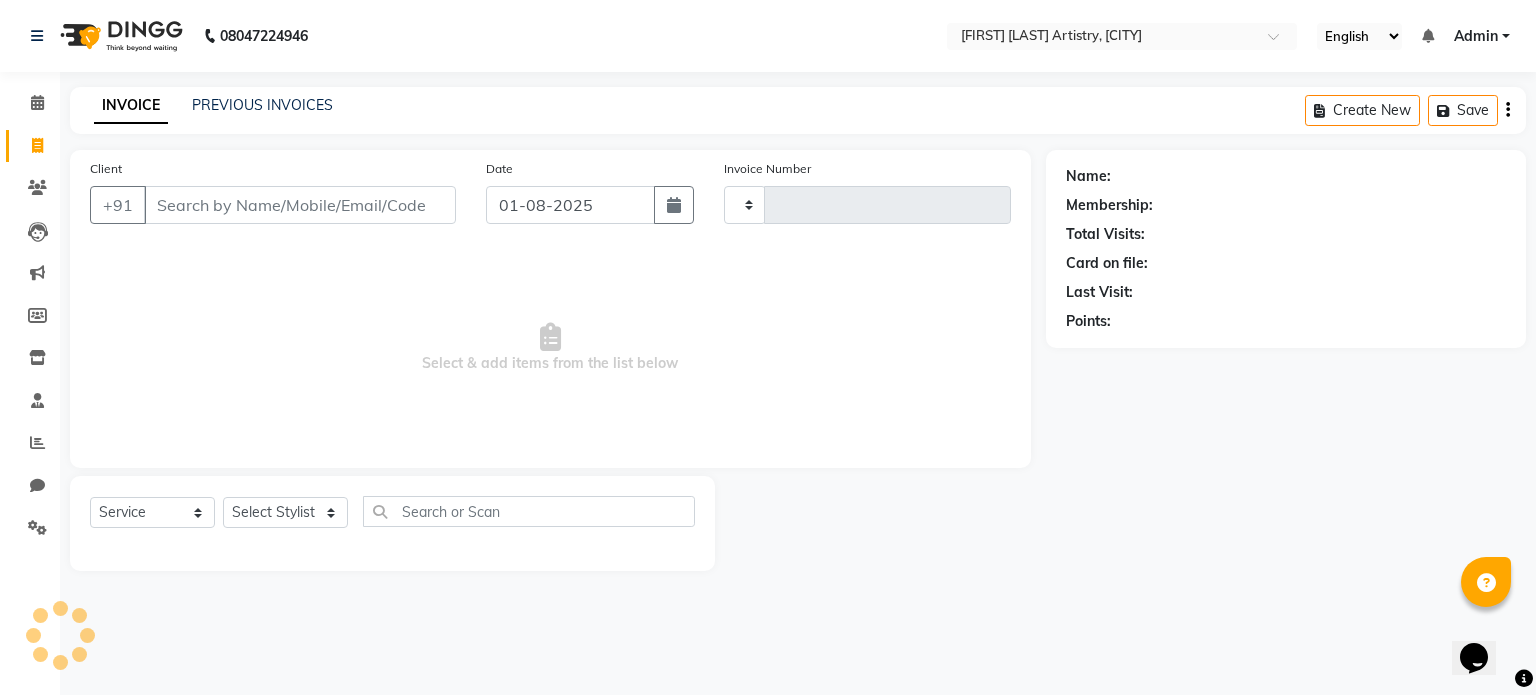 type on "0233" 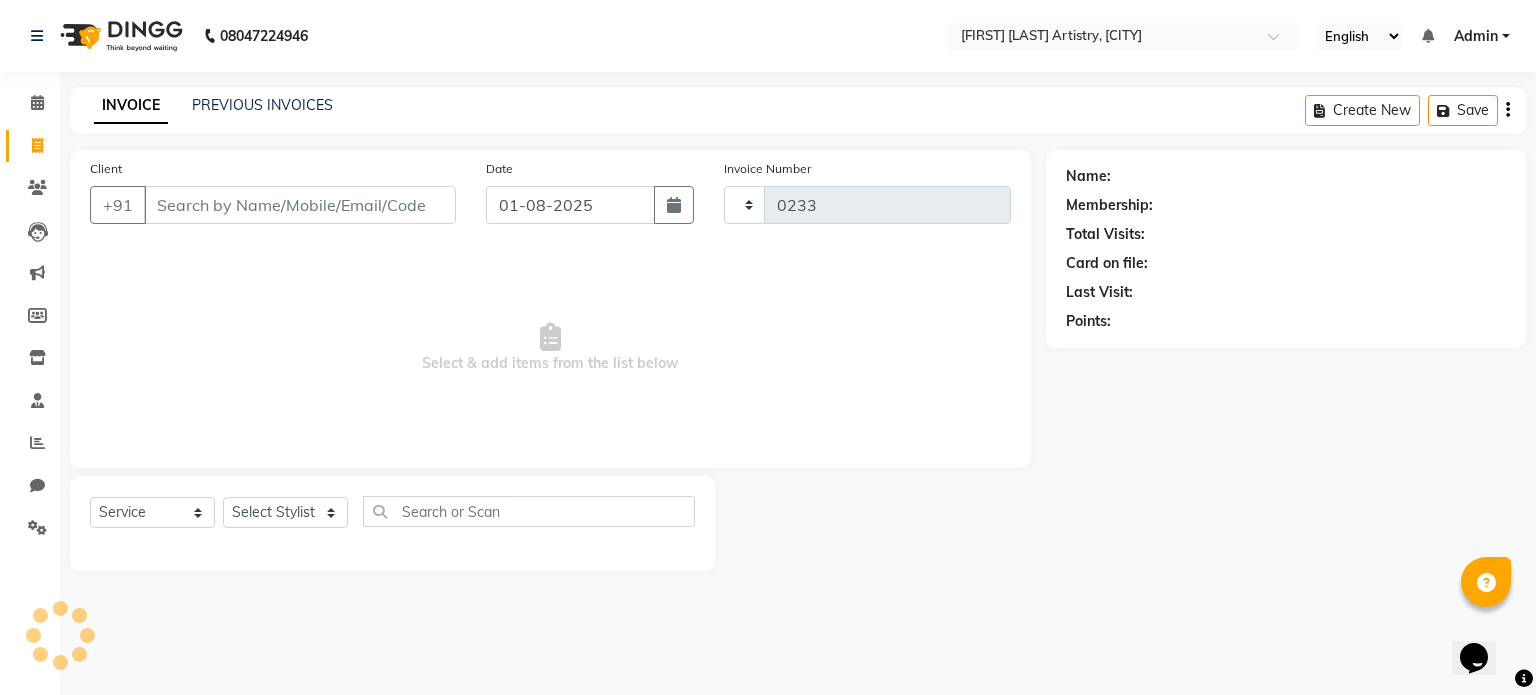 select on "8322" 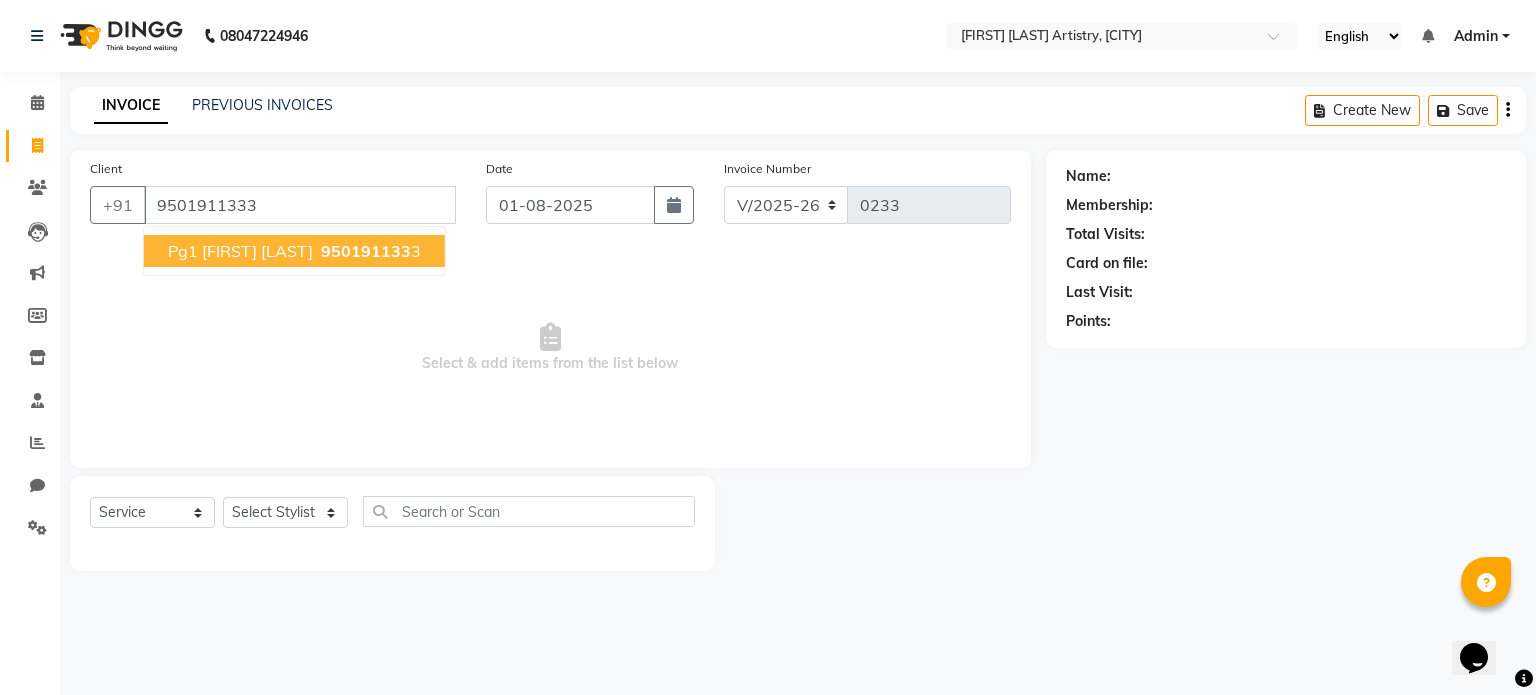 type on "9501911333" 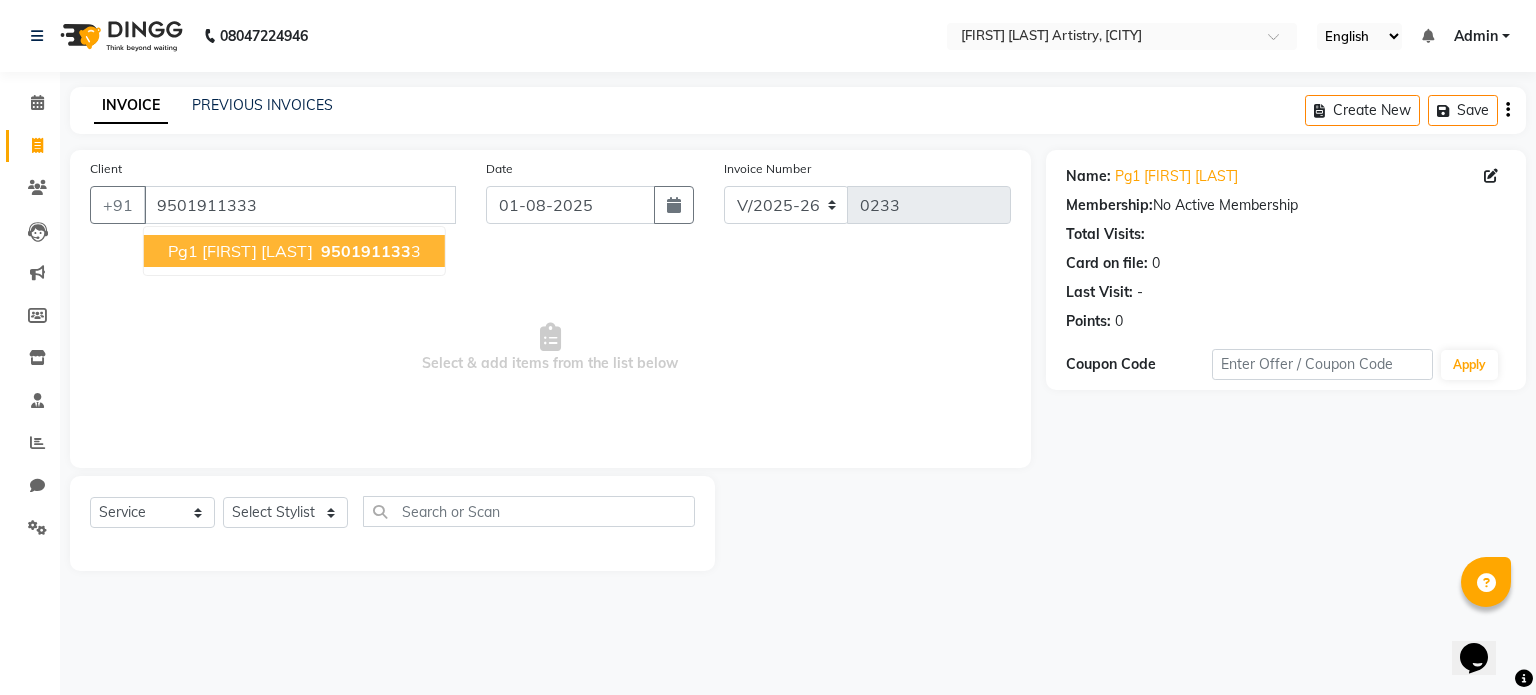 click on "Pg1 Shuchita Jain   950191133 3" at bounding box center [294, 251] 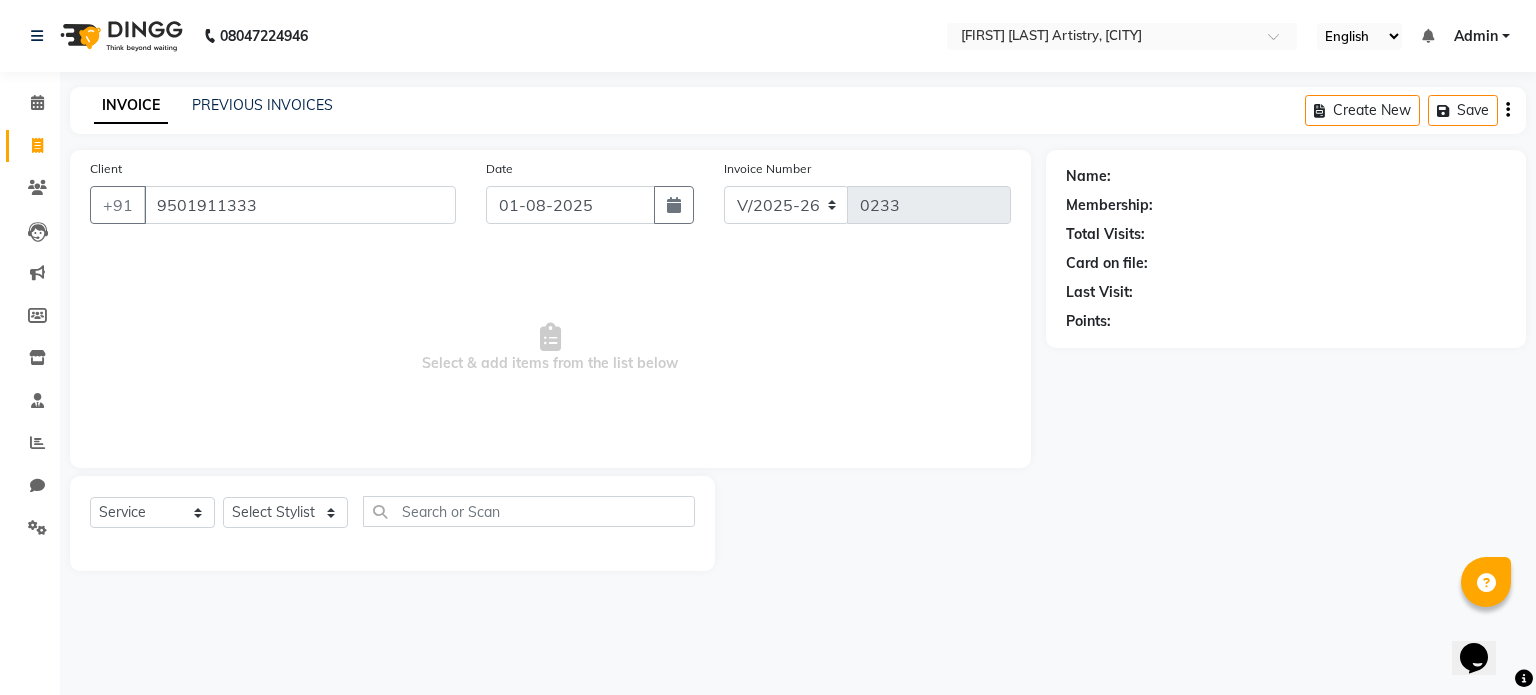 click on "Select & add items from the list below" at bounding box center (550, 348) 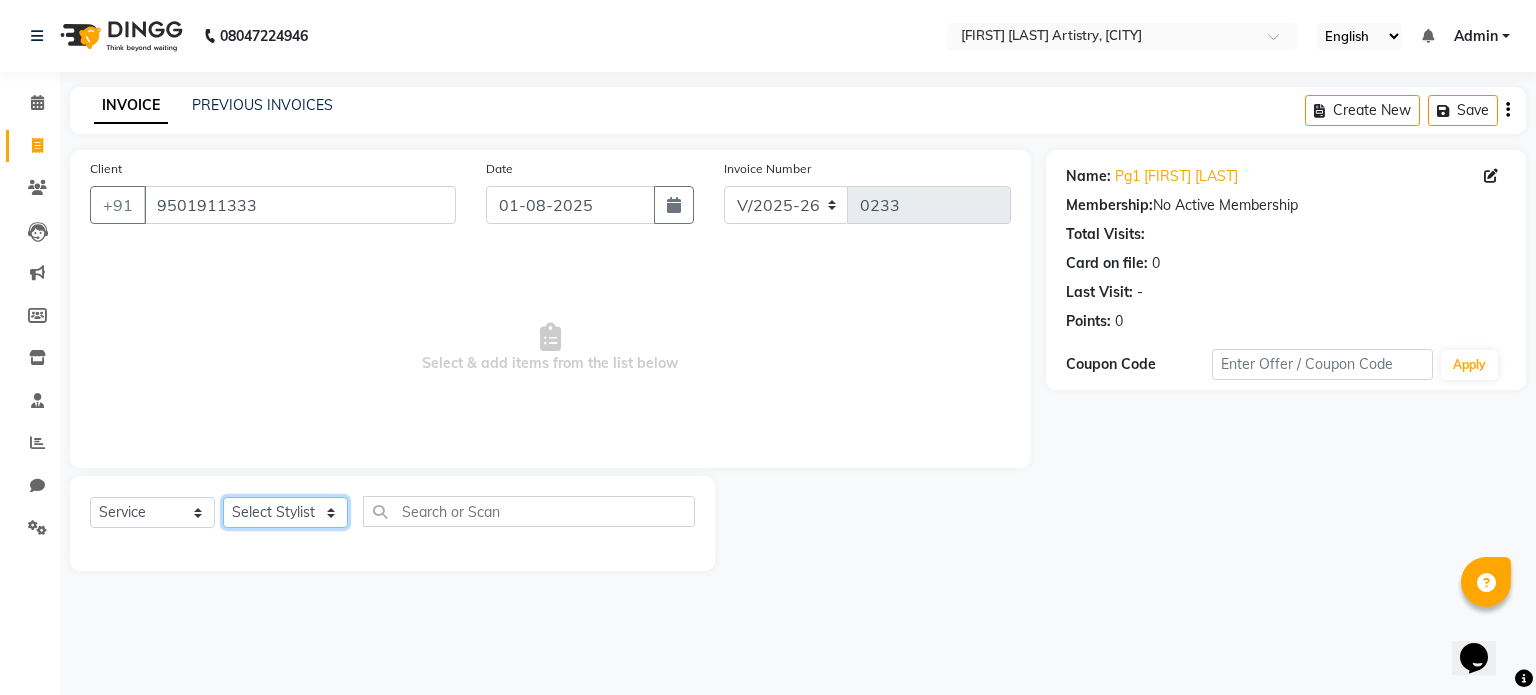 click on "Select Stylist Jeet Lakshmi Mannu Parneet Gandhi Rahul Sagar Sahil Sana" 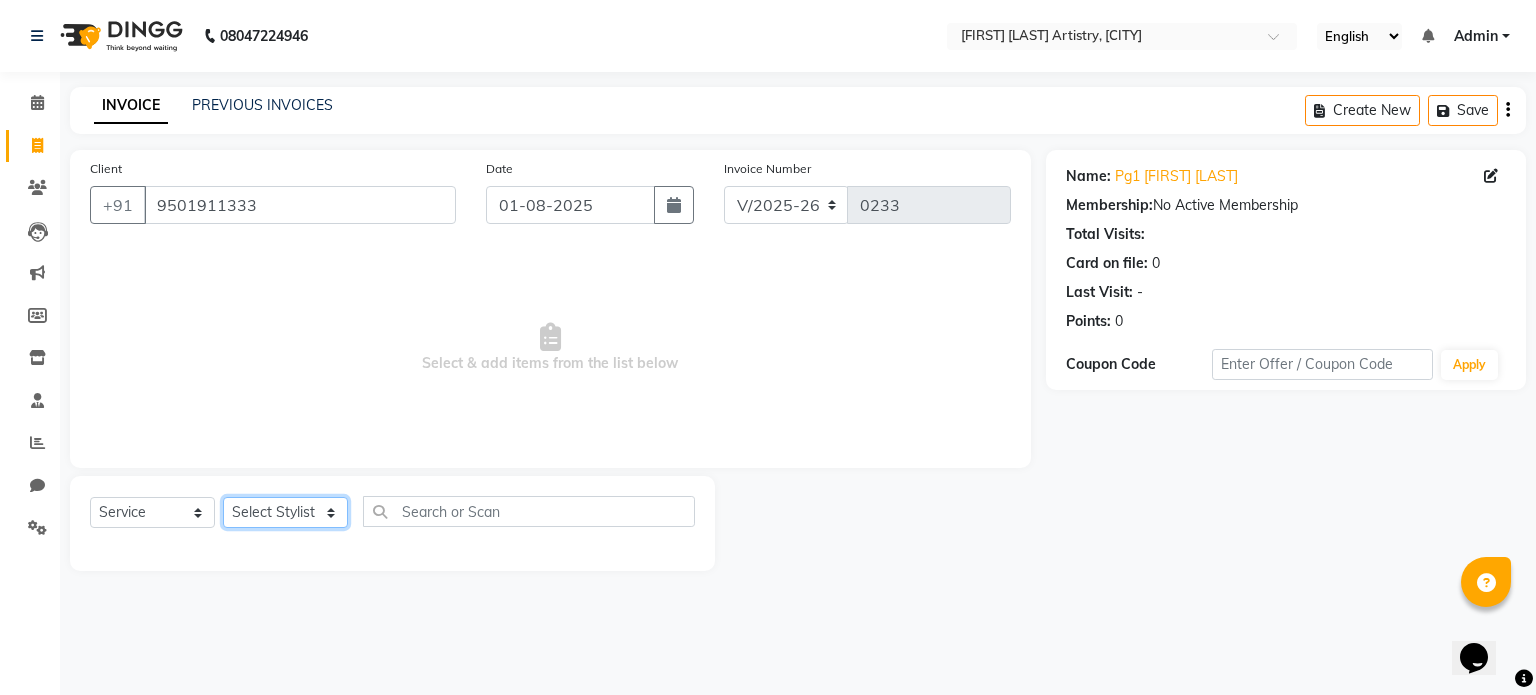 select on "84201" 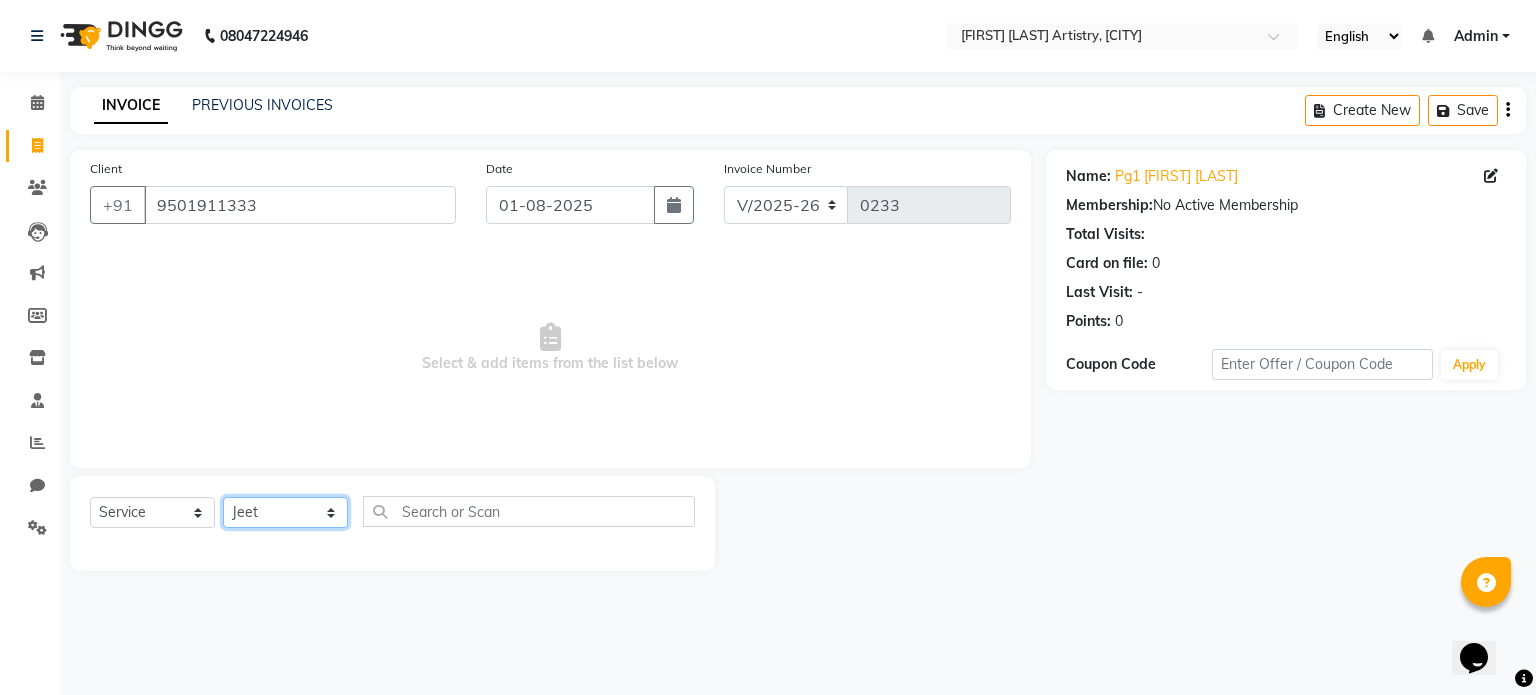 click on "Select Stylist Jeet Lakshmi Mannu Parneet Gandhi Rahul Sagar Sahil Sana" 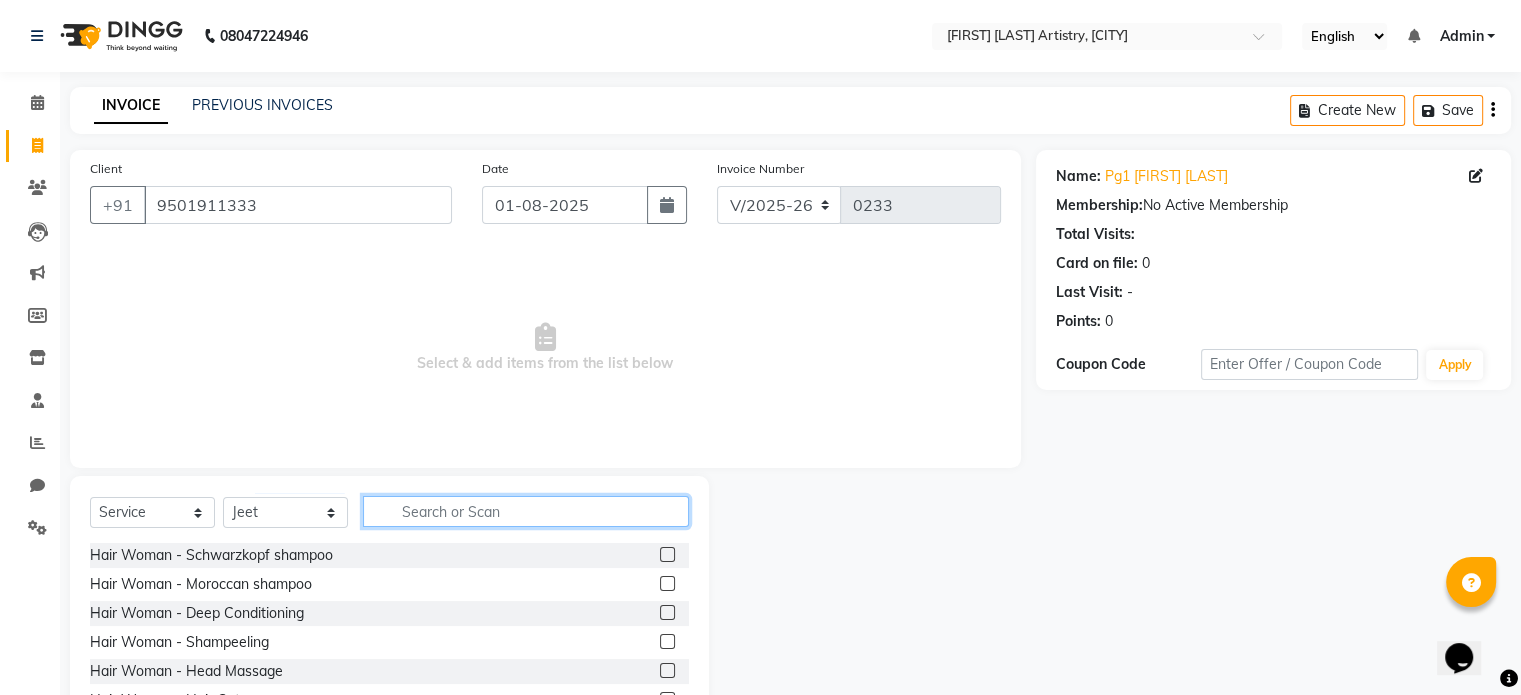 click 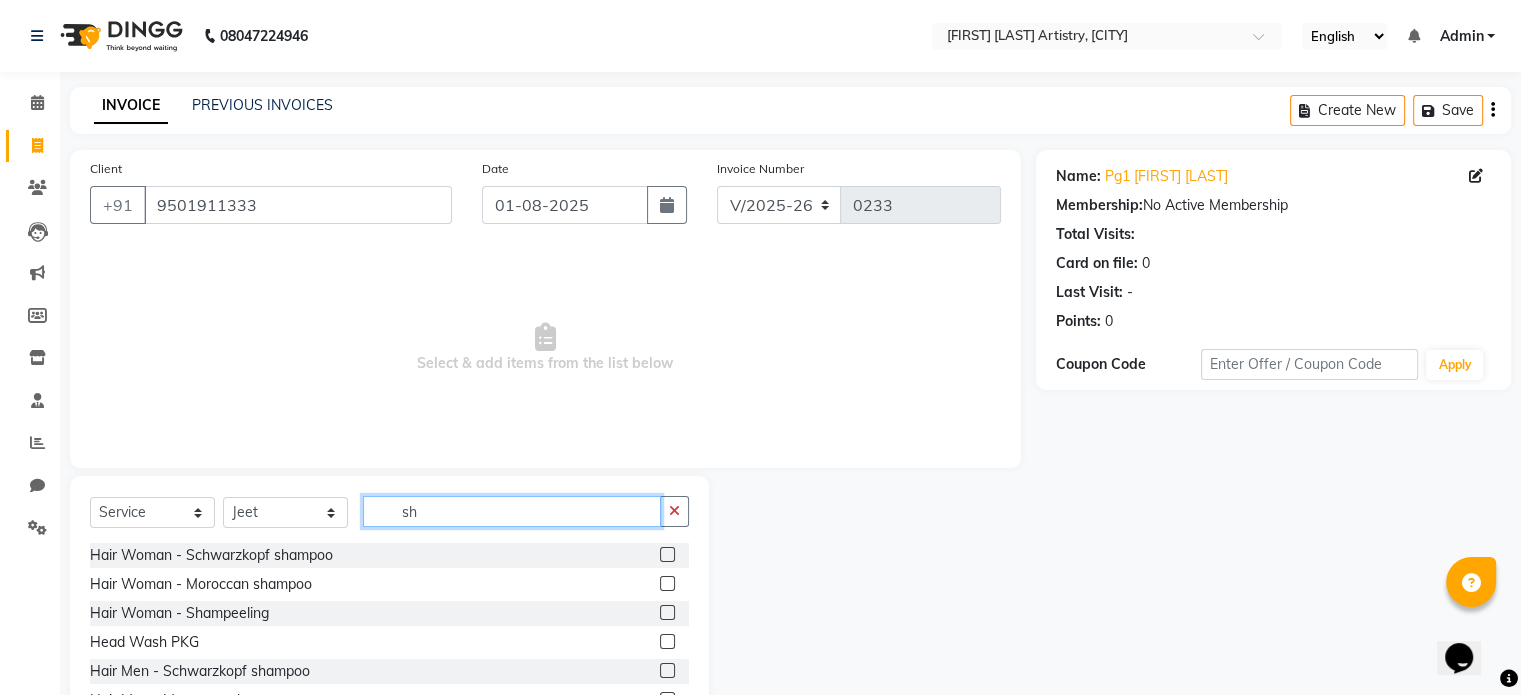 type on "sh" 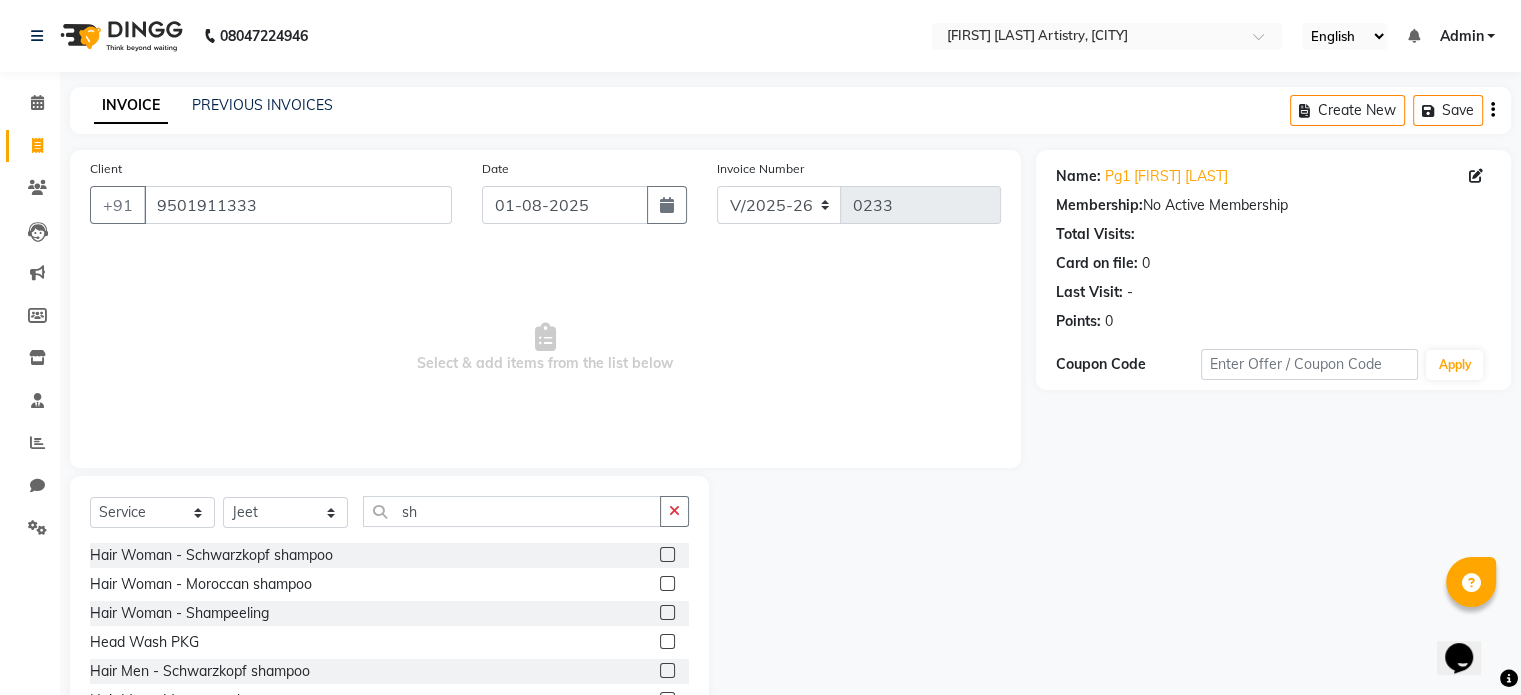 click 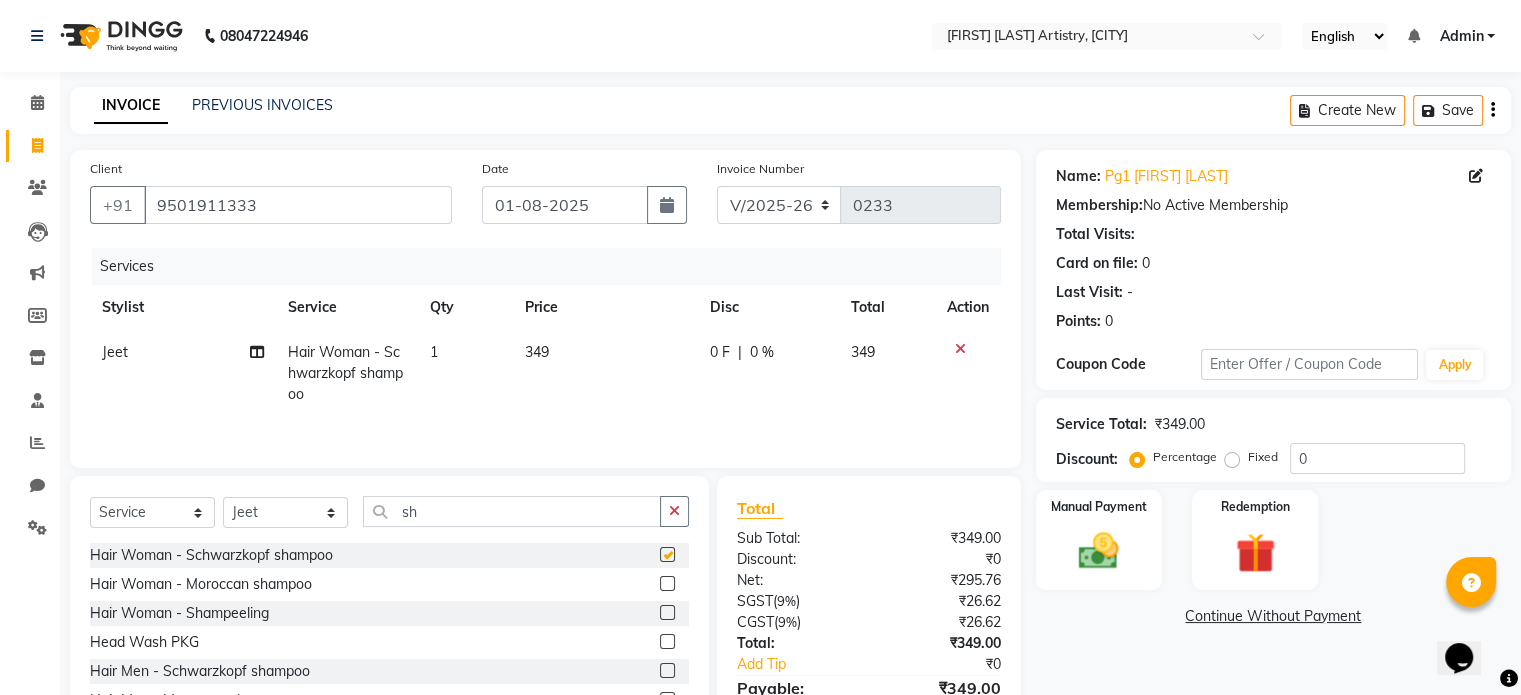 checkbox on "false" 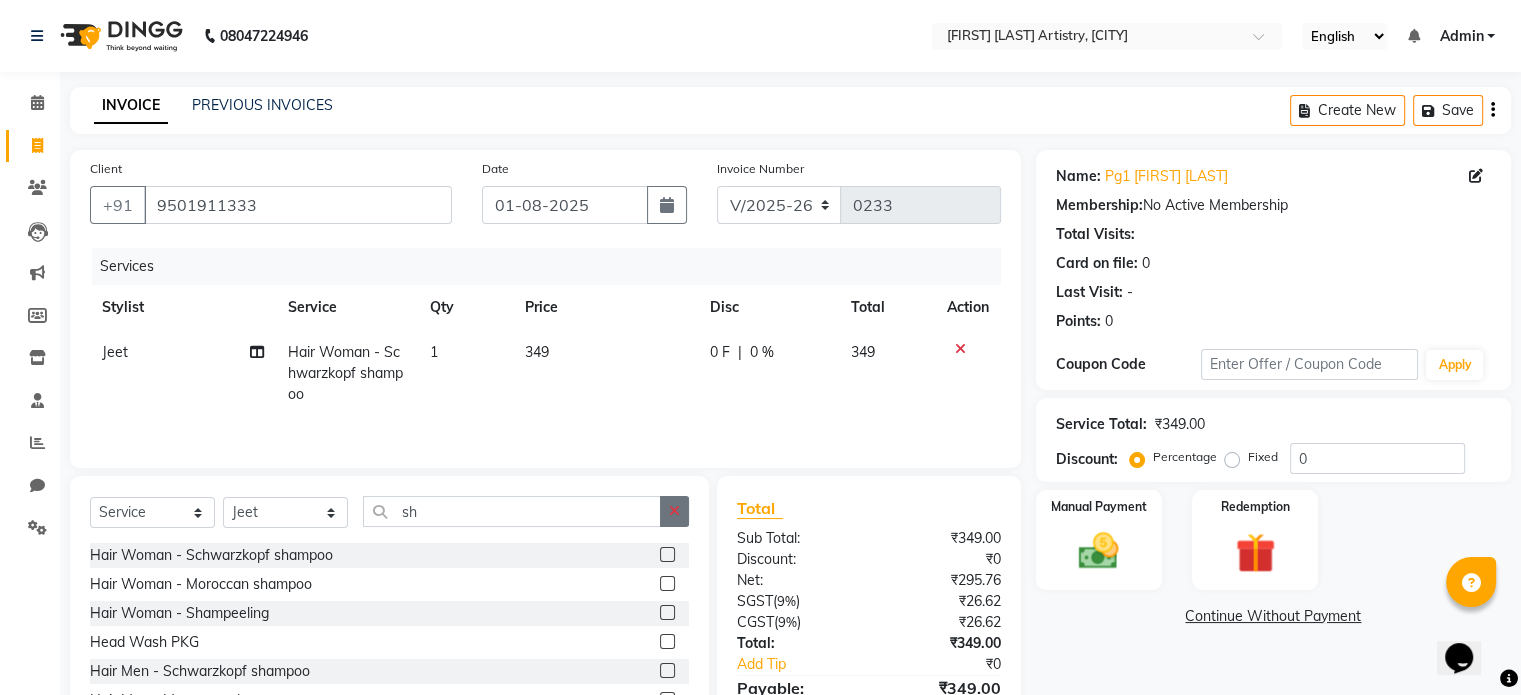 click 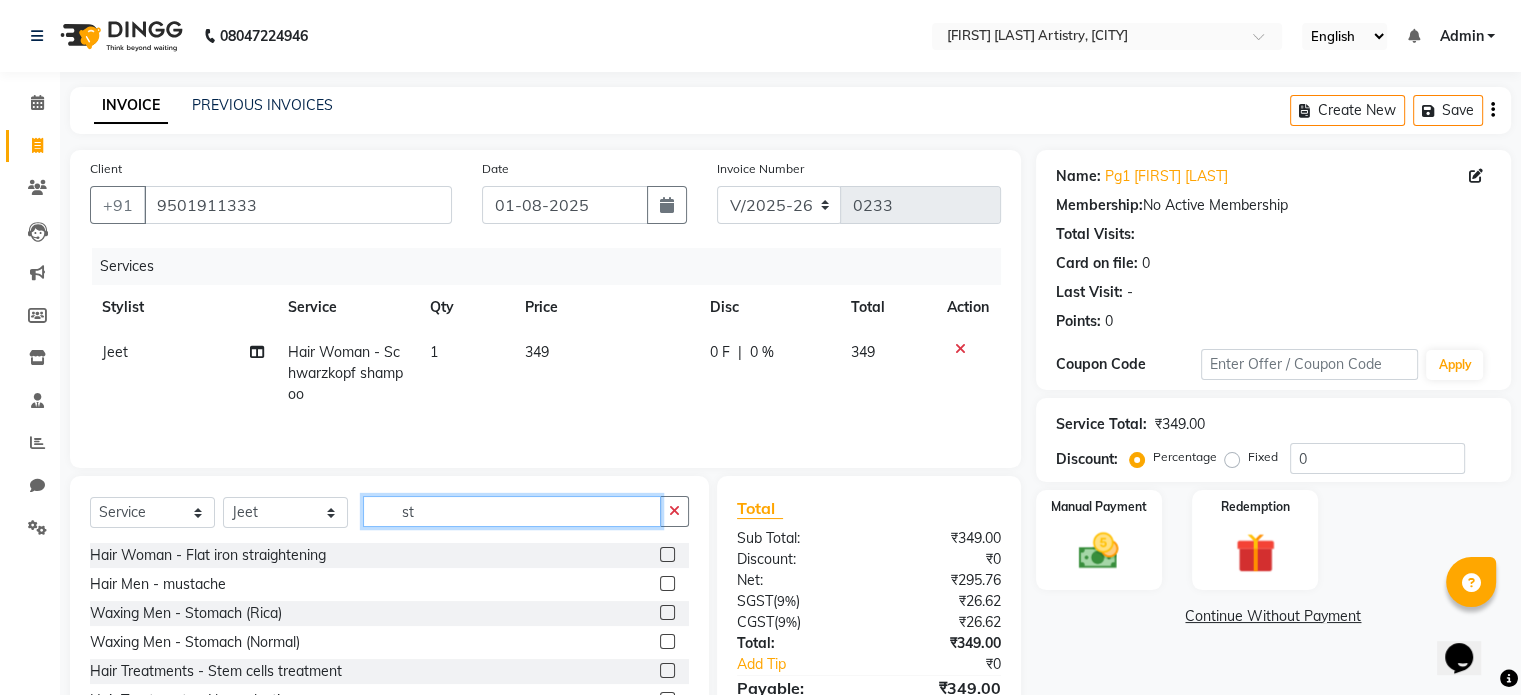 type on "s" 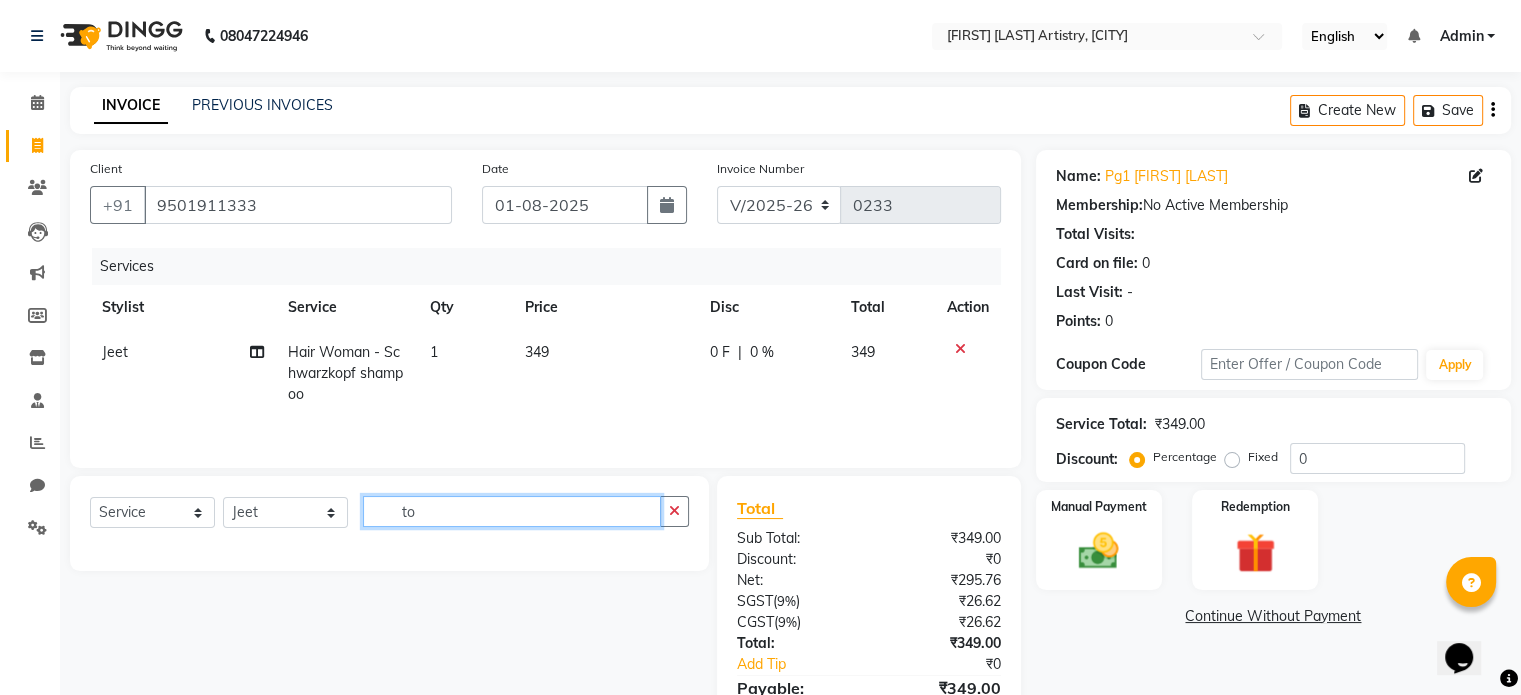 type on "t" 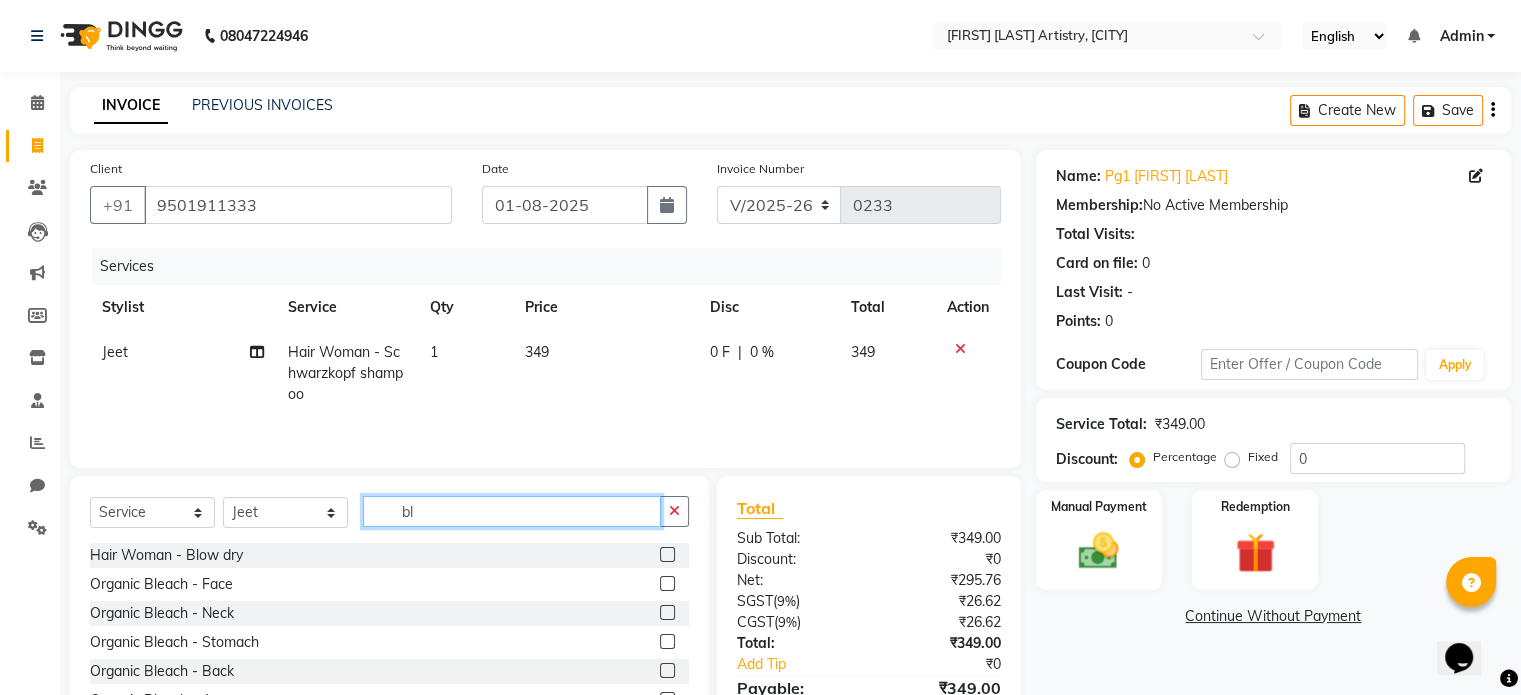 type on "b" 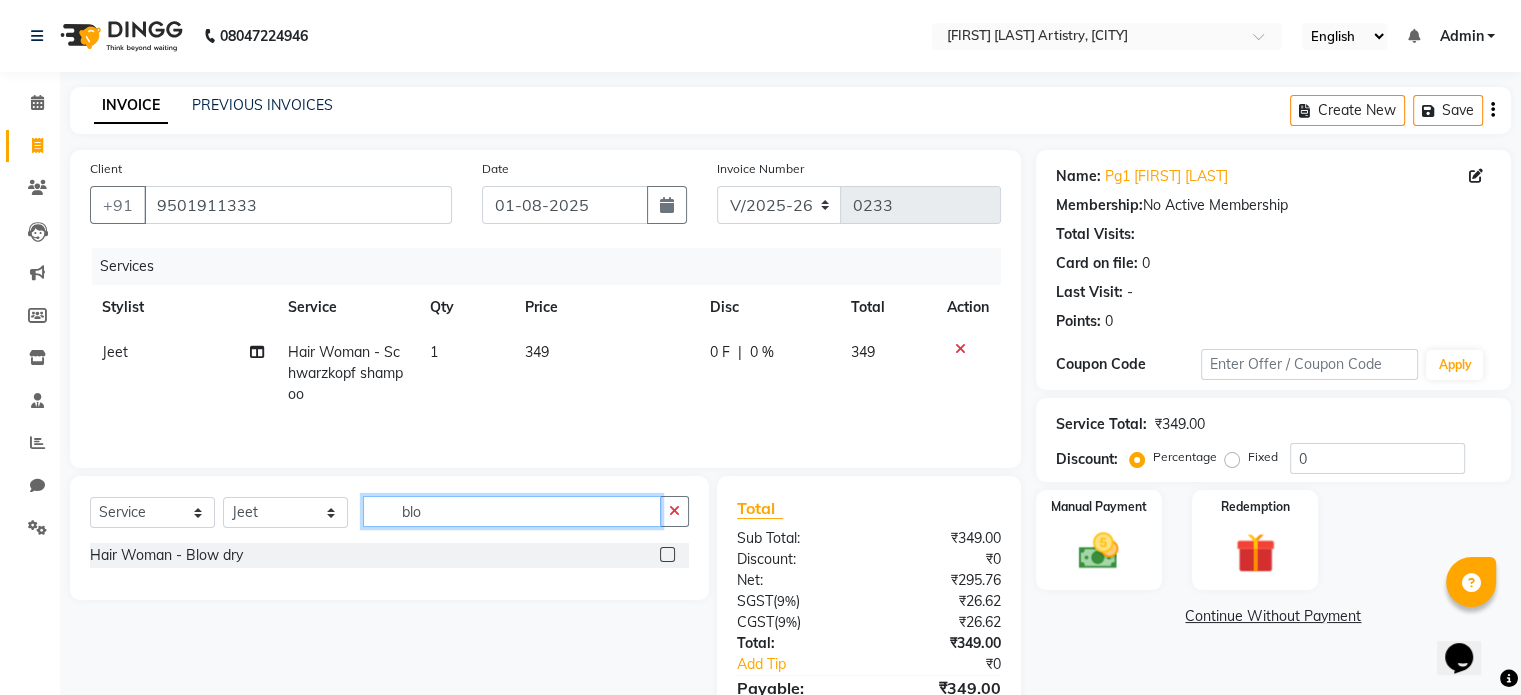 type on "blo" 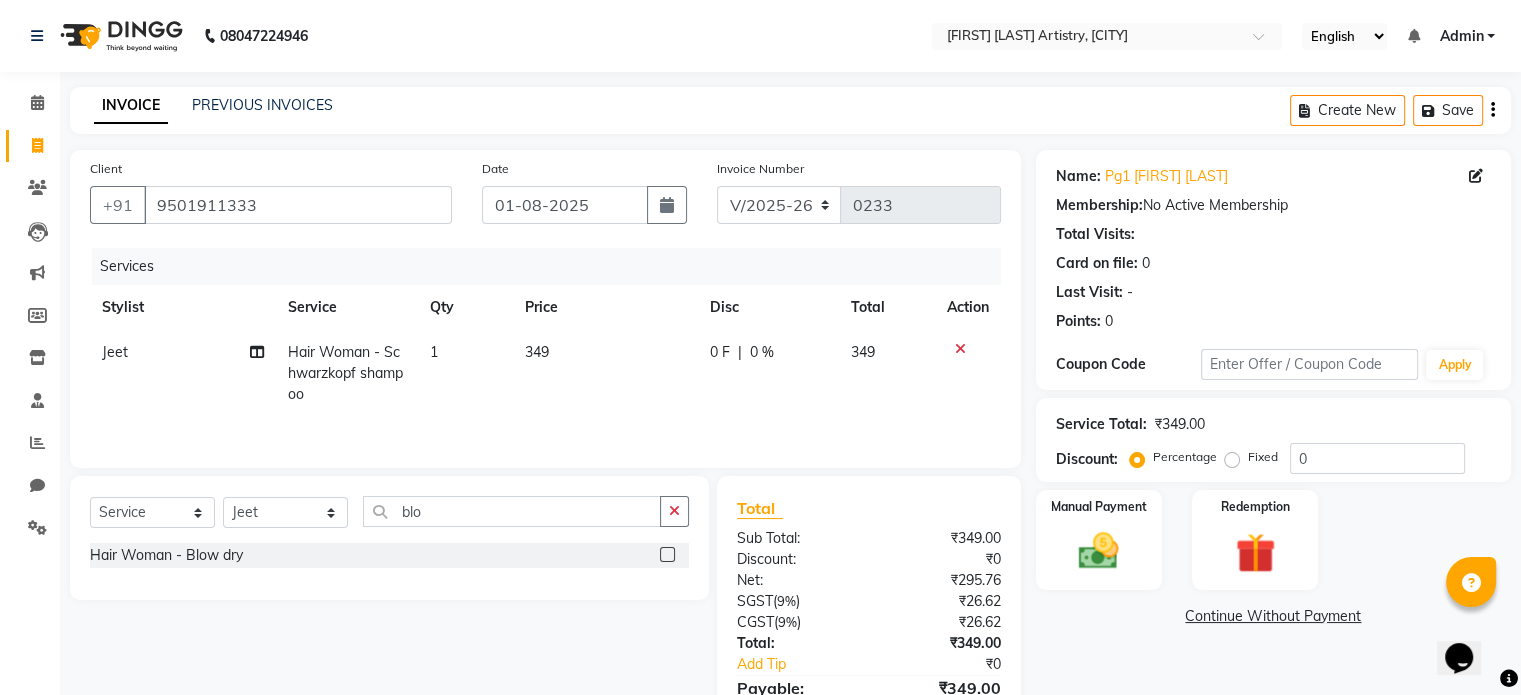 click 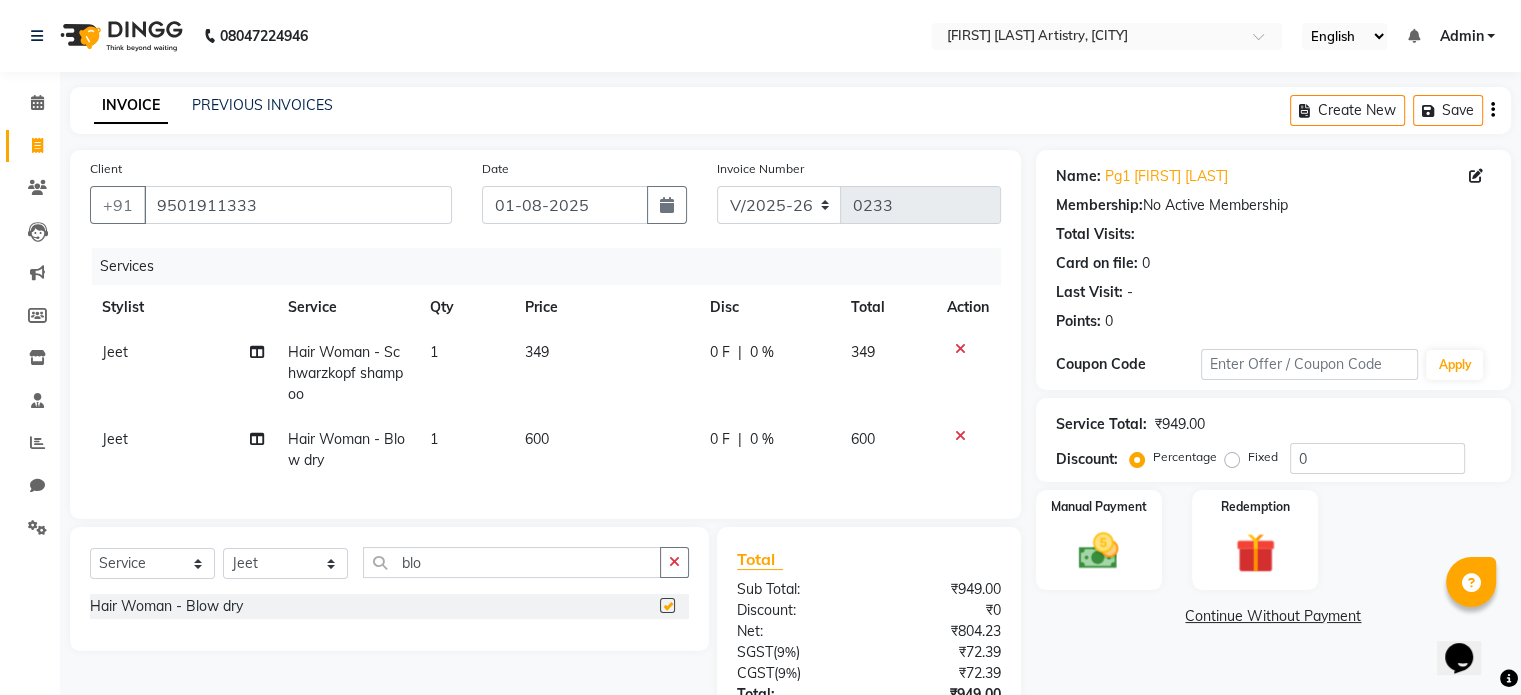 checkbox on "false" 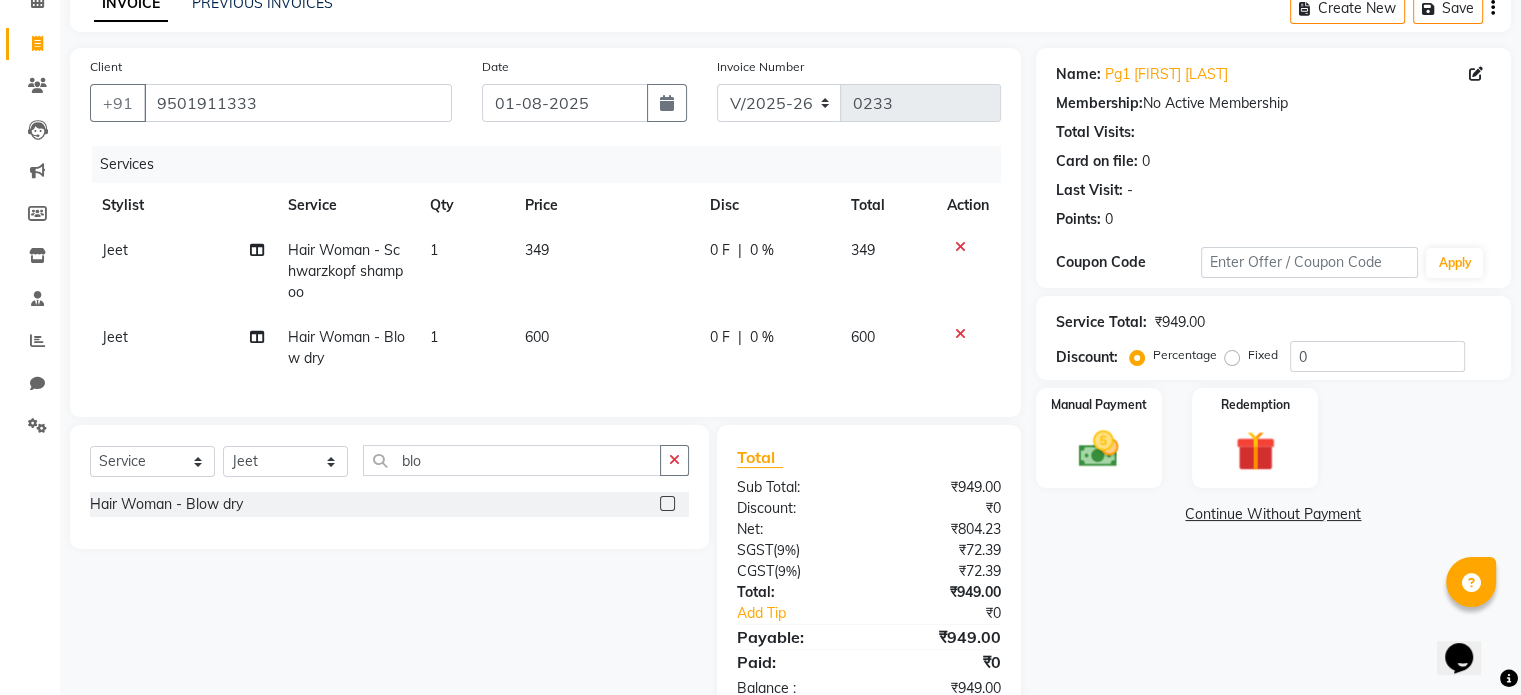 scroll, scrollTop: 99, scrollLeft: 0, axis: vertical 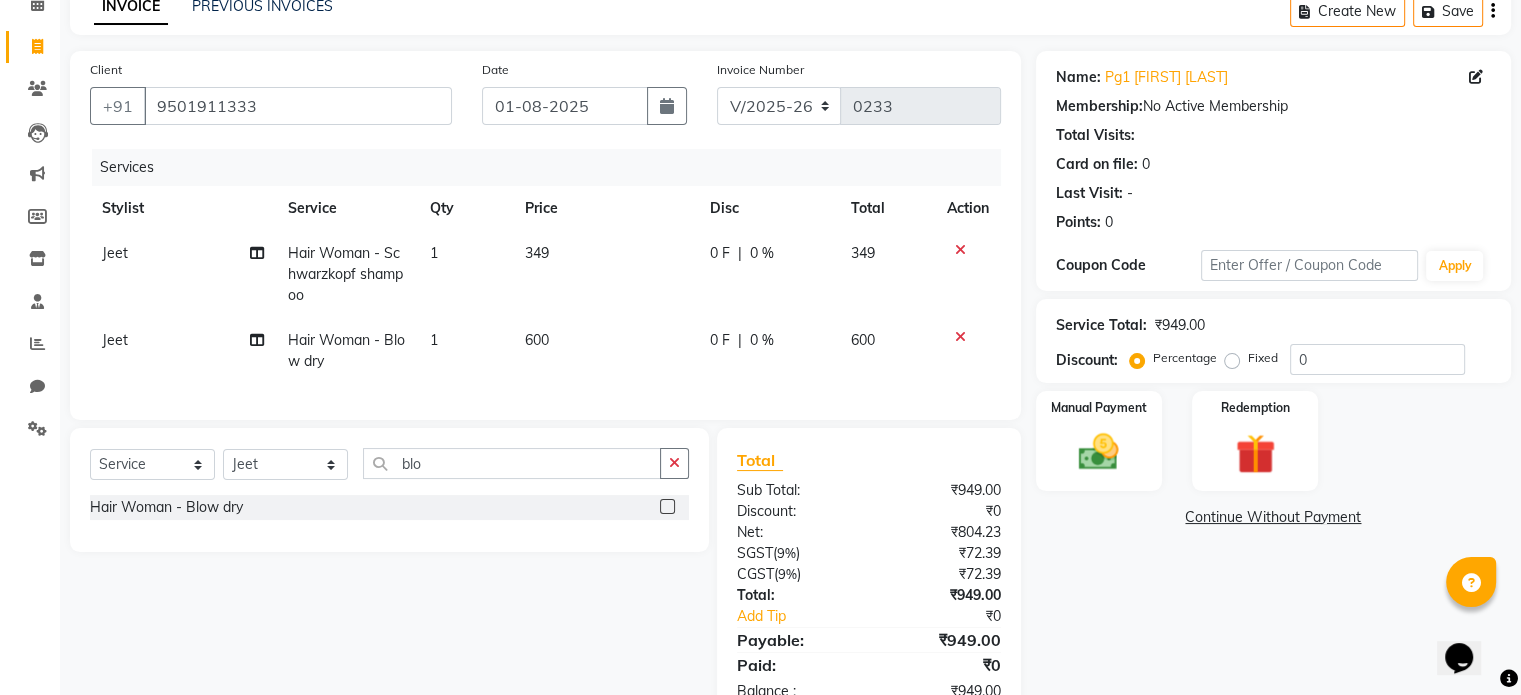 click on "349" 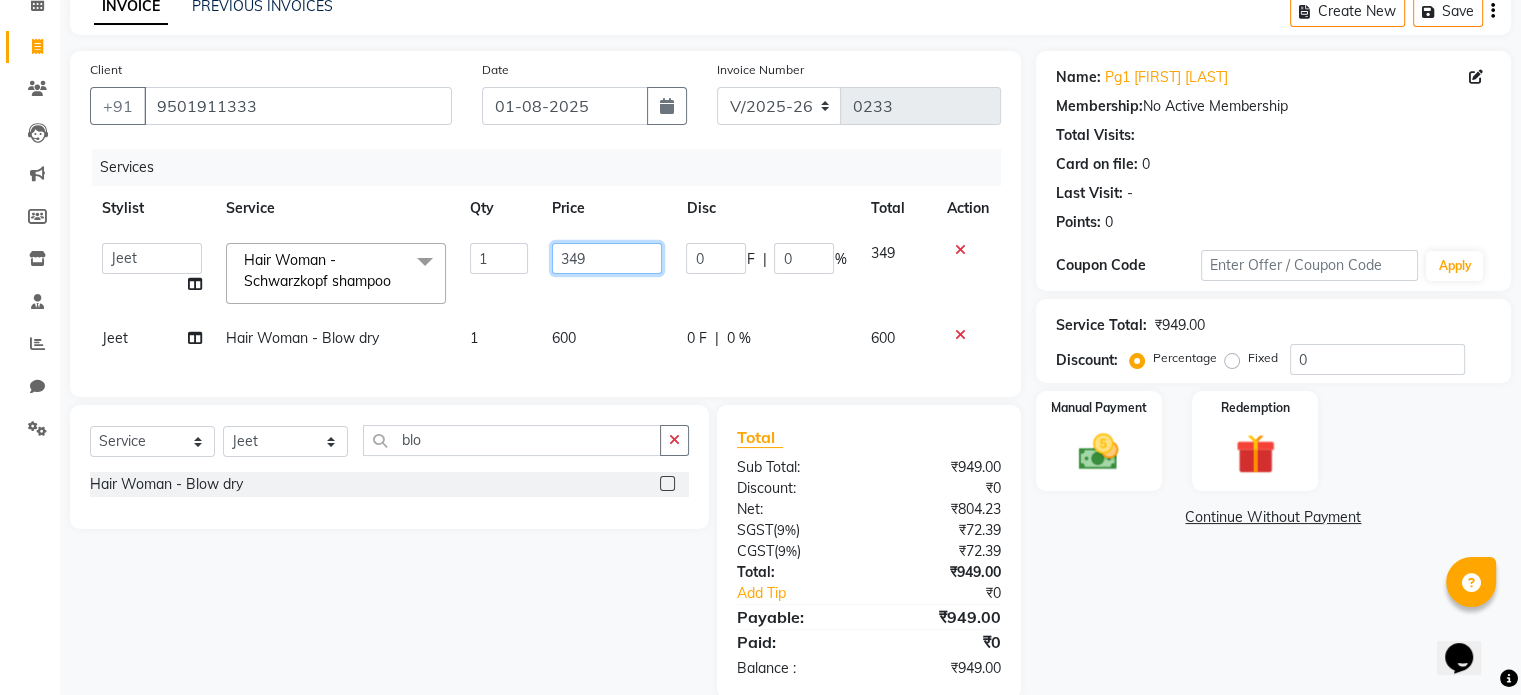 click on "349" 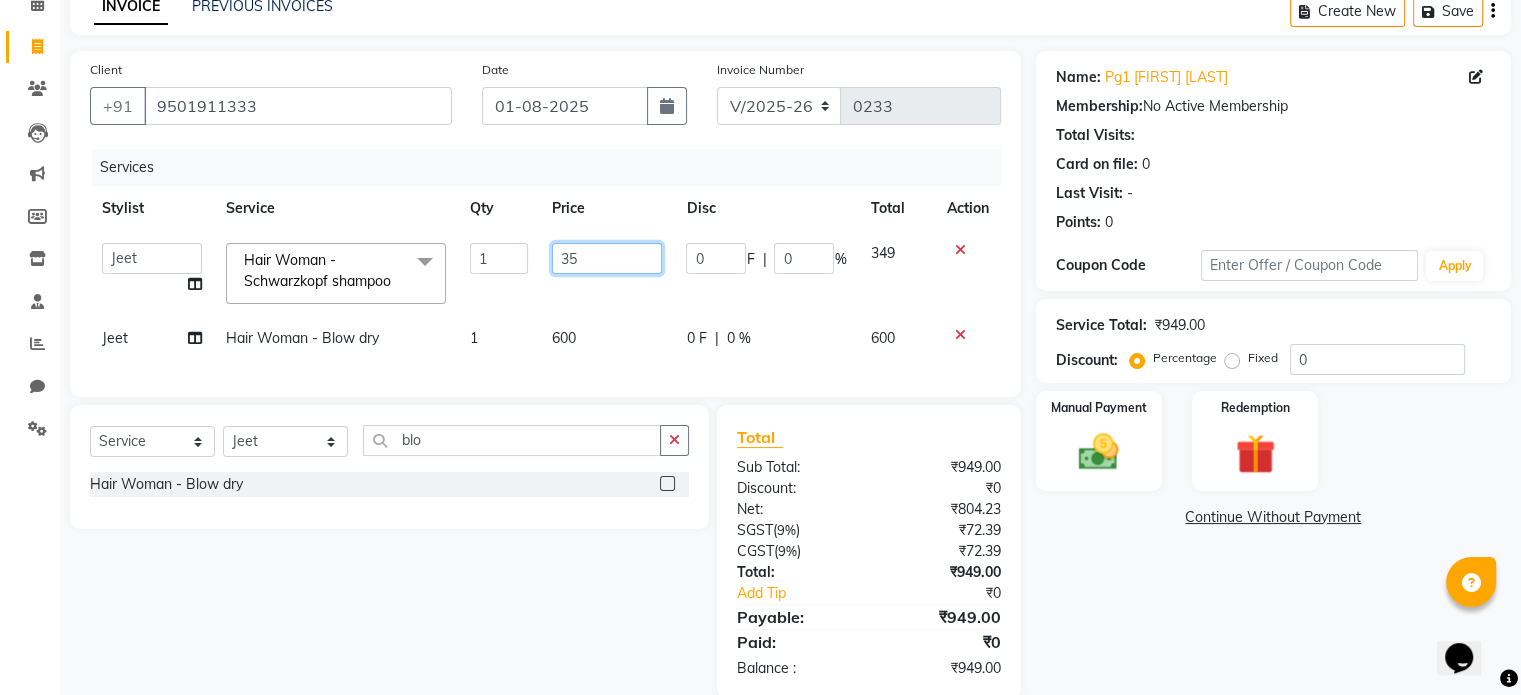 type on "350" 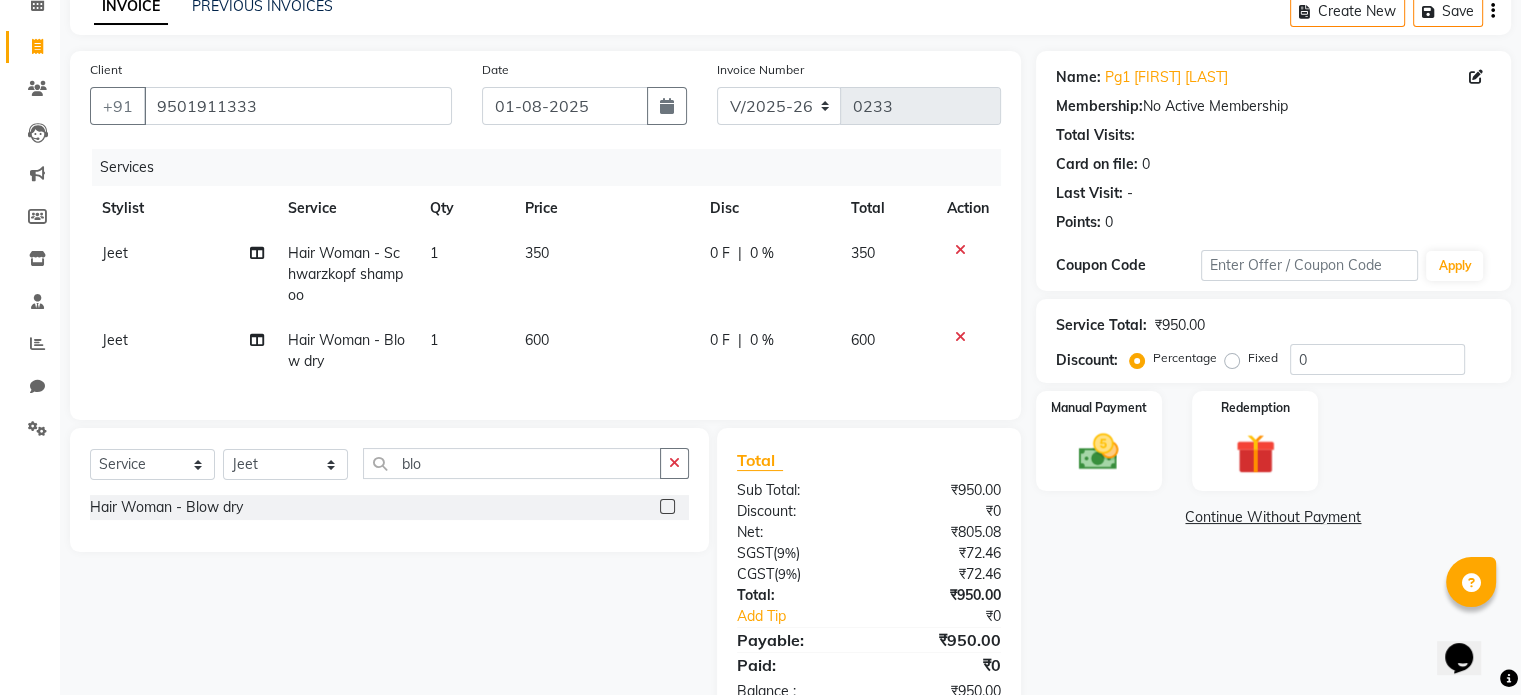 click on "350" 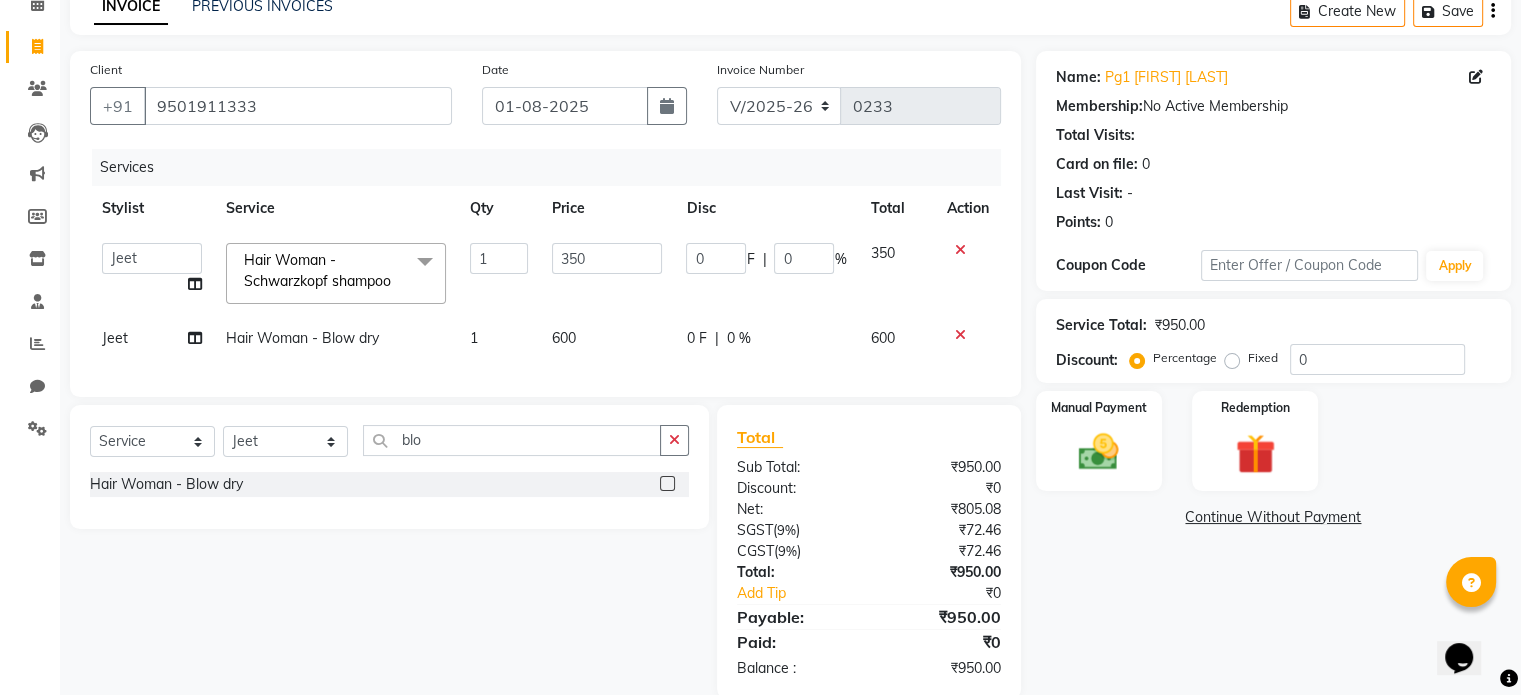 click on "600" 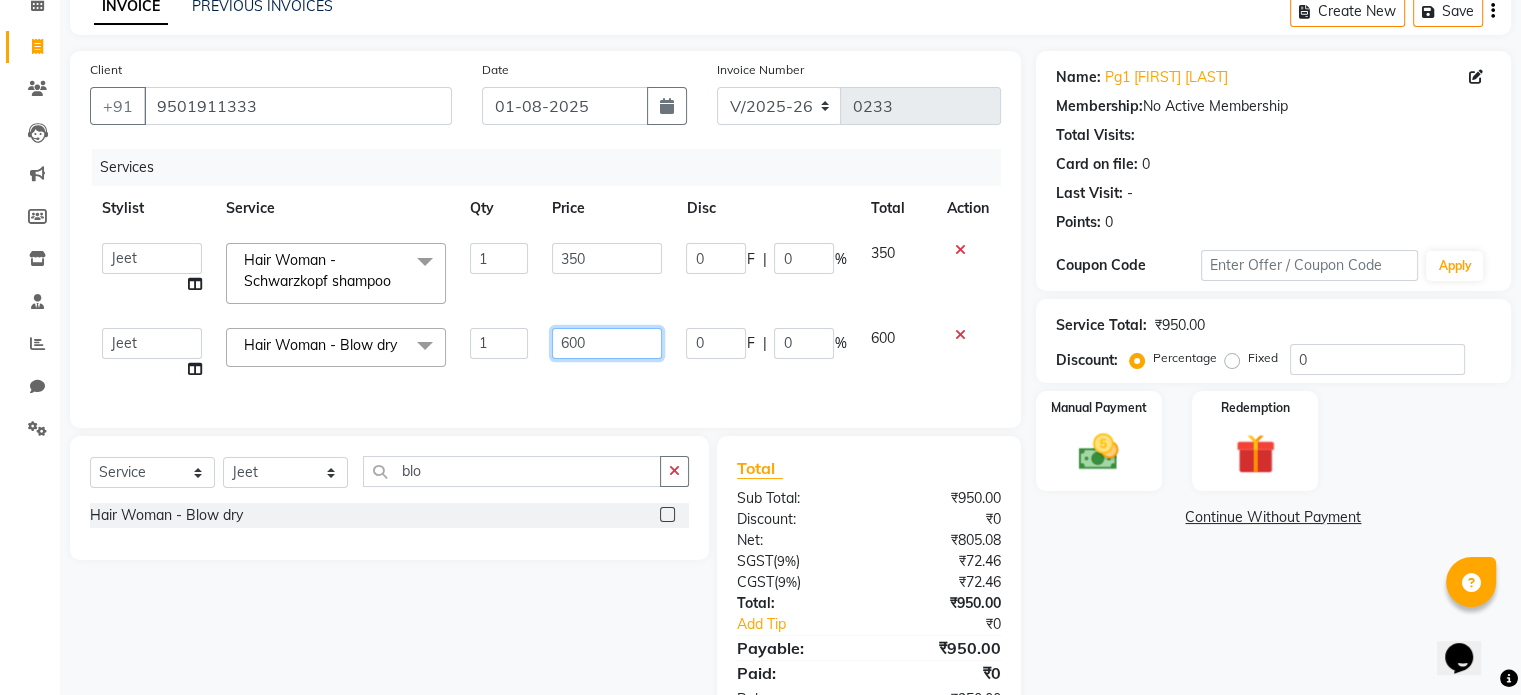 click on "600" 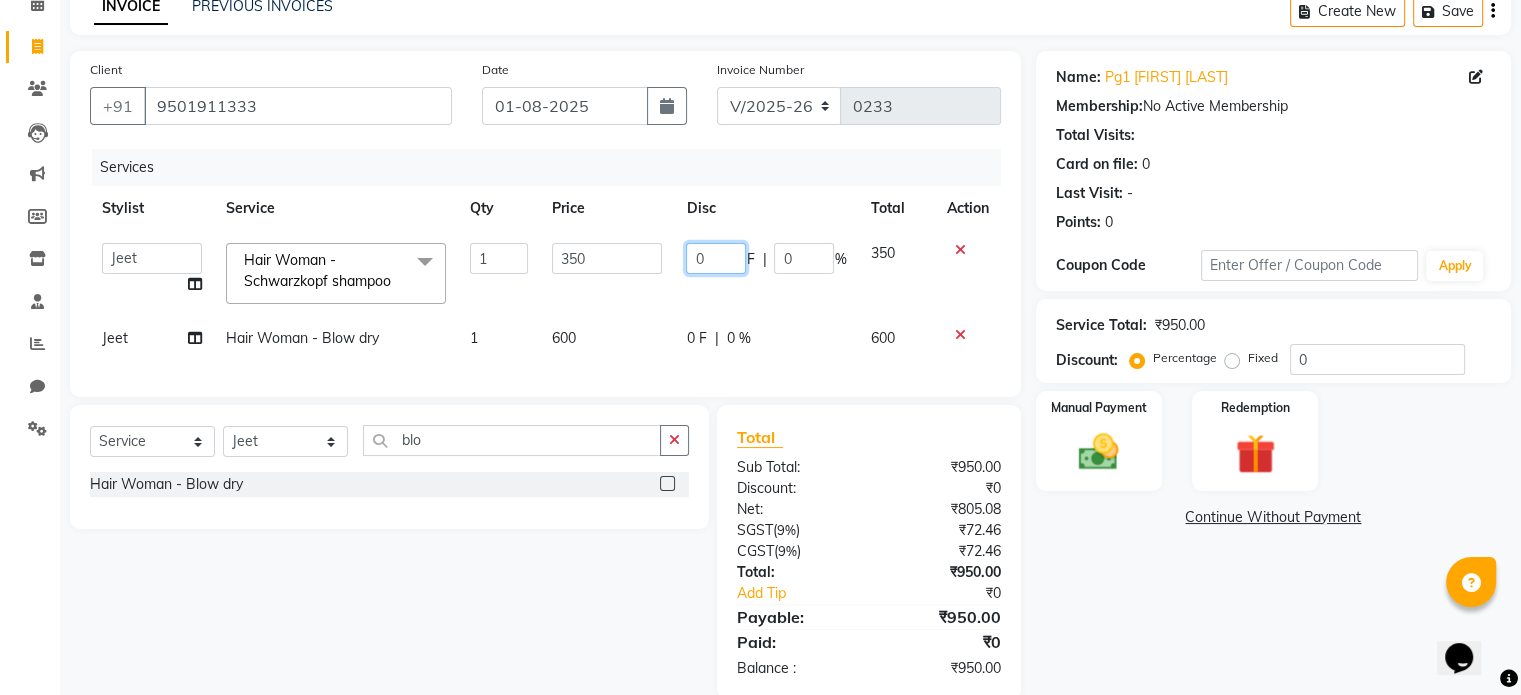click on "0" 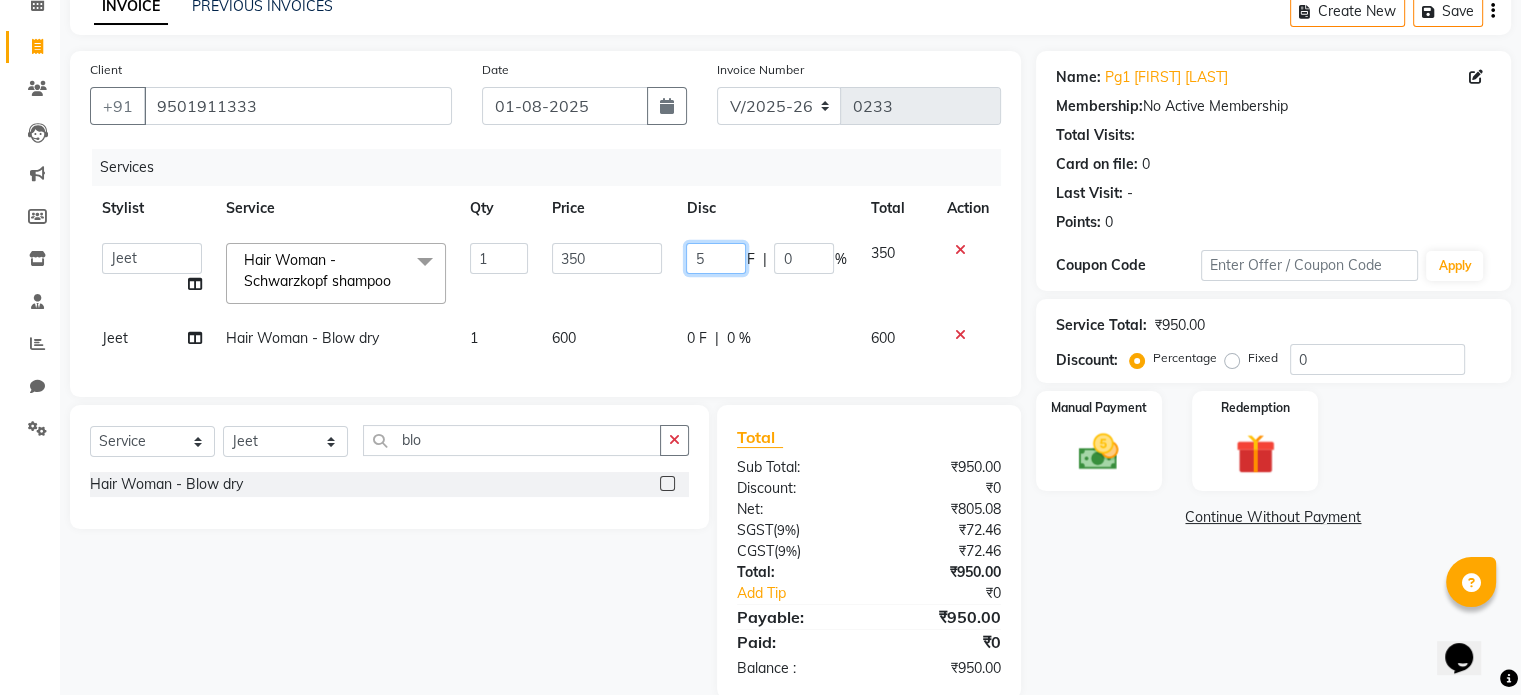 type on "50" 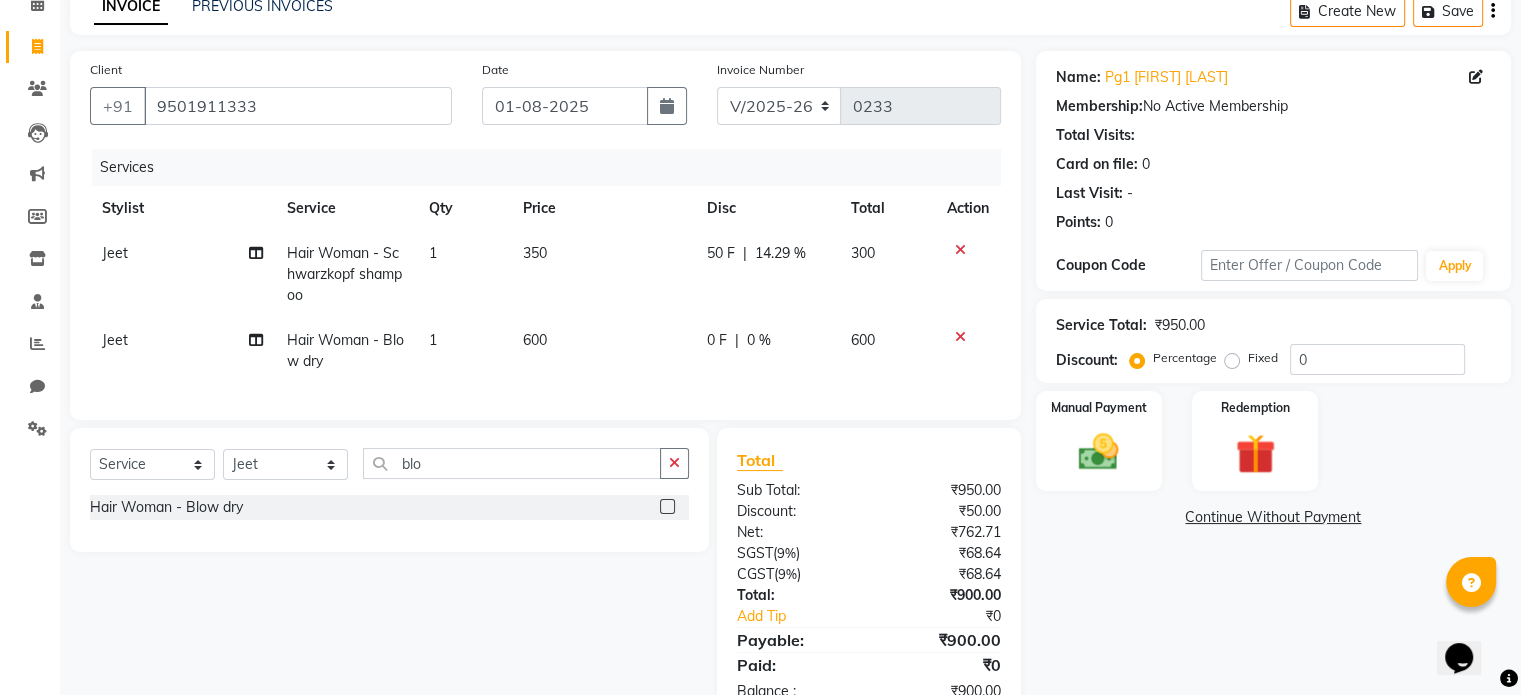 click on "600" 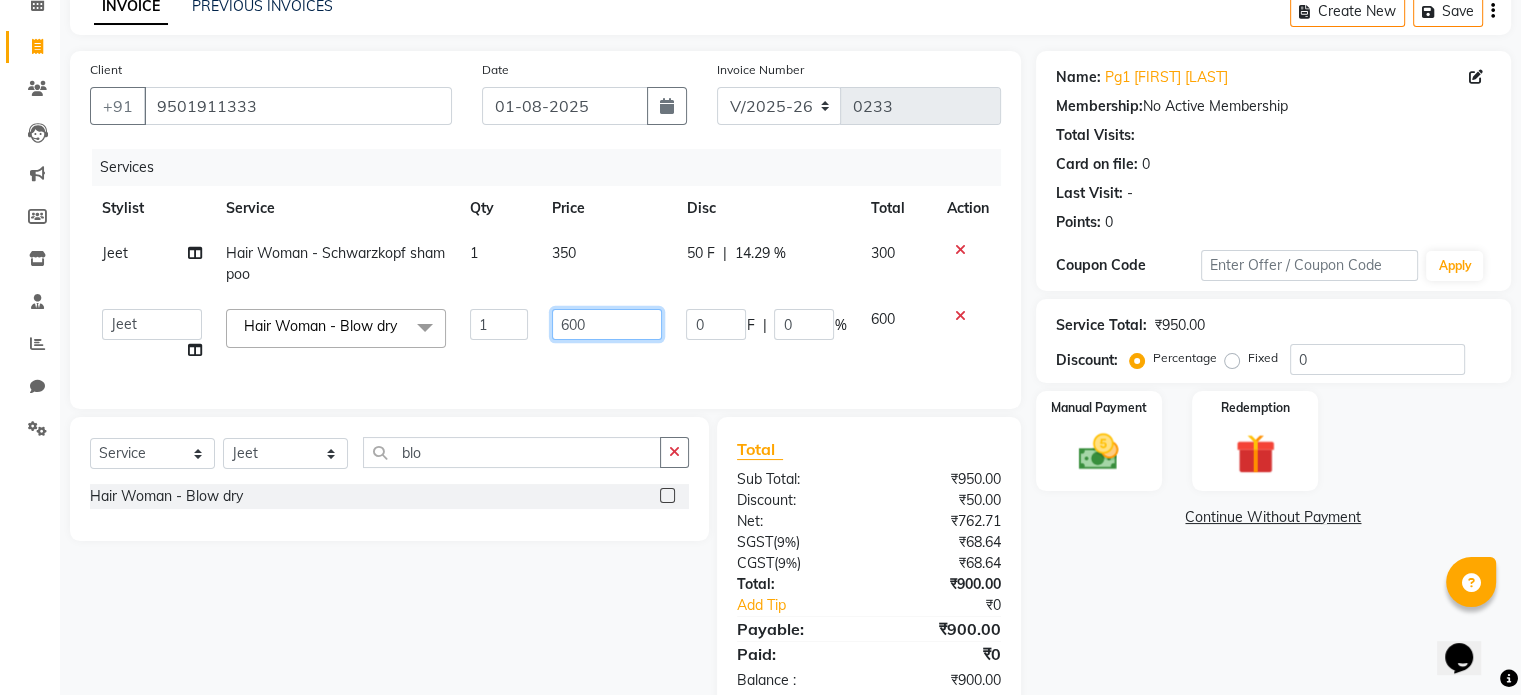 click on "600" 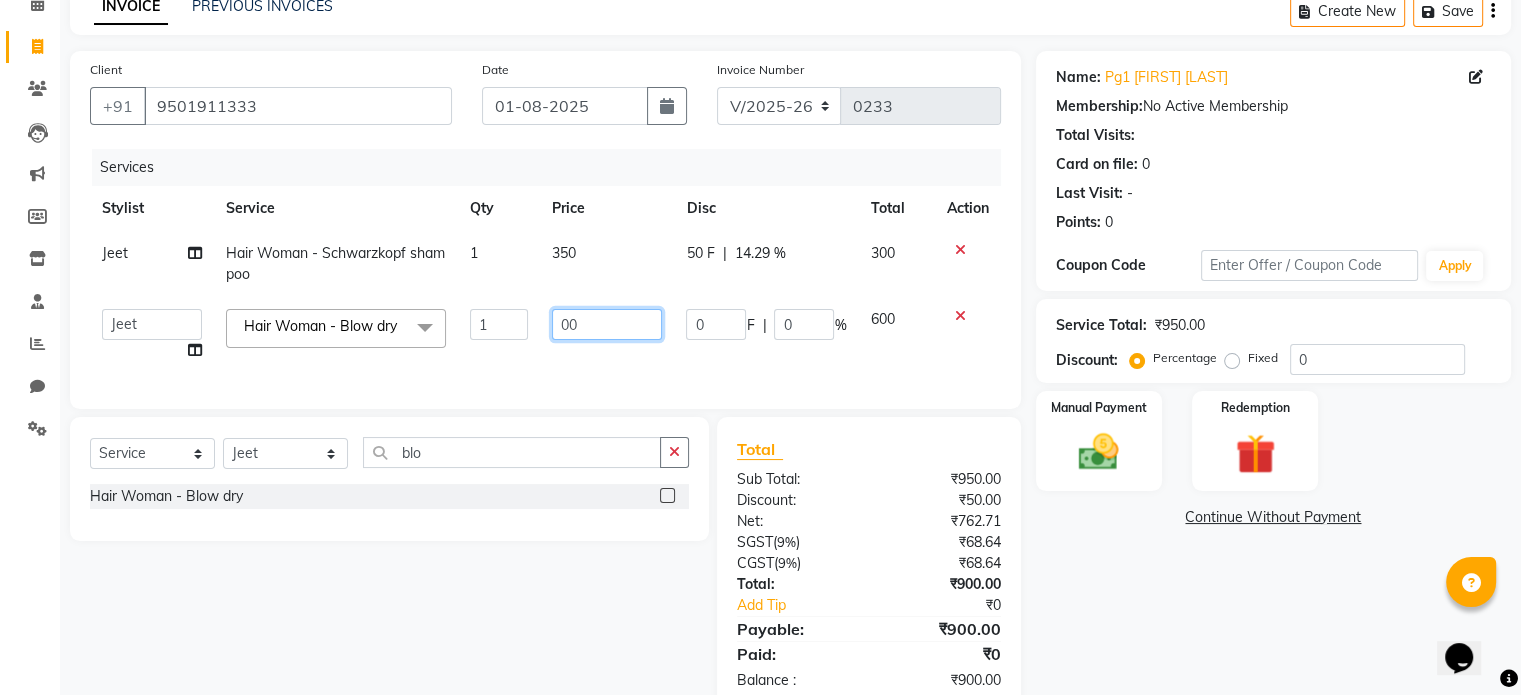 type on "700" 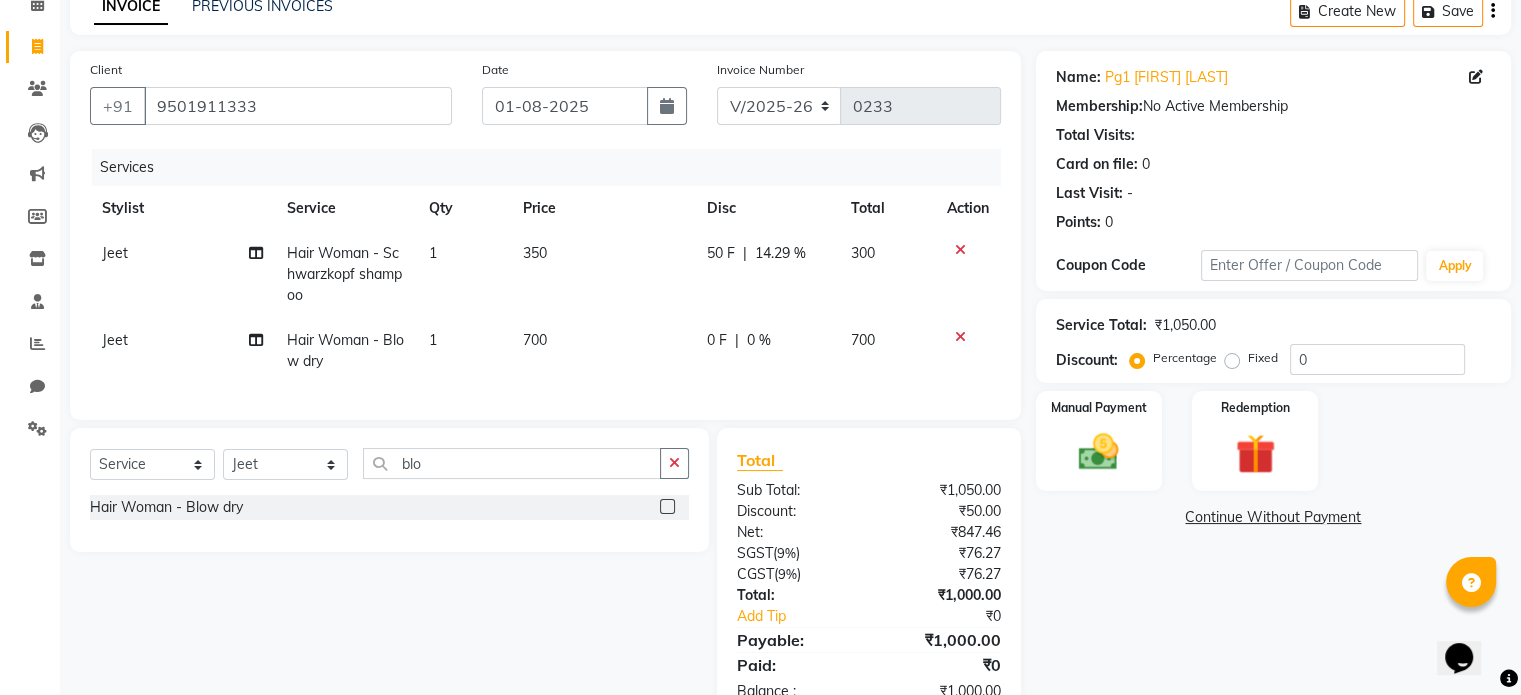 click on "700" 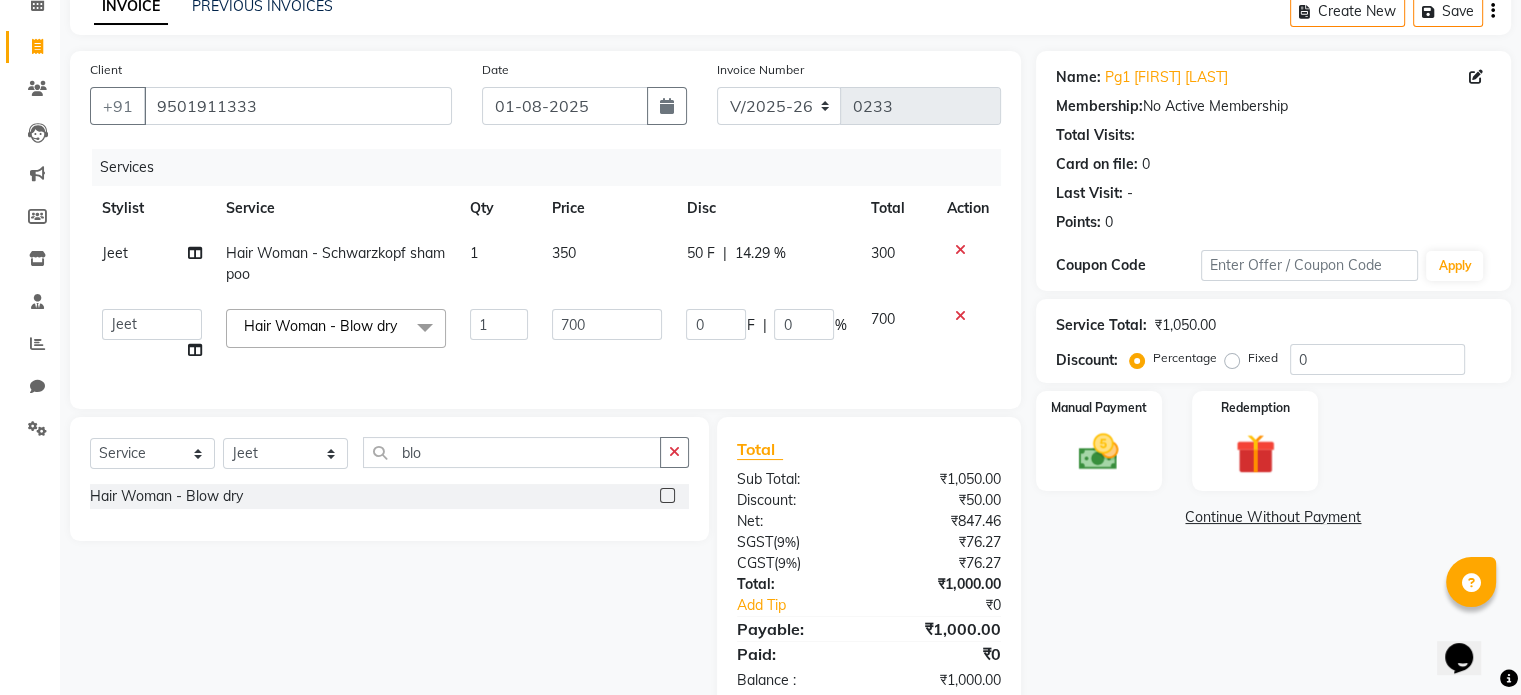 scroll, scrollTop: 168, scrollLeft: 0, axis: vertical 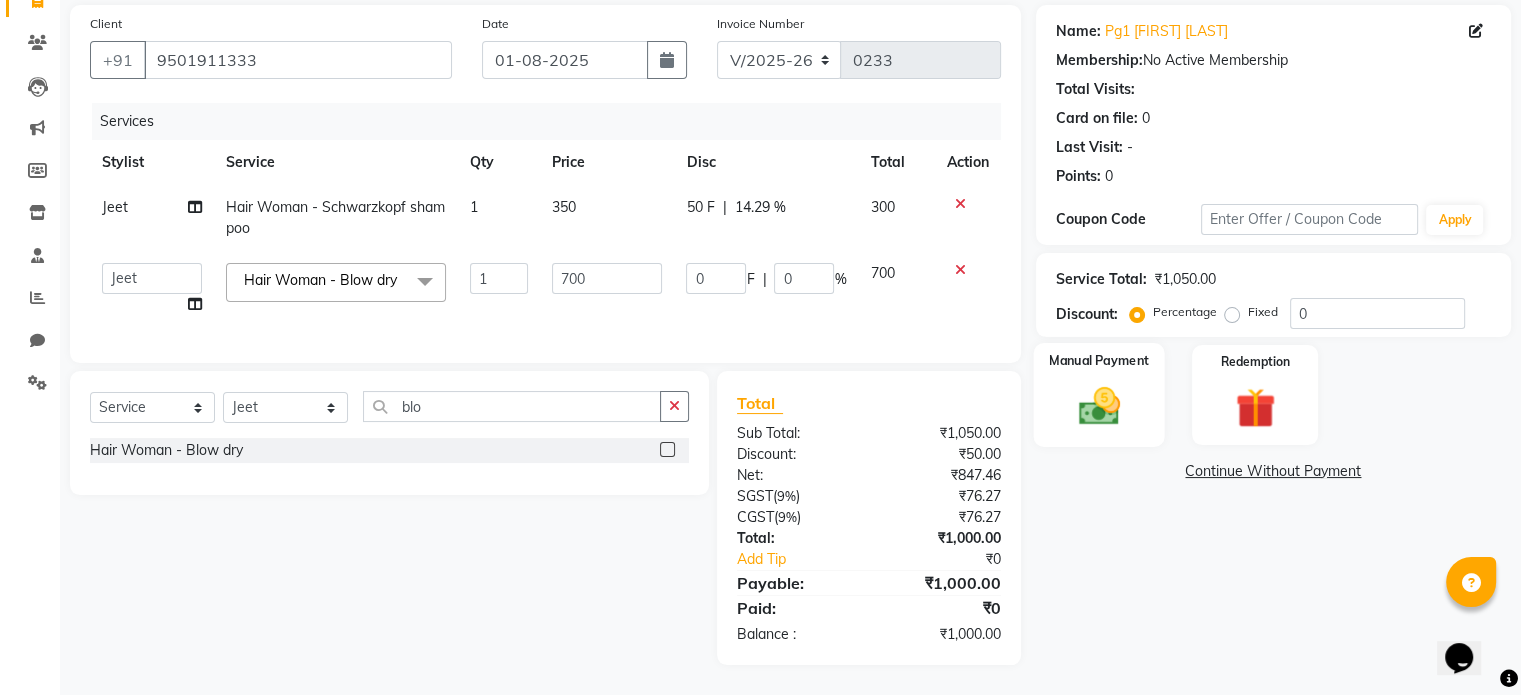 click on "Manual Payment" 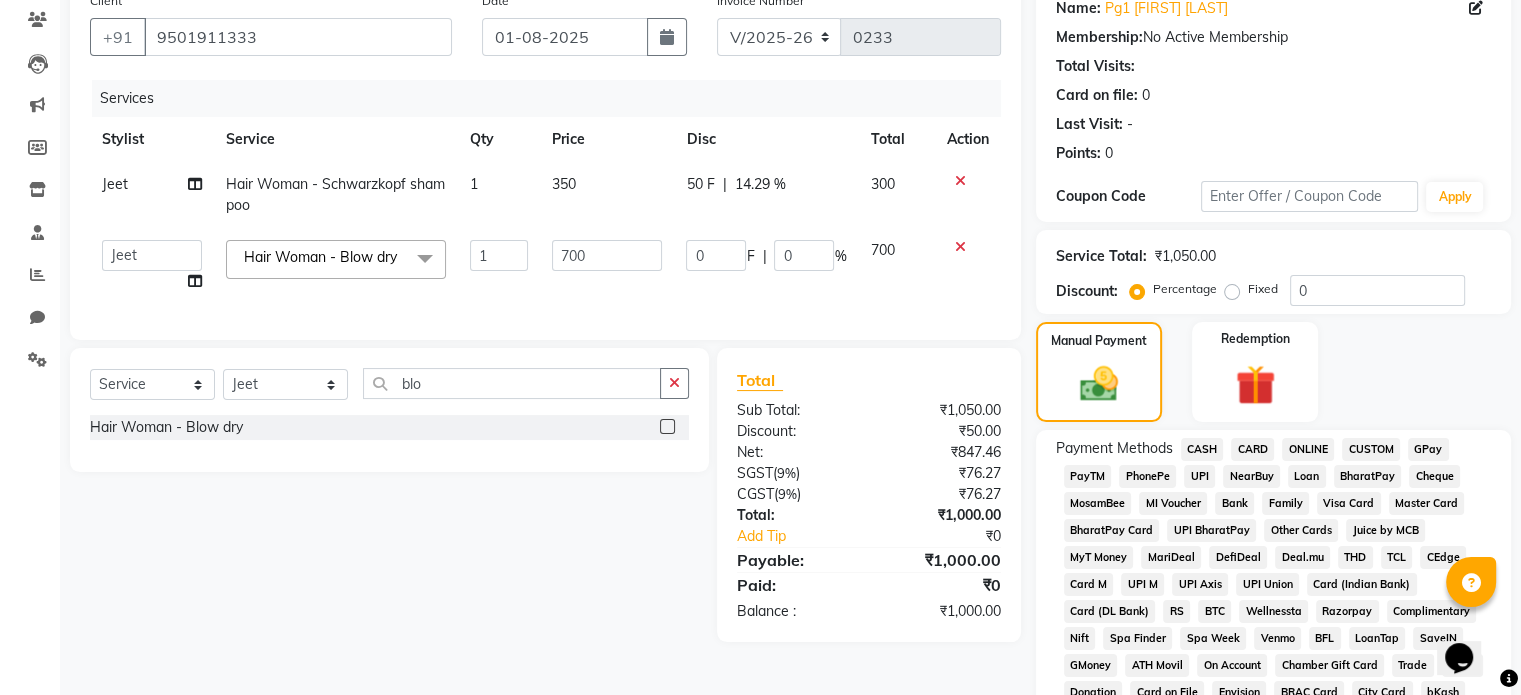 click on "CASH" 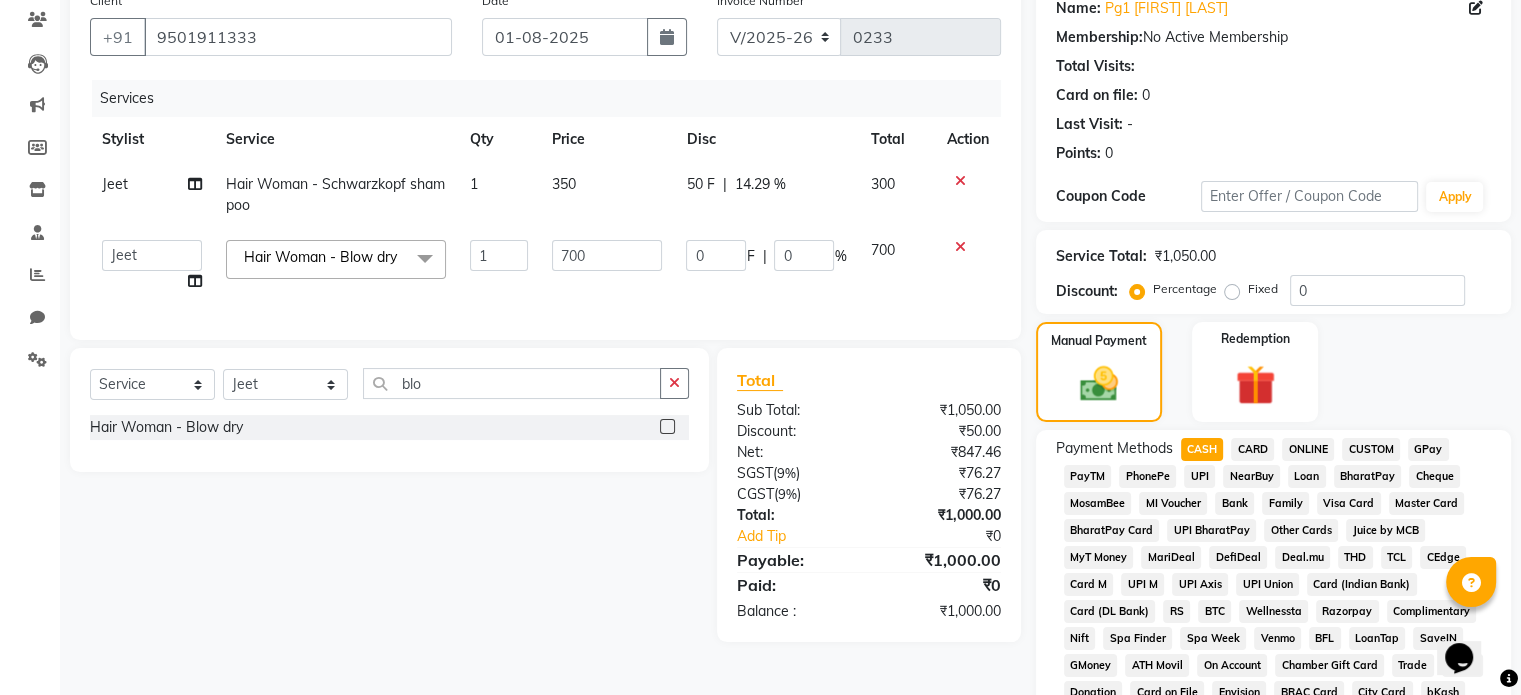 scroll, scrollTop: 728, scrollLeft: 0, axis: vertical 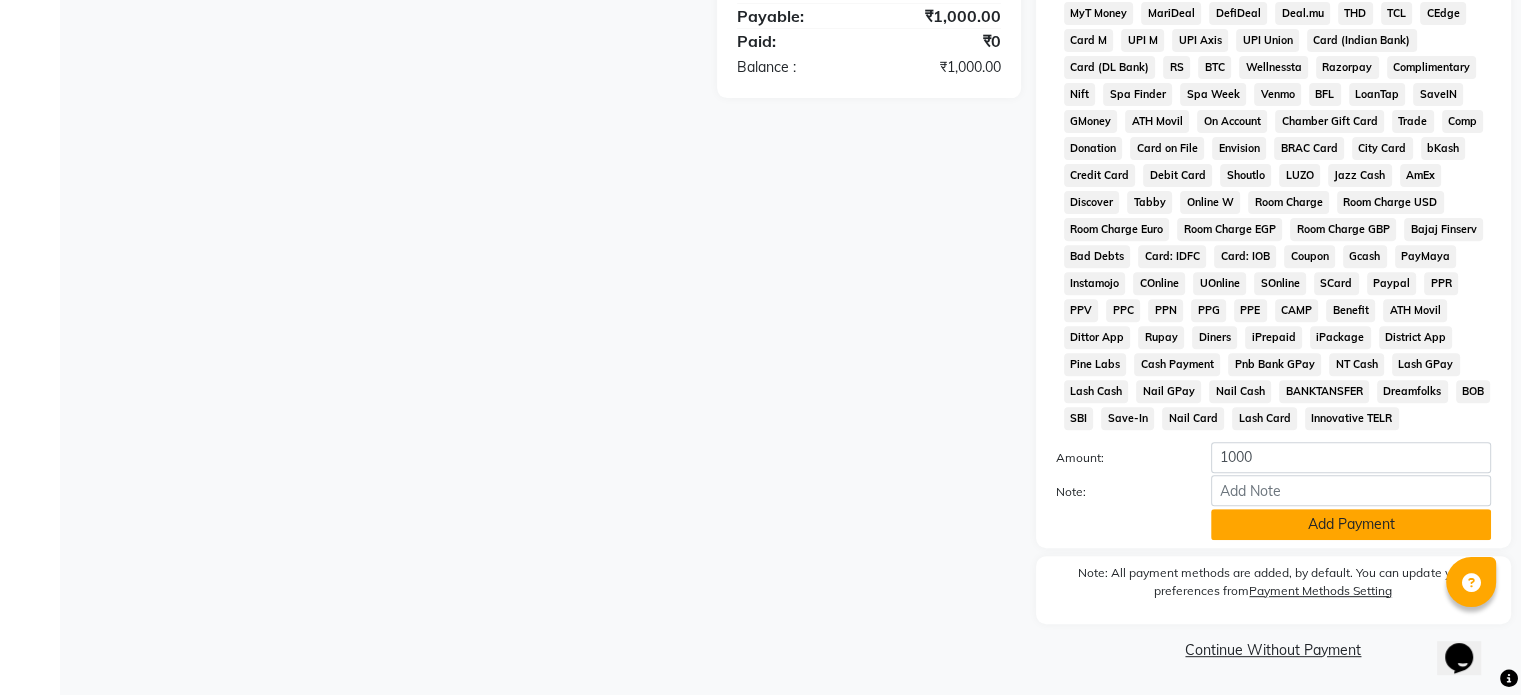 click on "Add Payment" 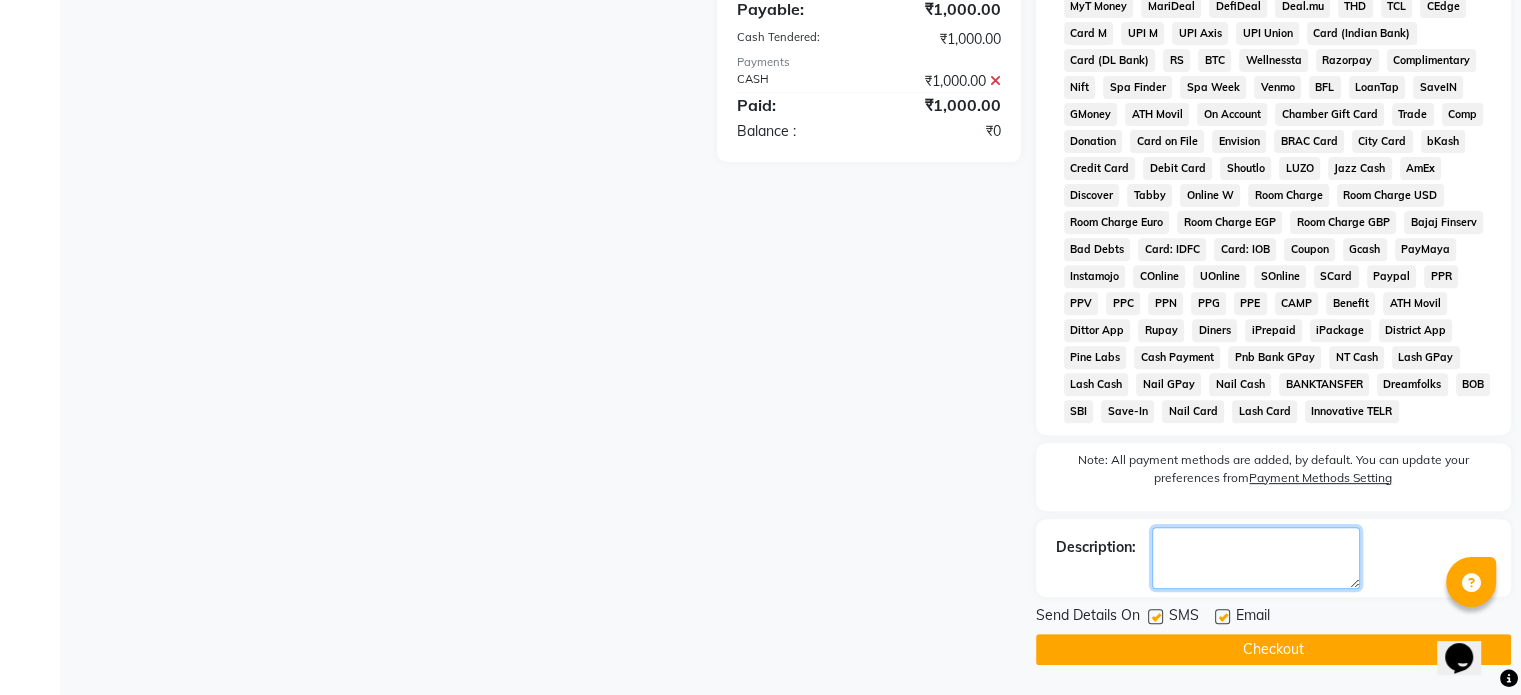 click 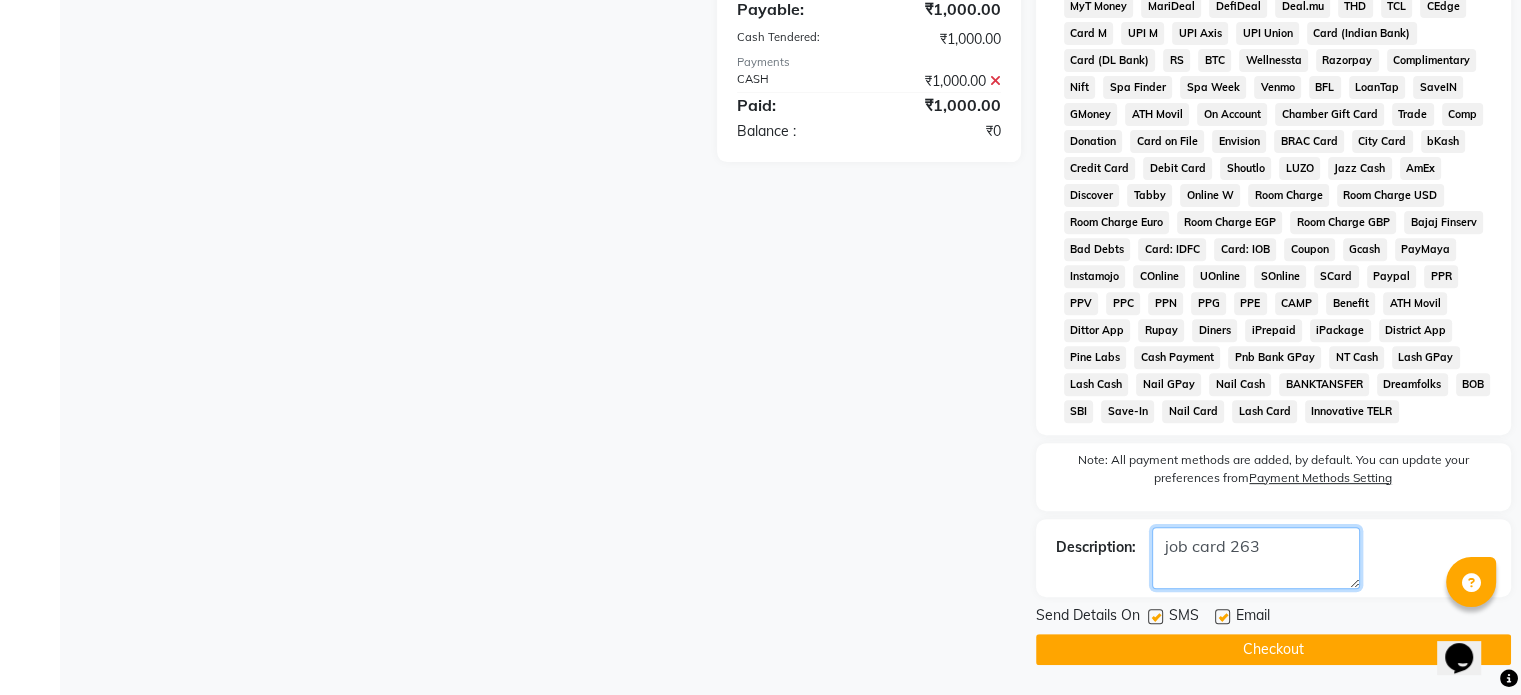 type on "job card 263" 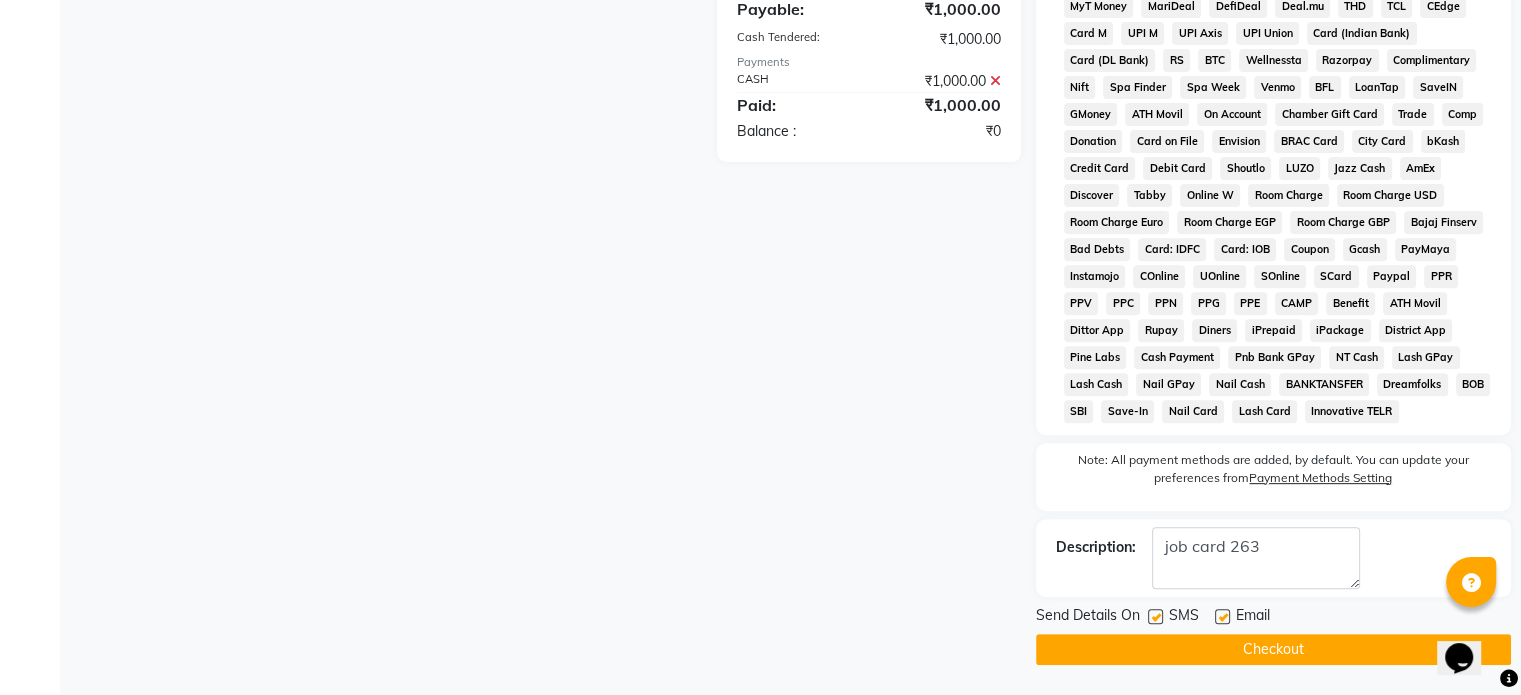 click on "Checkout" 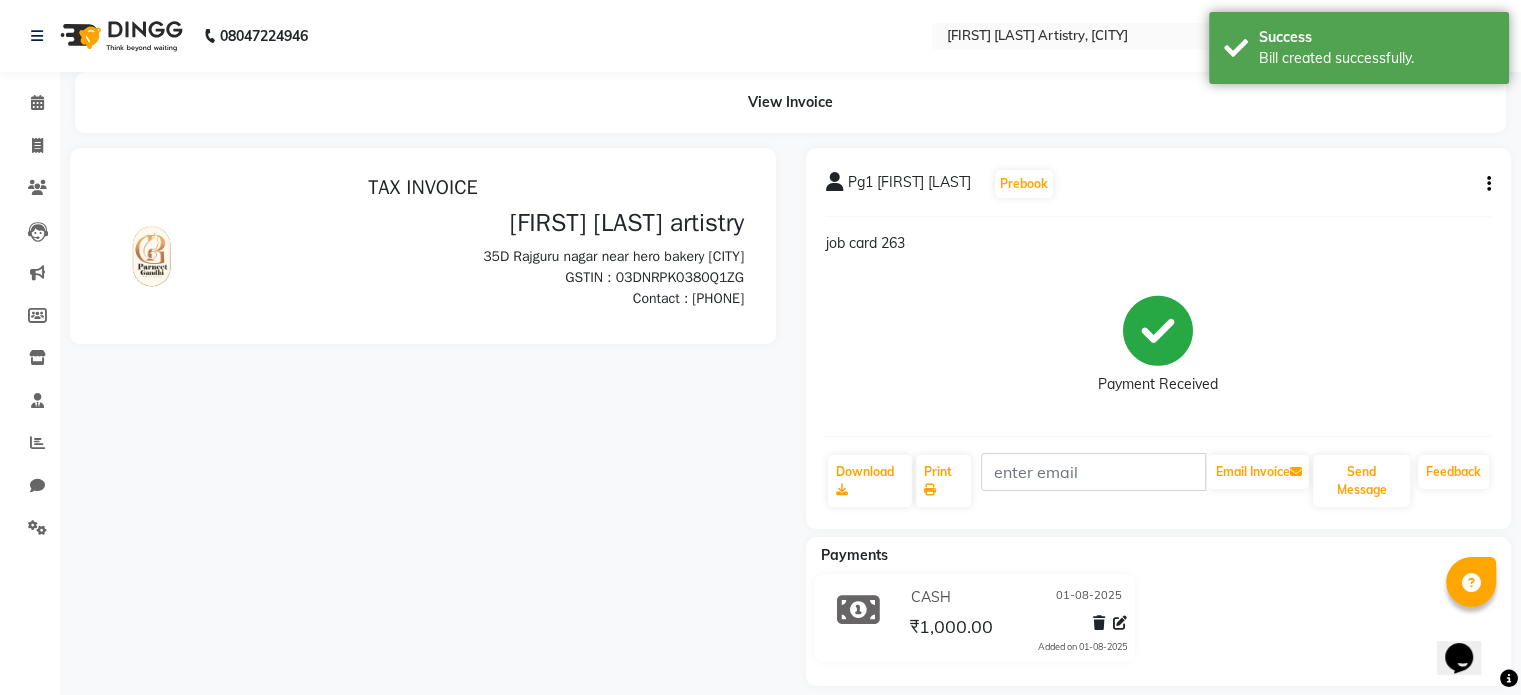 scroll, scrollTop: 0, scrollLeft: 0, axis: both 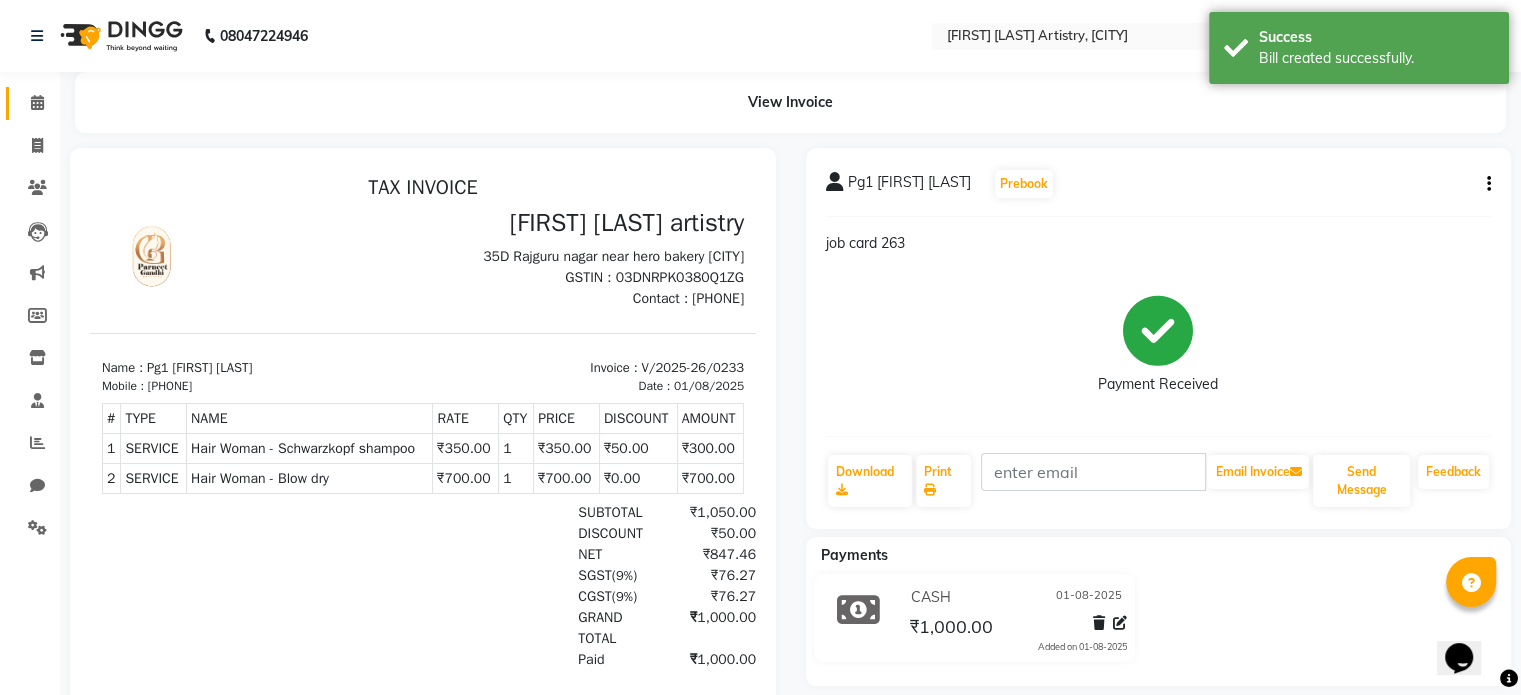 click on "Calendar" 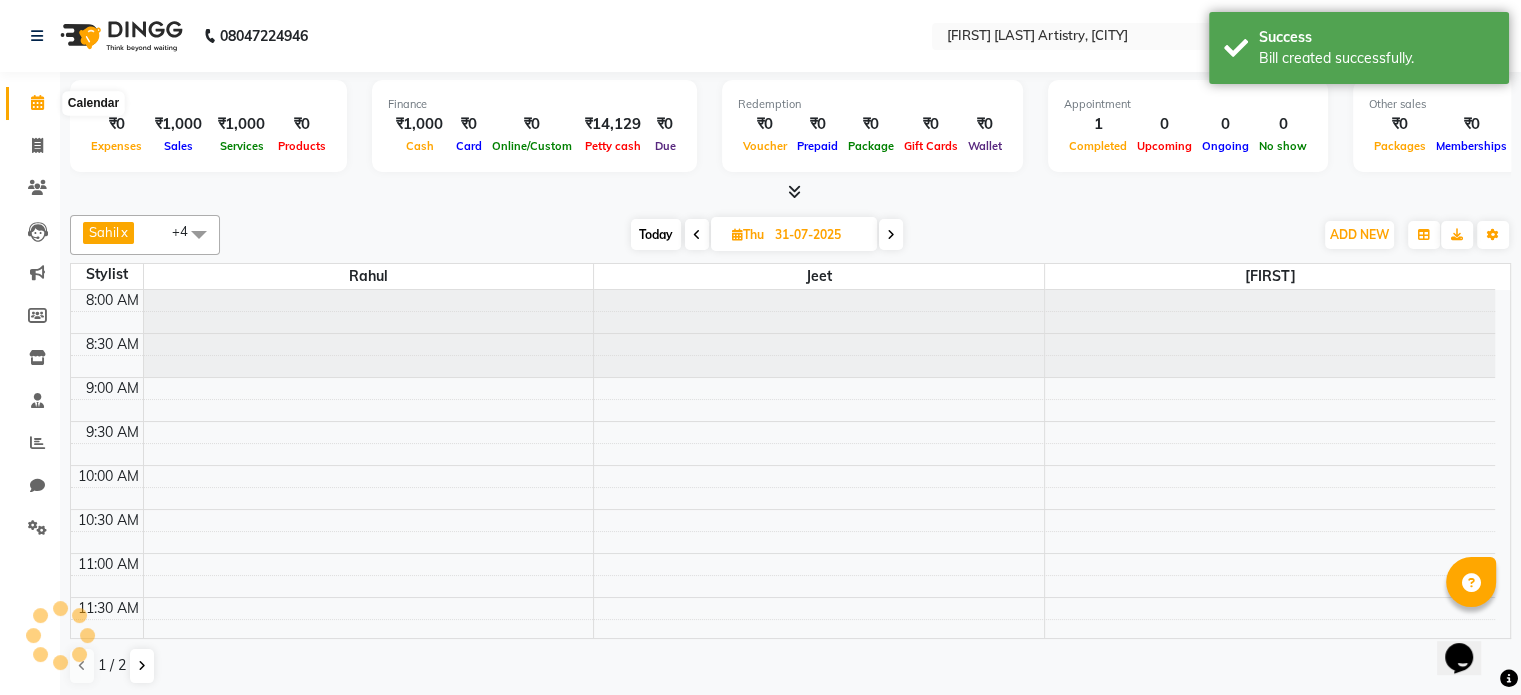 scroll, scrollTop: 0, scrollLeft: 0, axis: both 